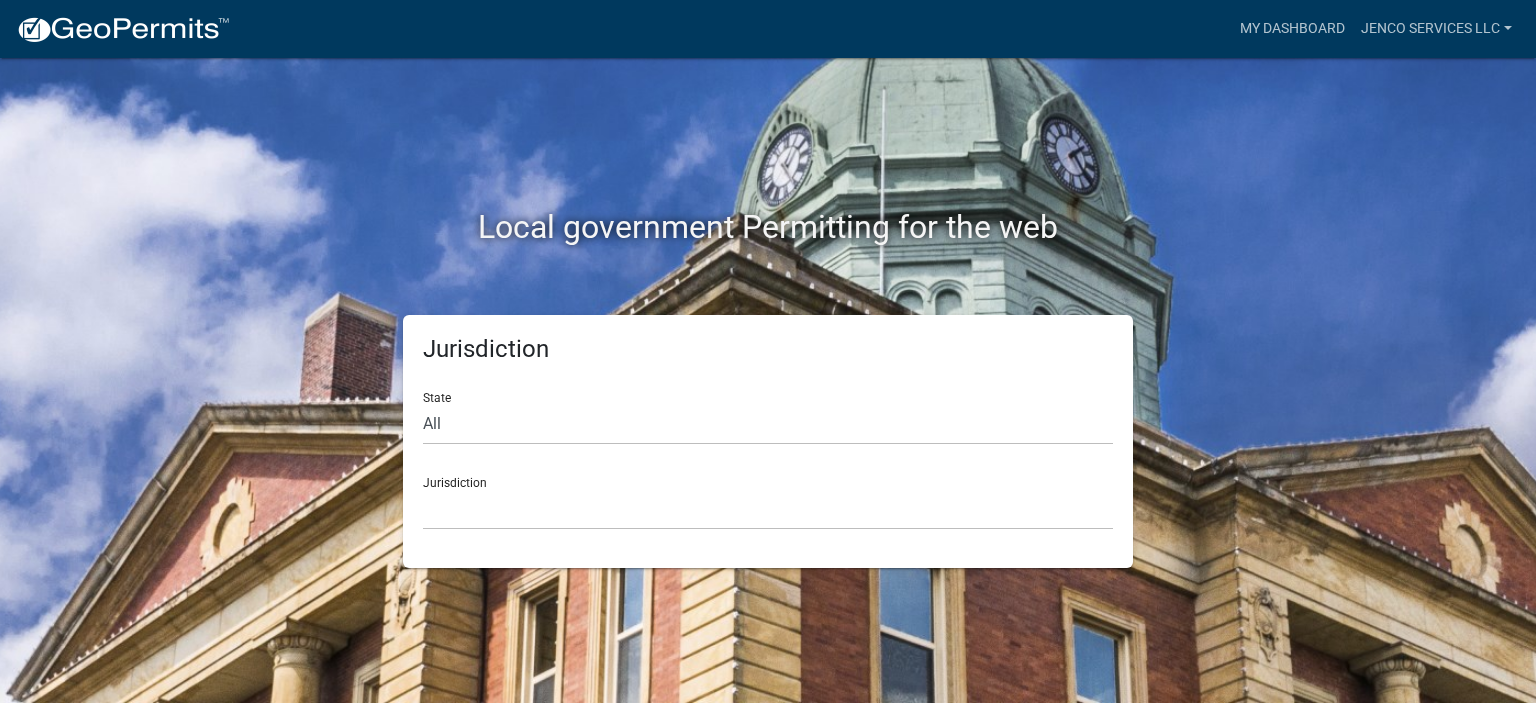 scroll, scrollTop: 0, scrollLeft: 0, axis: both 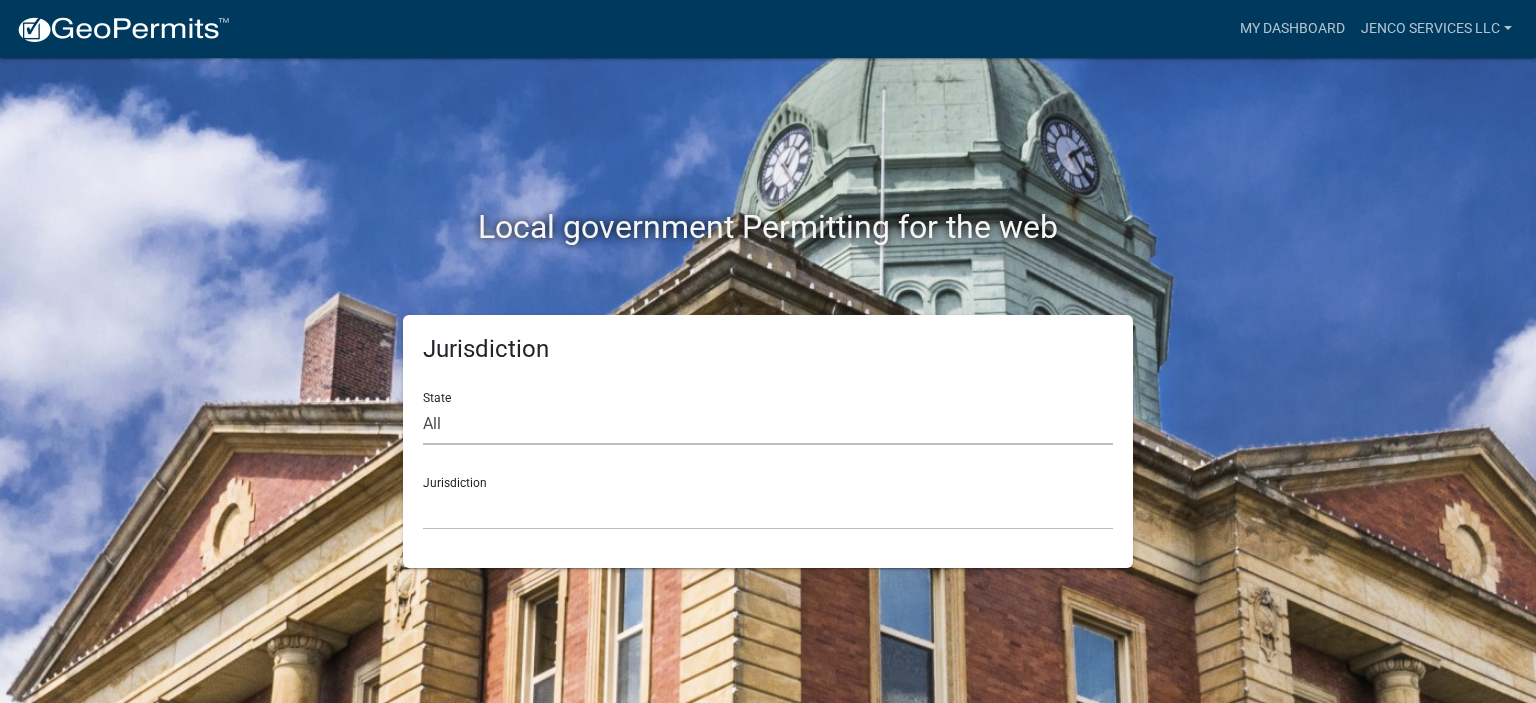 click on "All  [STATE]   [STATE]   [STATE]   [STATE]   [STATE]   [STATE]   [STATE]   [STATE]   [STATE]" 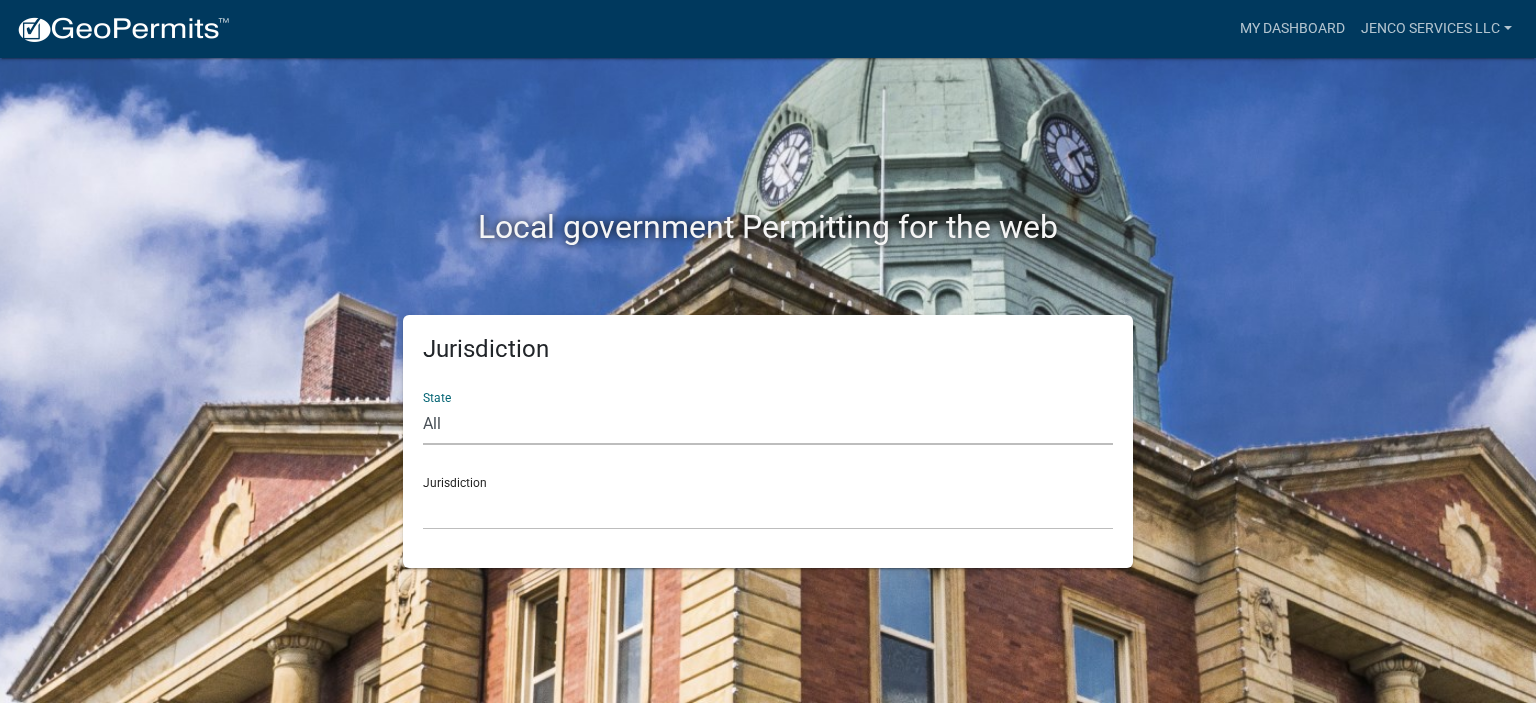 select on "Minnesota" 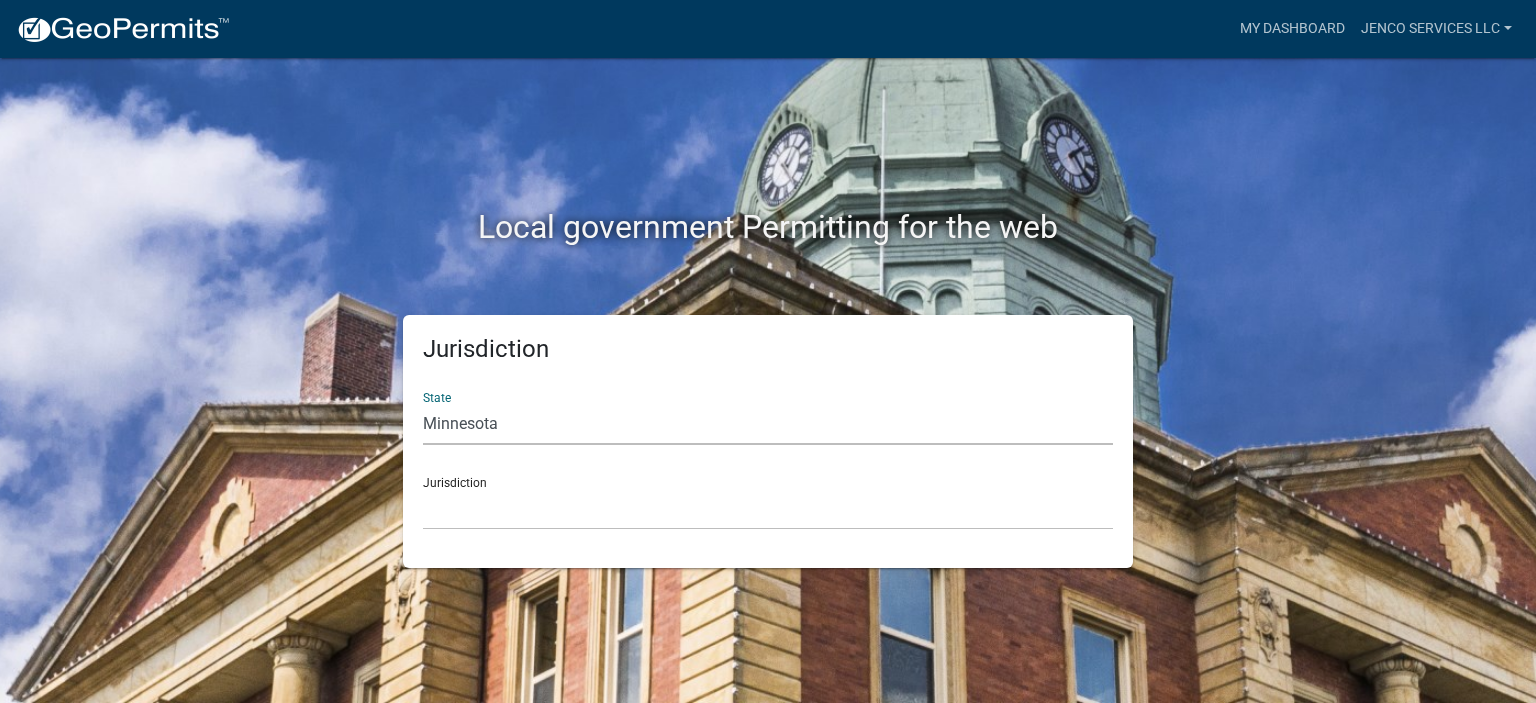 click on "All  [STATE]   [STATE]   [STATE]   [STATE]   [STATE]   [STATE]   [STATE]   [STATE]   [STATE]" 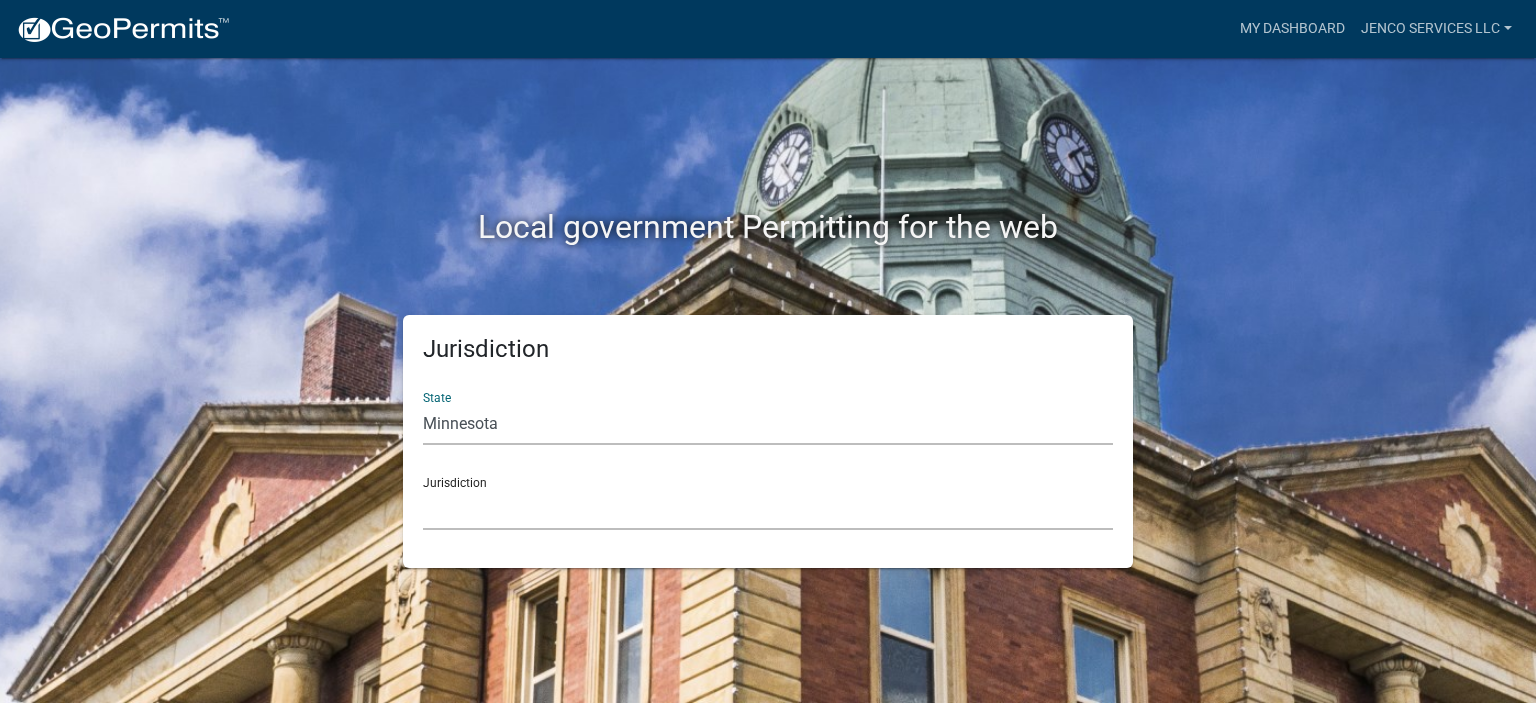 click on "Becker County, Minnesota Benton County, Minnesota Carlton County, Minnesota City of La Crescent, Minnesota City of Luverne, Minnesota City of New Ulm, Minnesota Freeborn County, Minnesota Houston County, Minnesota Isanti County, Minnesota Le Sueur County, Minnesota Mower County, Minnesota Murray County, Minnesota Otter Tail County, Minnesota Pine County, Minnesota Rice County, Minnesota Wabasha County, Minnesota Waseca County, Minnesota" 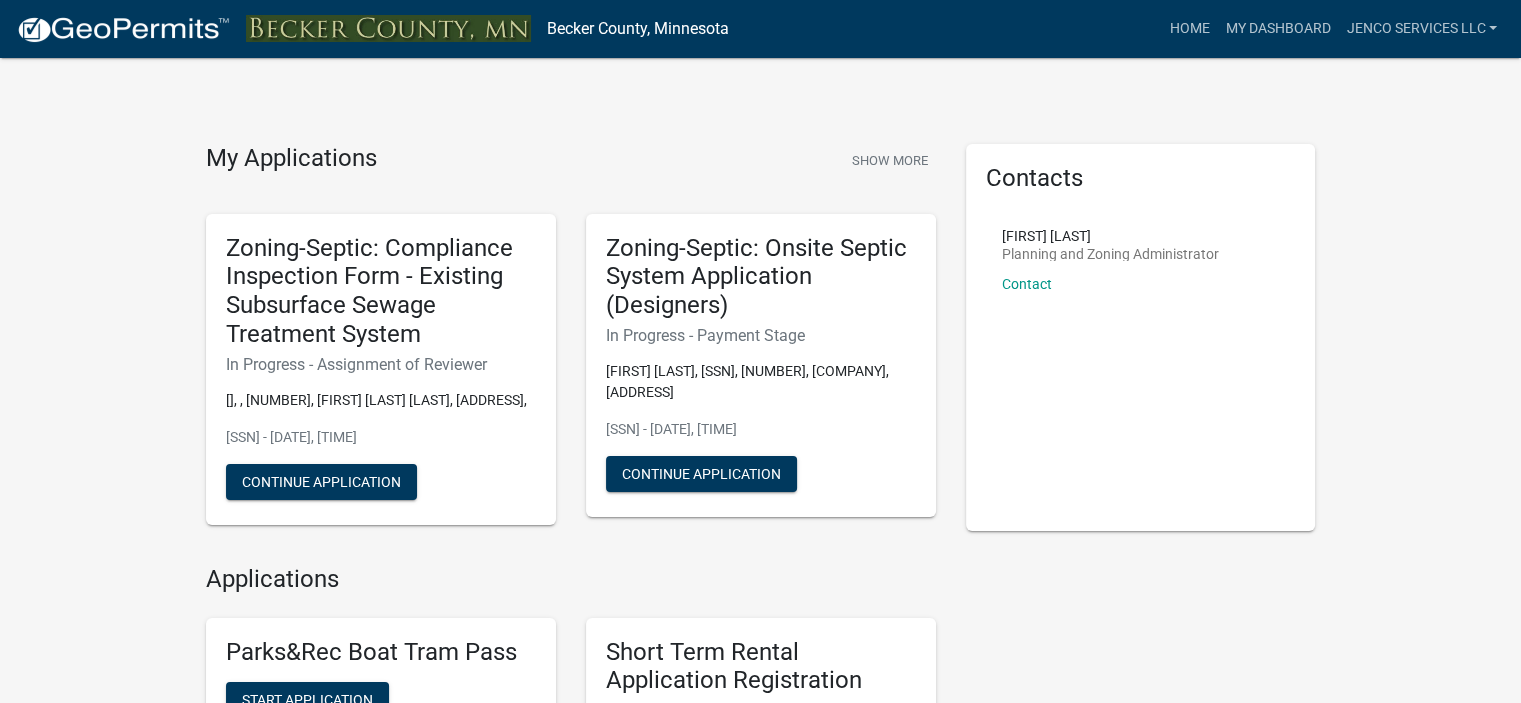 drag, startPoint x: 620, startPoint y: 299, endPoint x: 969, endPoint y: 277, distance: 349.69272 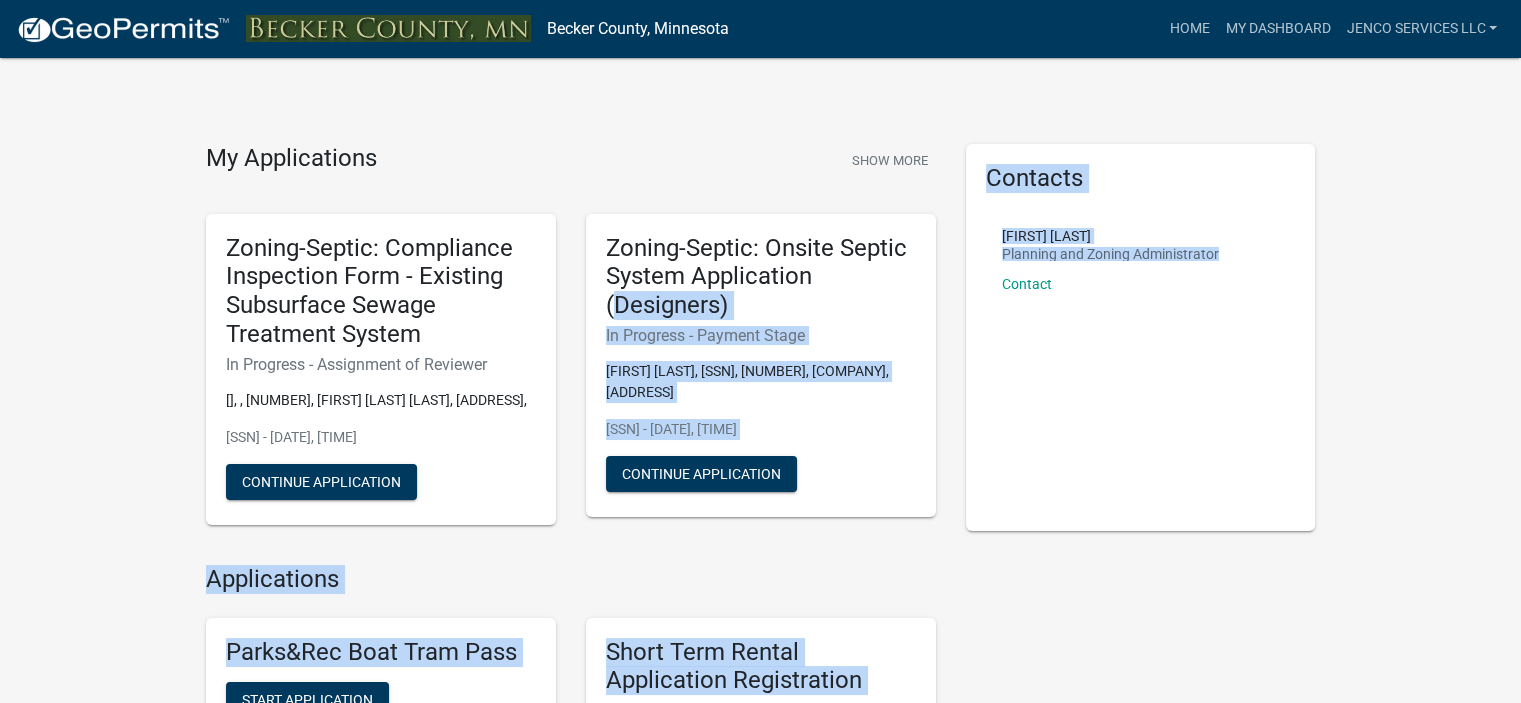 click on "In Progress - Assignment of Reviewer  [], , [NUMBER], [FIRST] [LAST] [LAST], [ADDRESS], [SSN] - [DATE], [TIME]   Continue Application  Zoning-Septic: Onsite Septic System Application (Designers)   In Progress - Payment Stage  [FIRST] [LAST], [SSN], [NUMBER], [COMPANY], [ADDRESS]  [SSN] - [DATE], [TIME]   Continue Application  Applications Parks&Rec Boat Tram Pass Start Application Short Term Rental Application Registration Apply for a Short Term Rental Application Start Application Zoning-Address Request Form (E911) Form to request a property site address.  May be used for new addresses or to request a correction. Start Application Zoning-Change/Alteration or Renewal Request Start Application Zoning-Conditional Use Application  Conditional Use refers to a land use or development that ..." 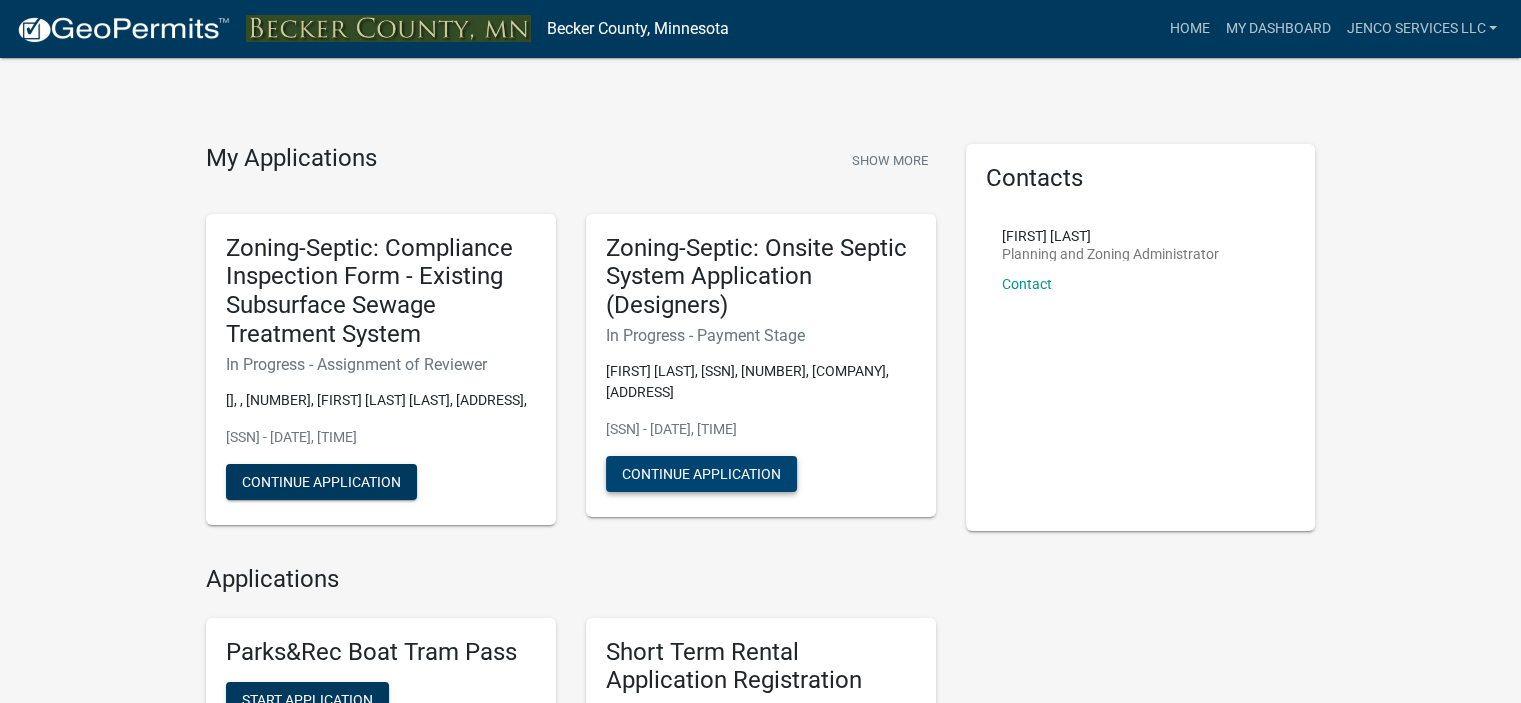 click on "Continue Application" 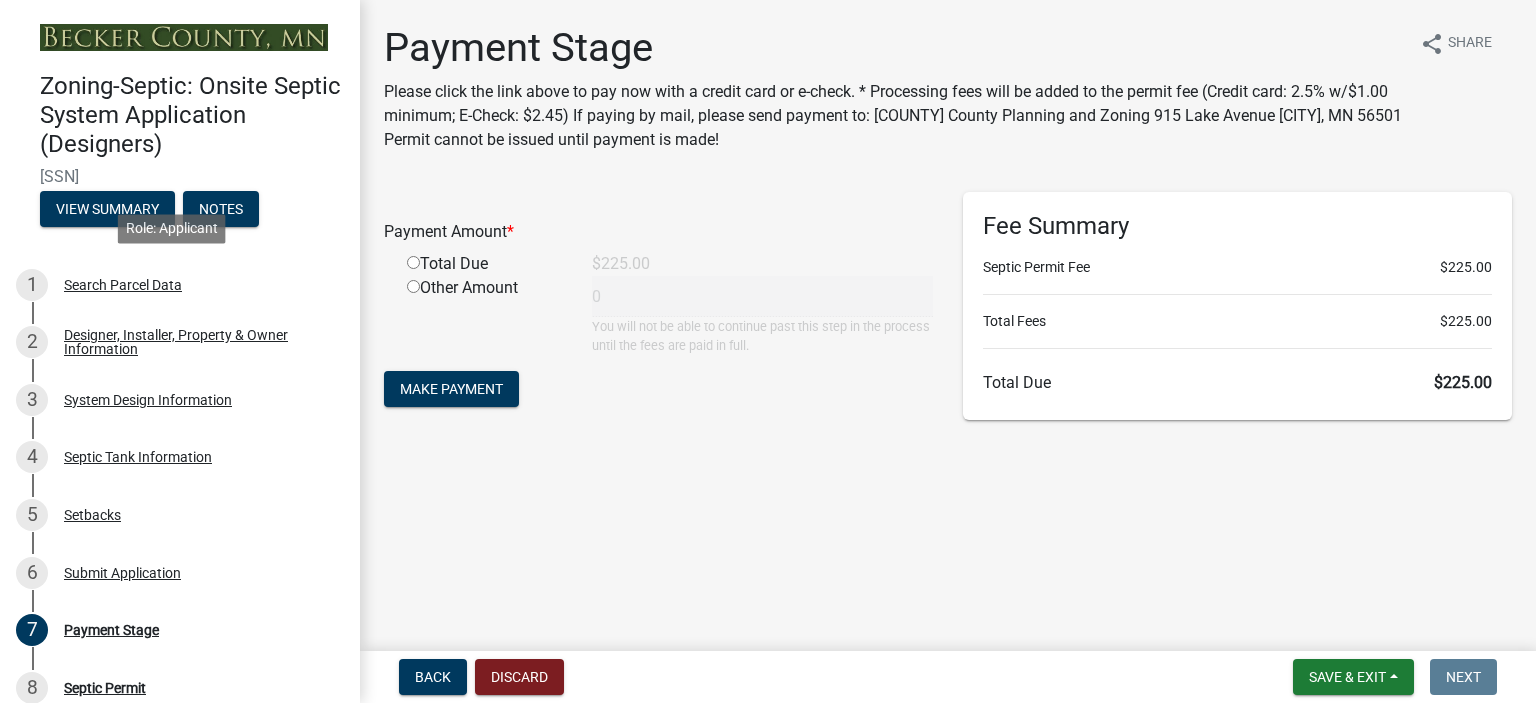 click on "Search Parcel Data" at bounding box center (123, 285) 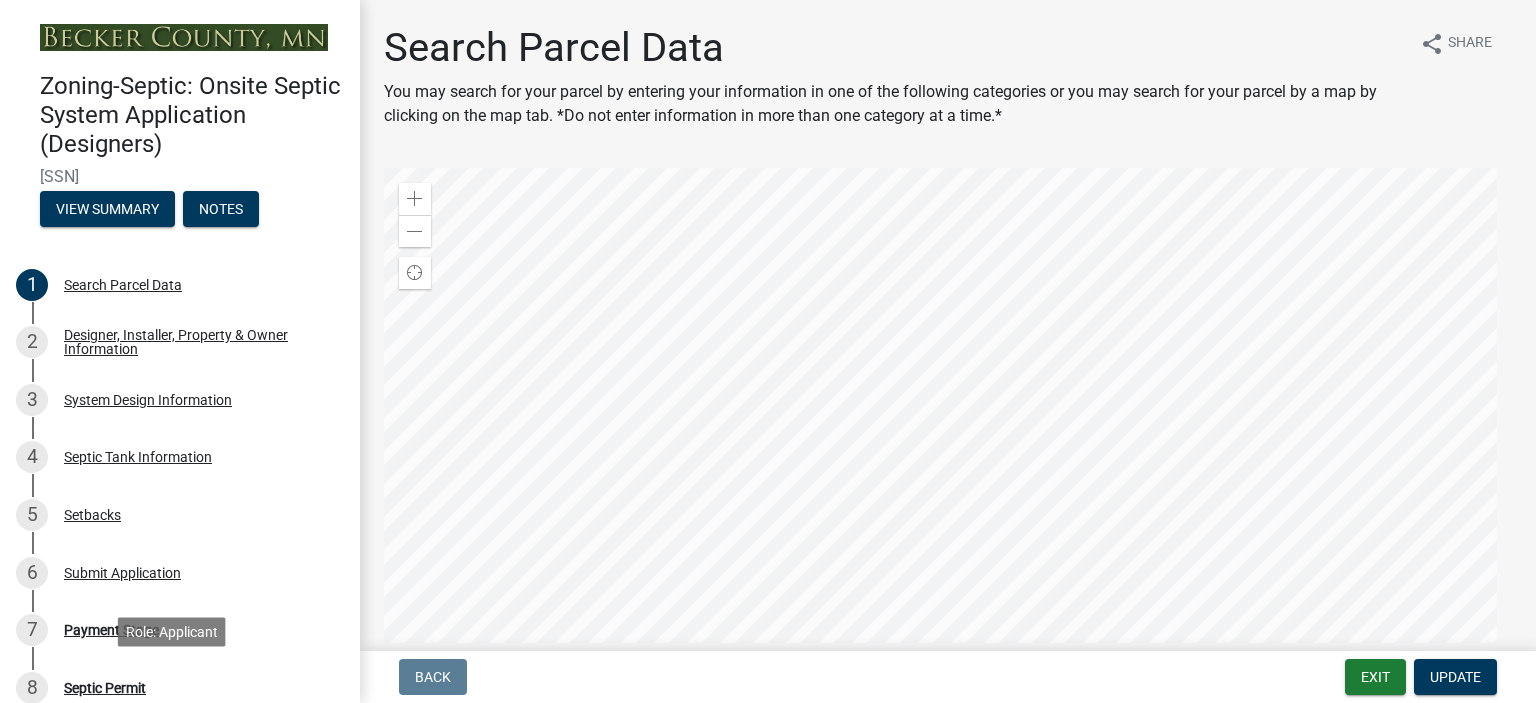 click on "Septic Permit" at bounding box center [105, 688] 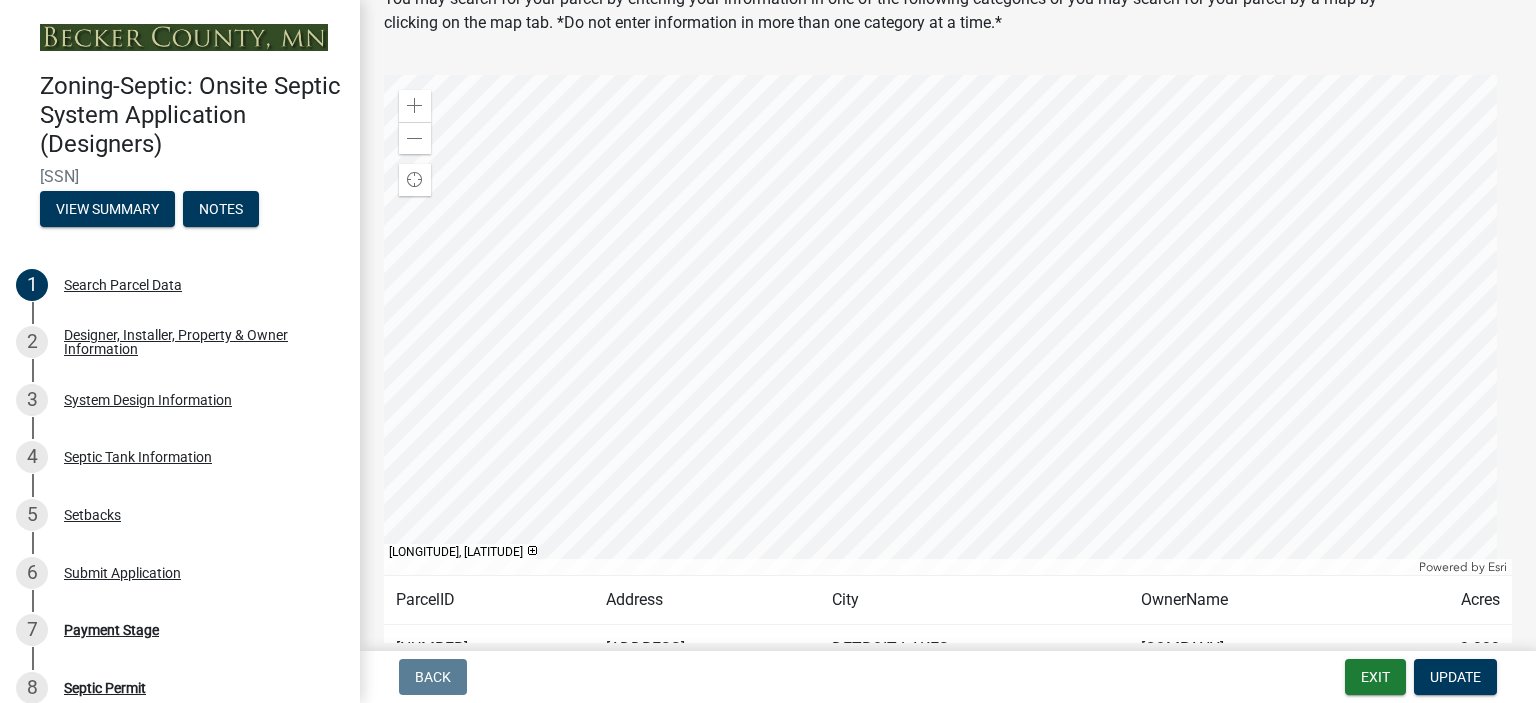 scroll, scrollTop: 112, scrollLeft: 0, axis: vertical 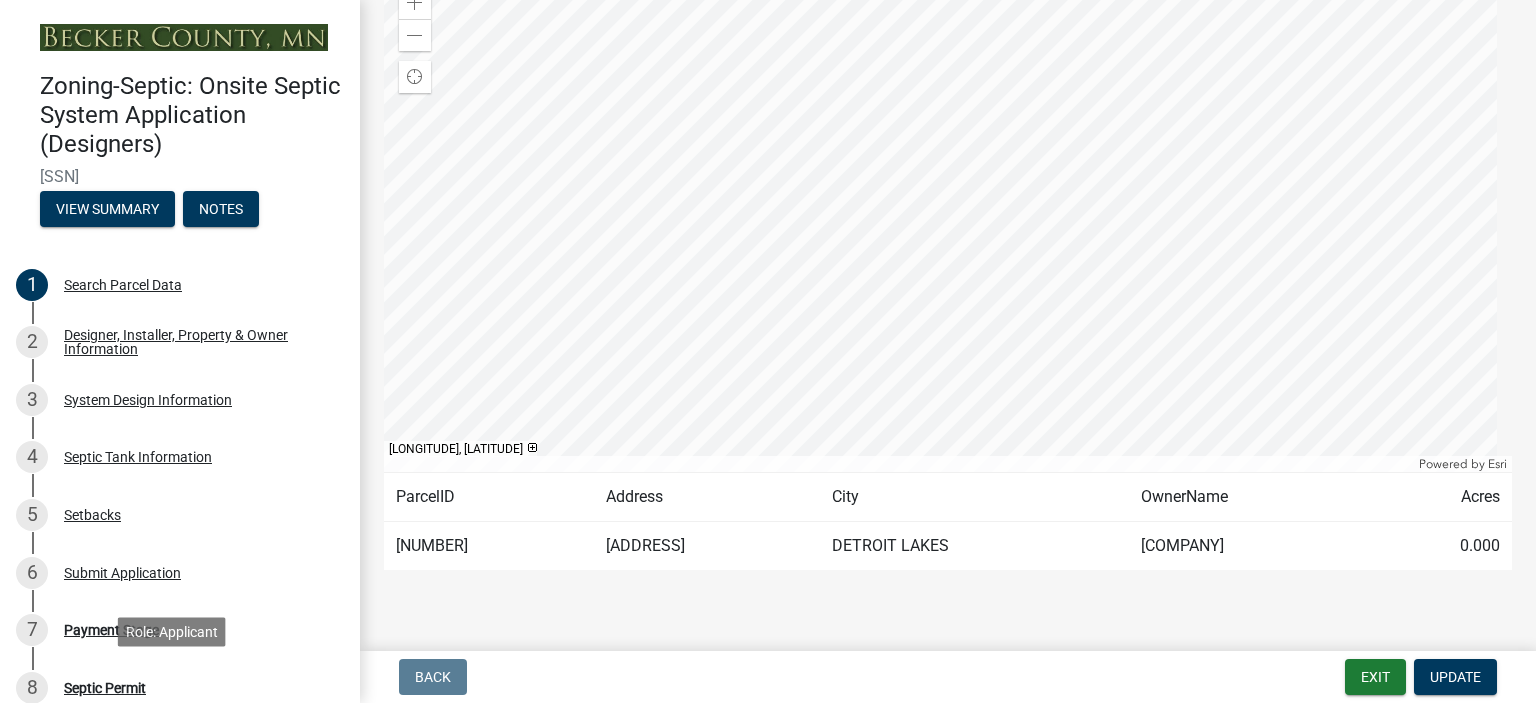 click on "Septic Permit" at bounding box center [105, 688] 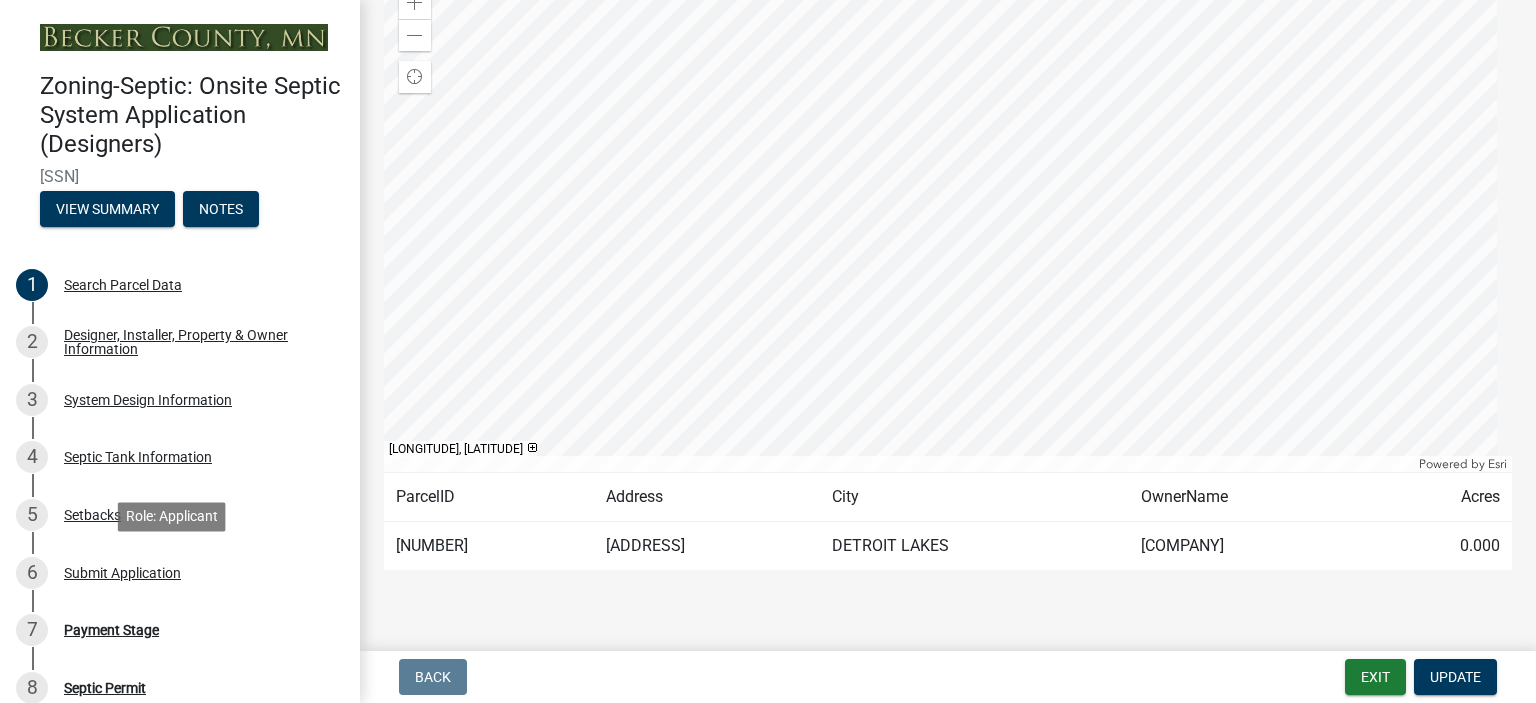 click on "Submit Application" at bounding box center (122, 573) 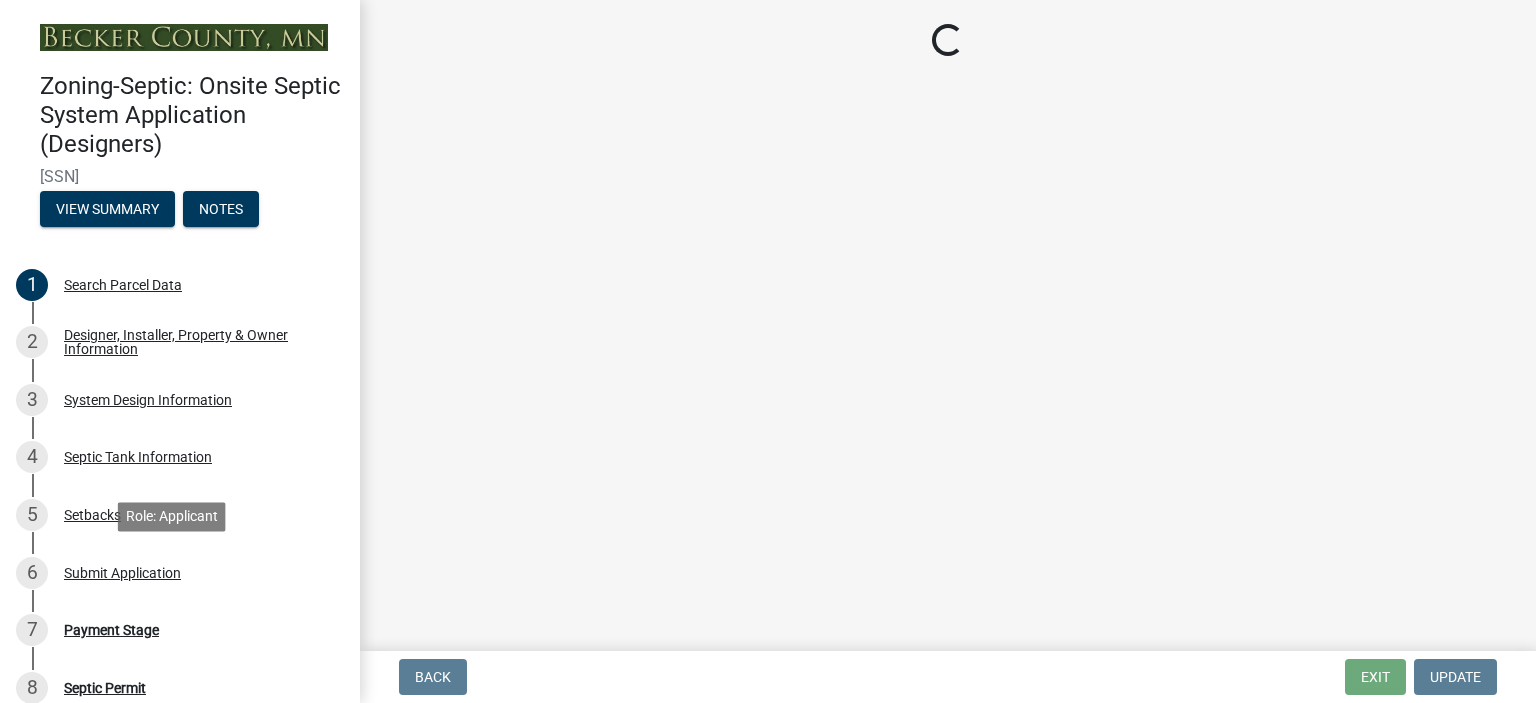 scroll, scrollTop: 0, scrollLeft: 0, axis: both 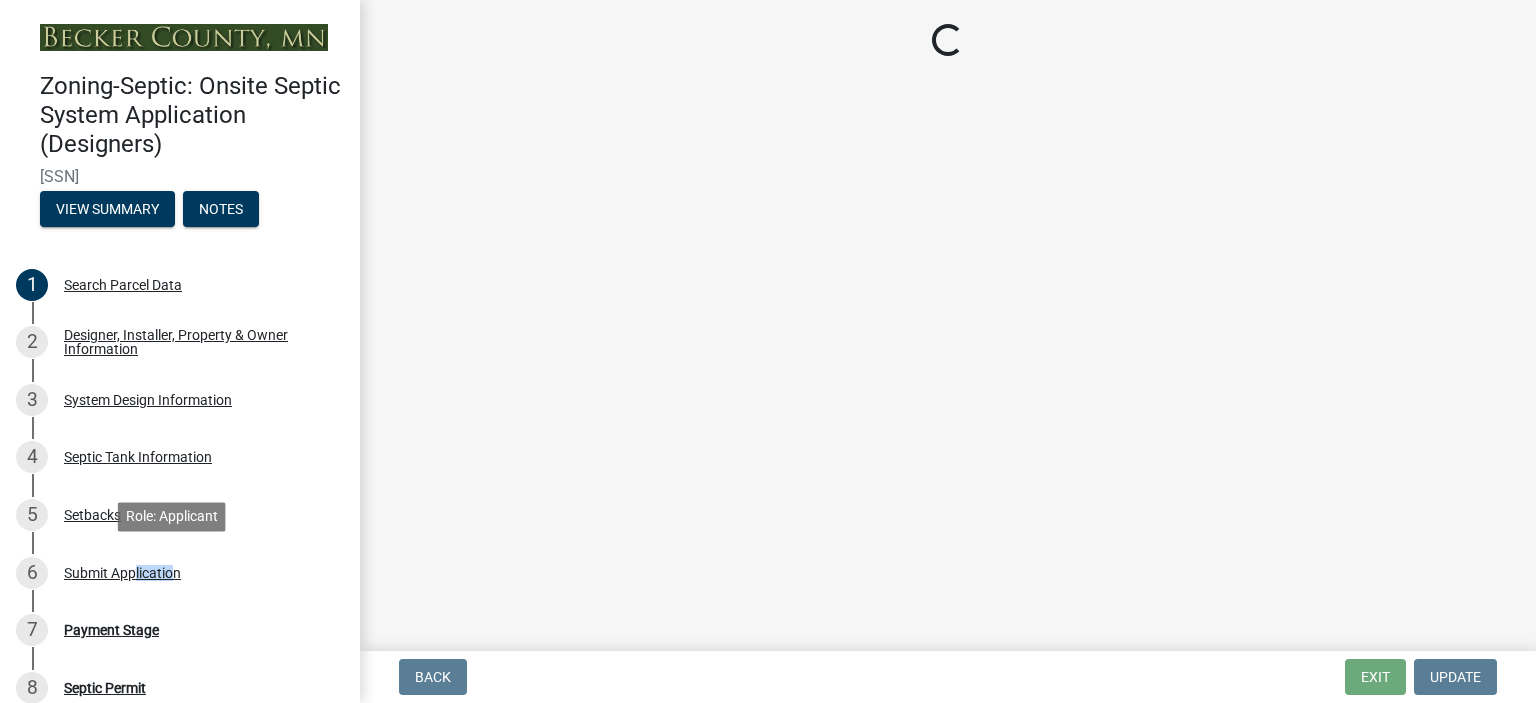 drag, startPoint x: 131, startPoint y: 571, endPoint x: 168, endPoint y: 571, distance: 37 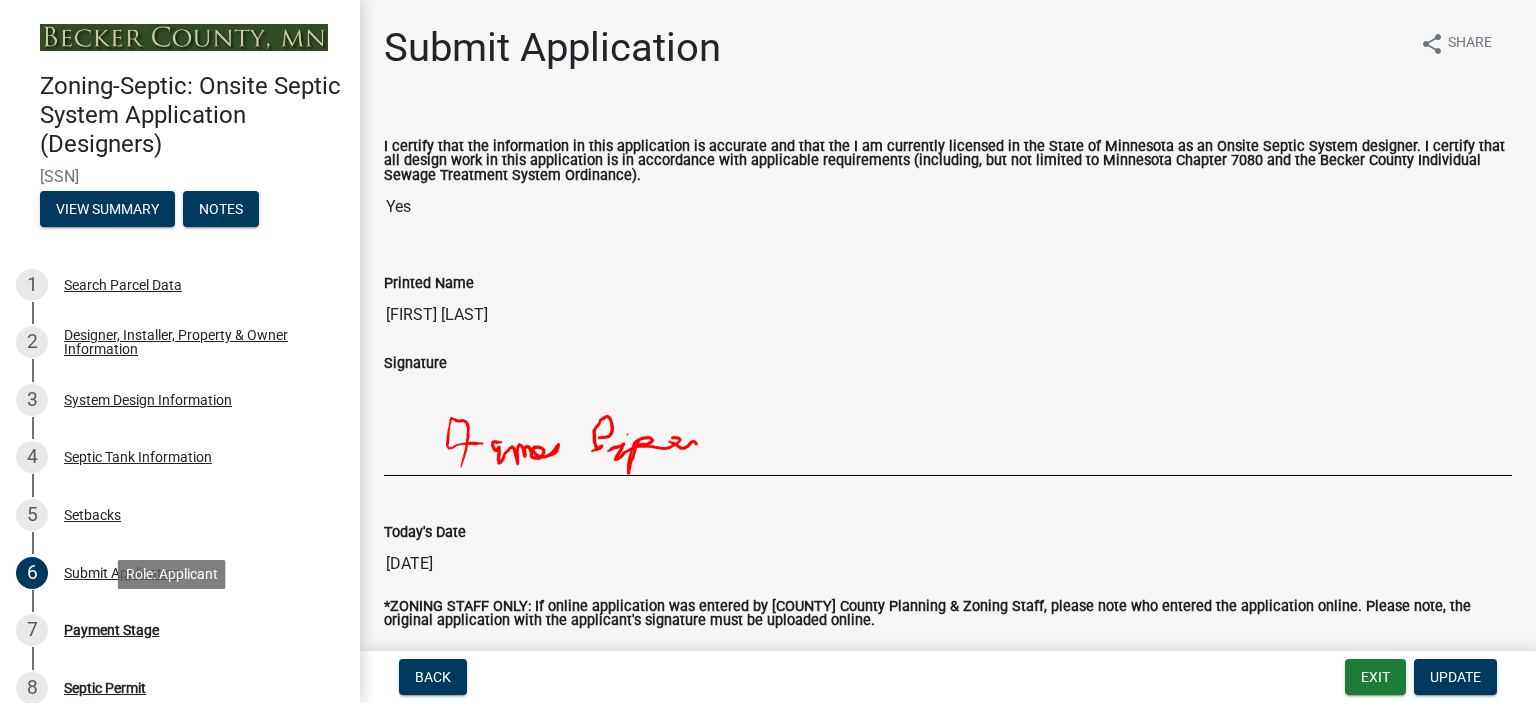 click on "Payment Stage" at bounding box center (111, 630) 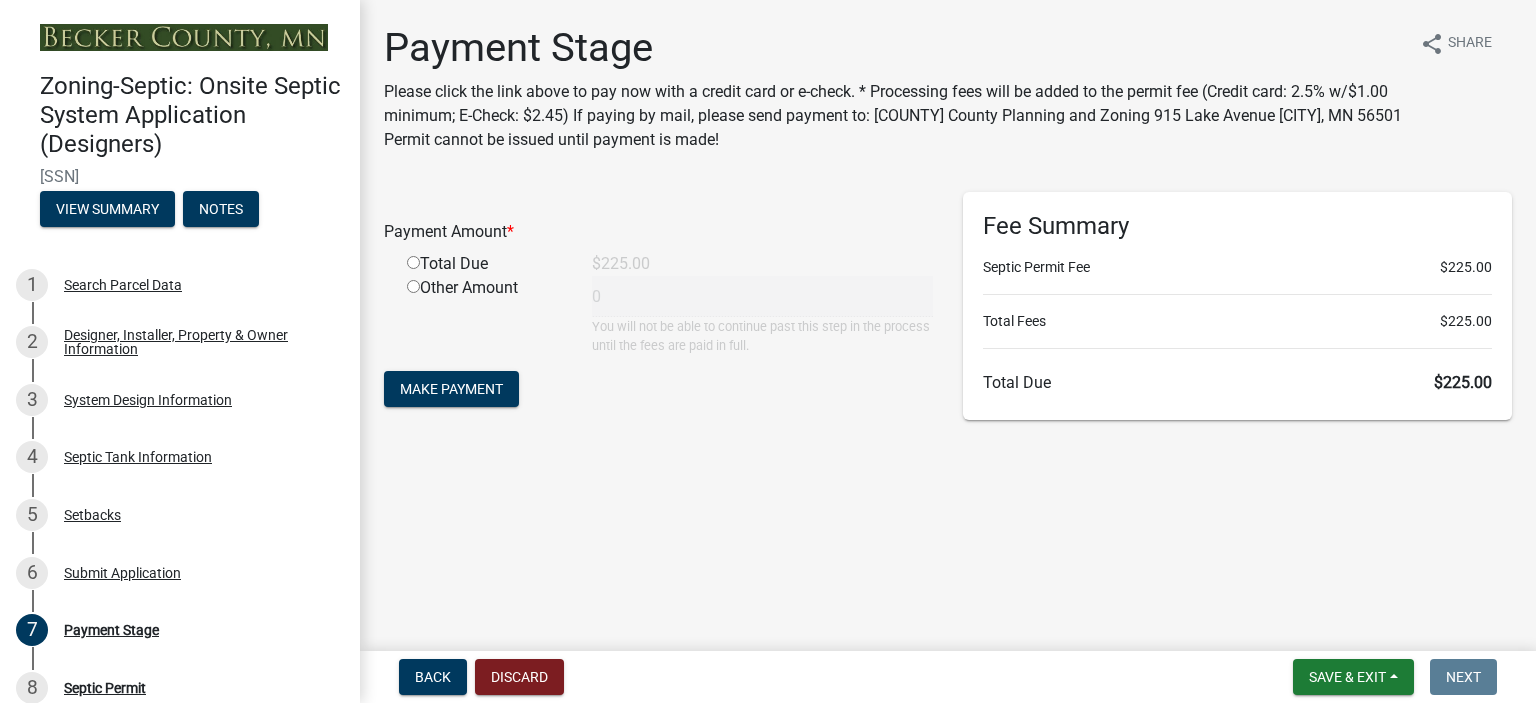 click 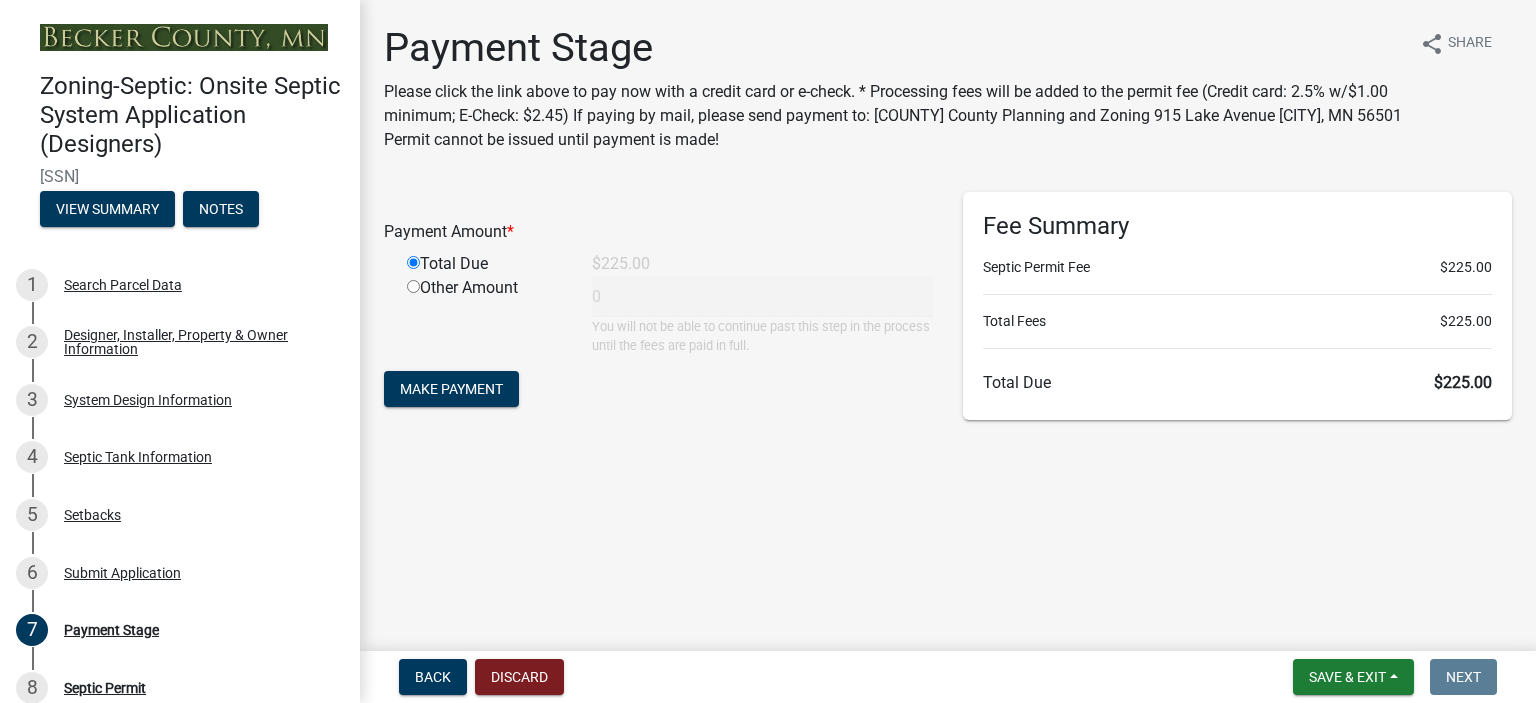 type on "225" 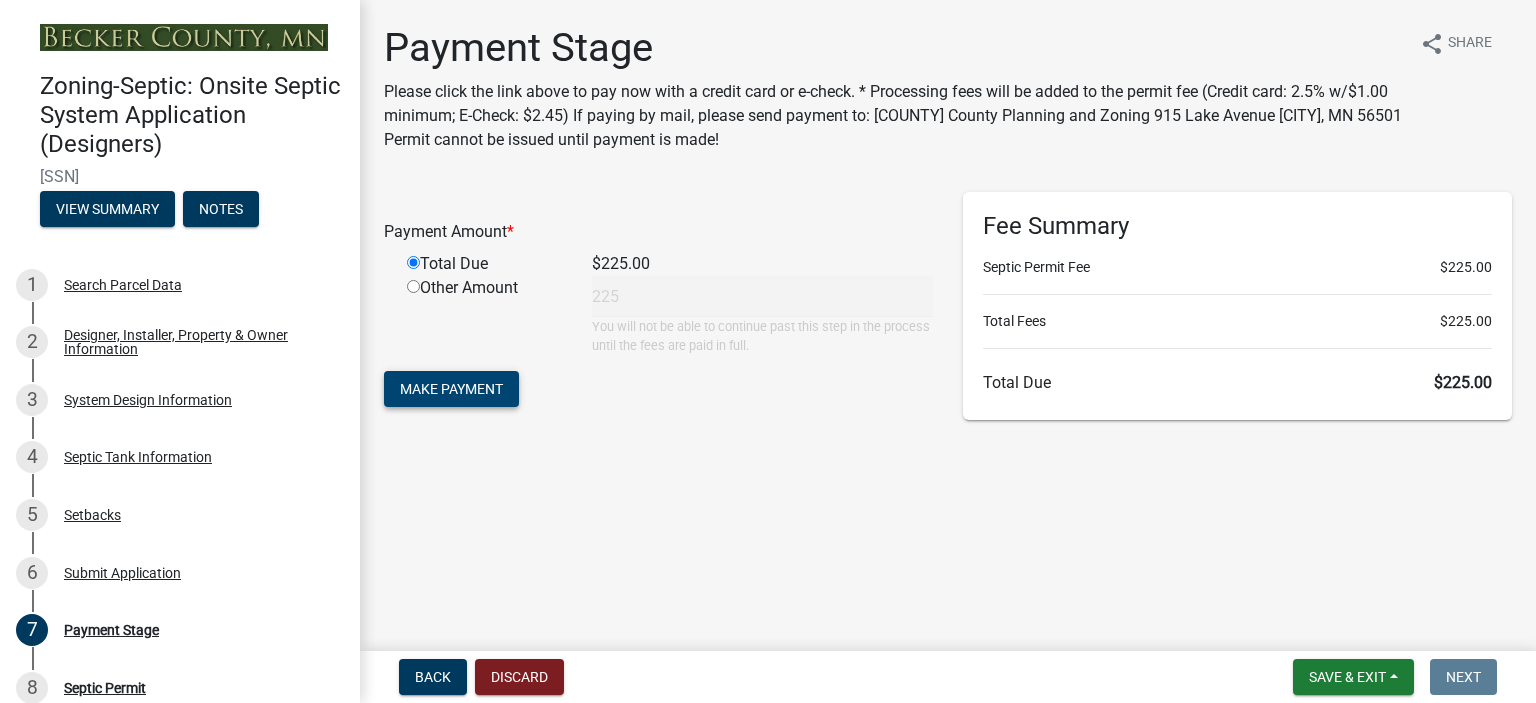 click on "Make Payment" 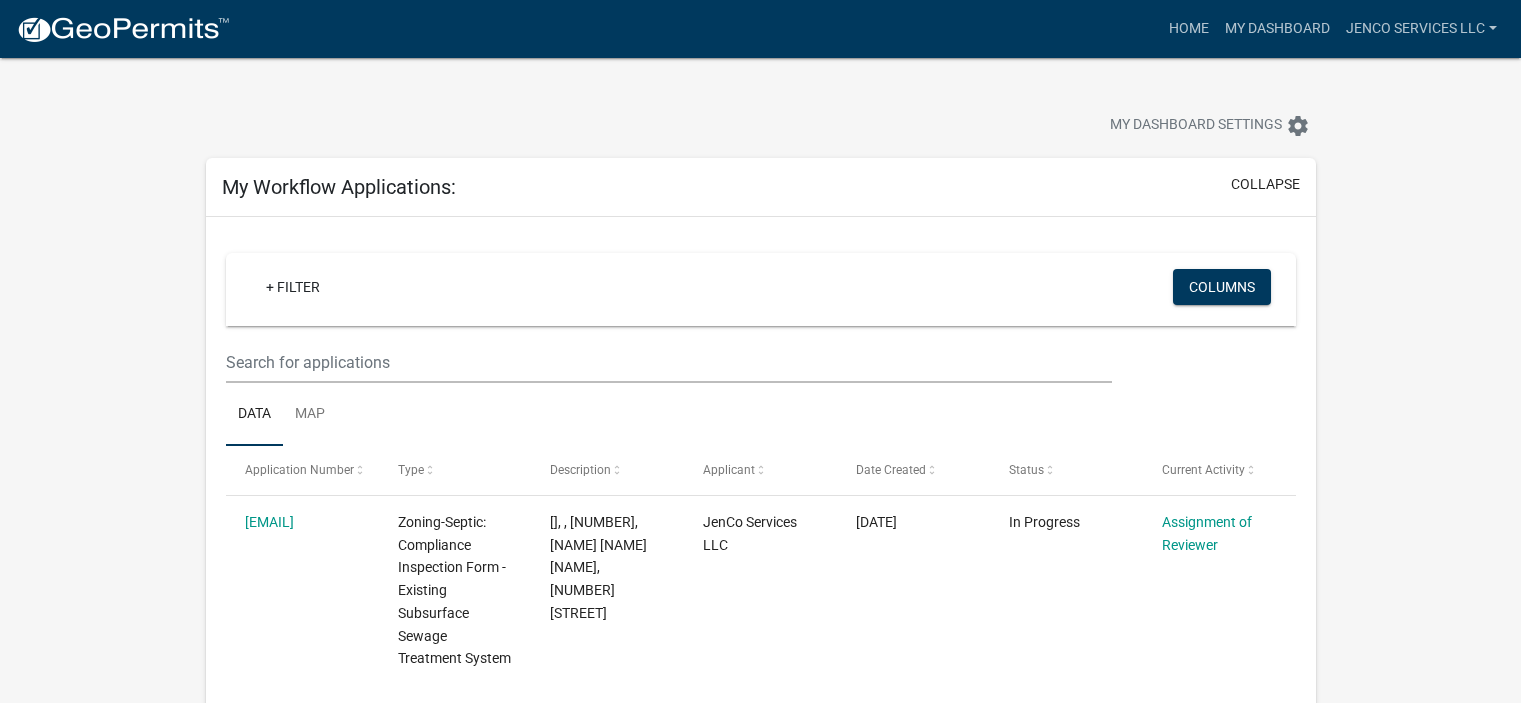 scroll, scrollTop: 0, scrollLeft: 0, axis: both 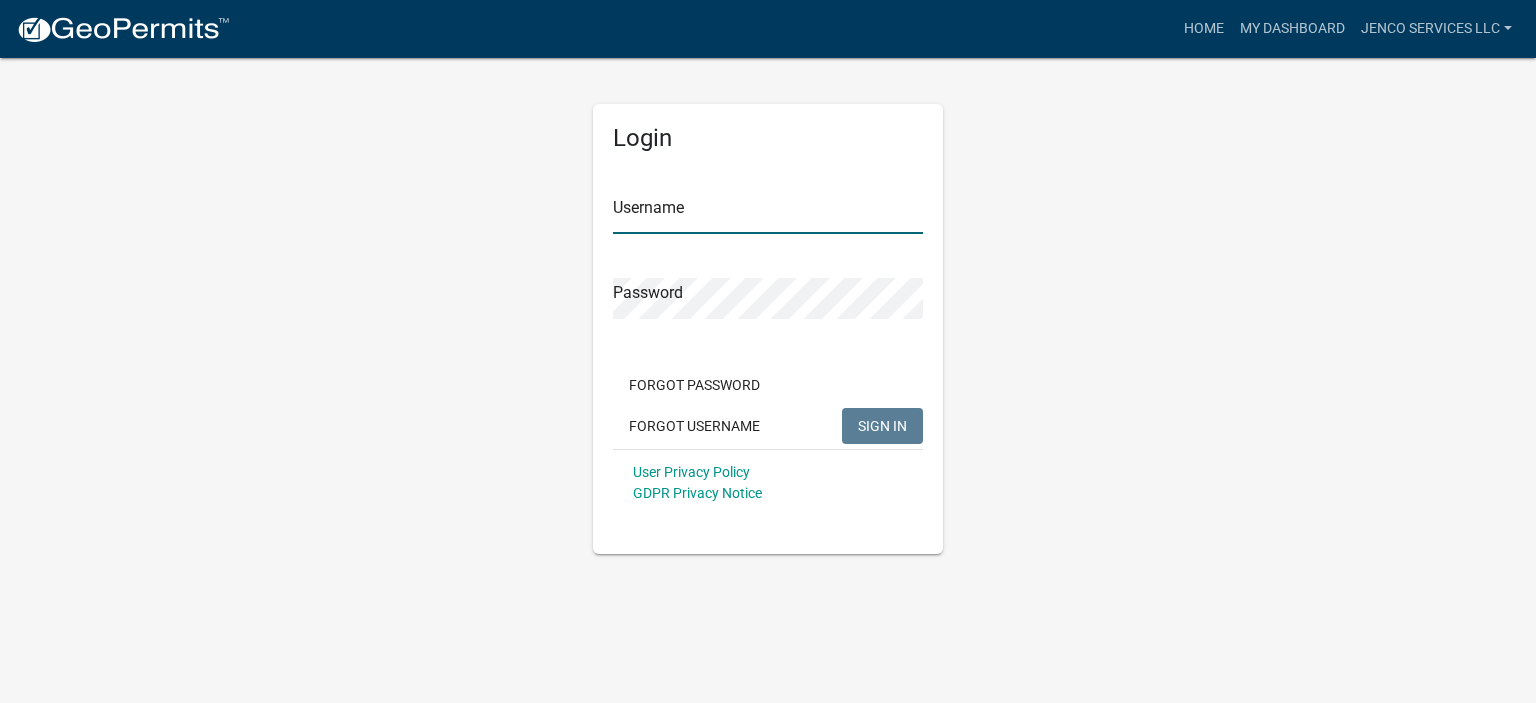 type on "JenCo Services LLC" 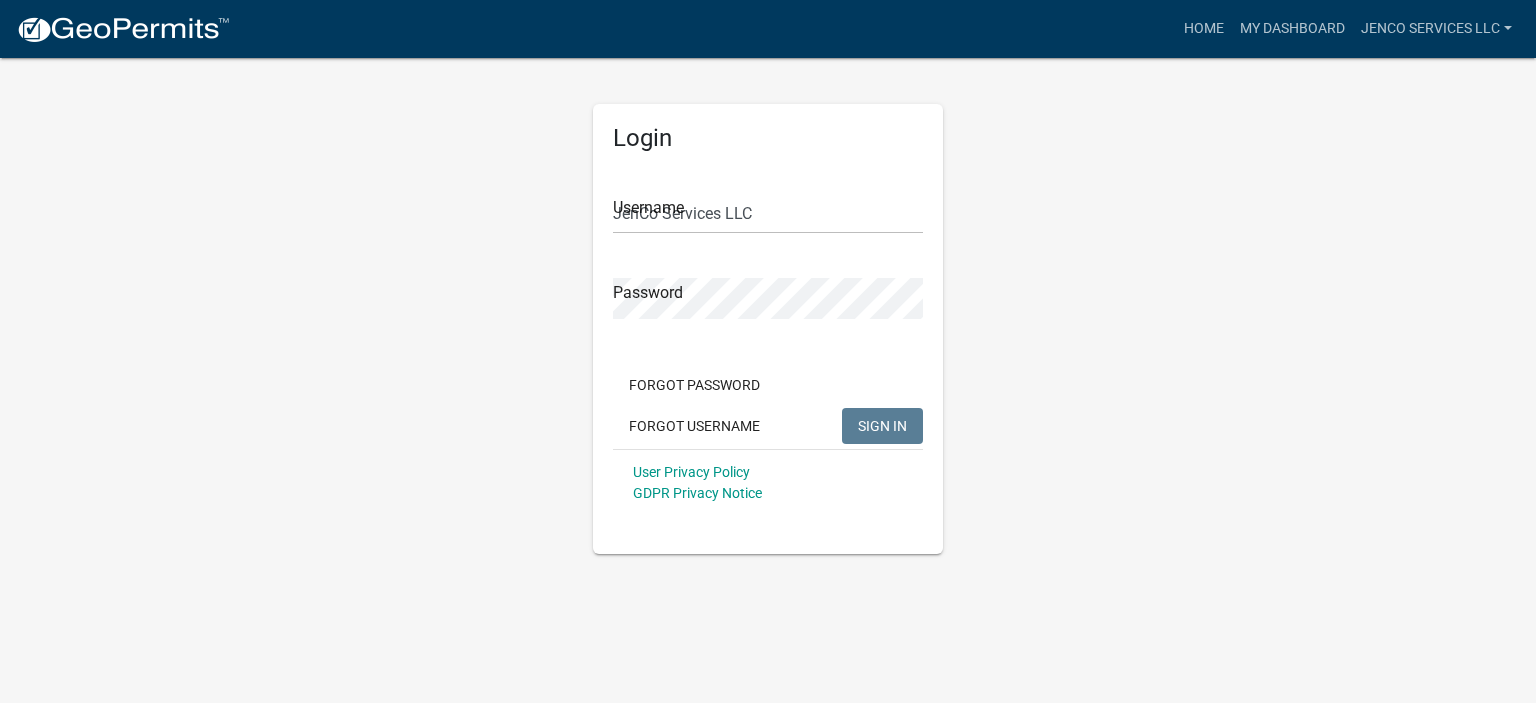 click on "SIGN IN" 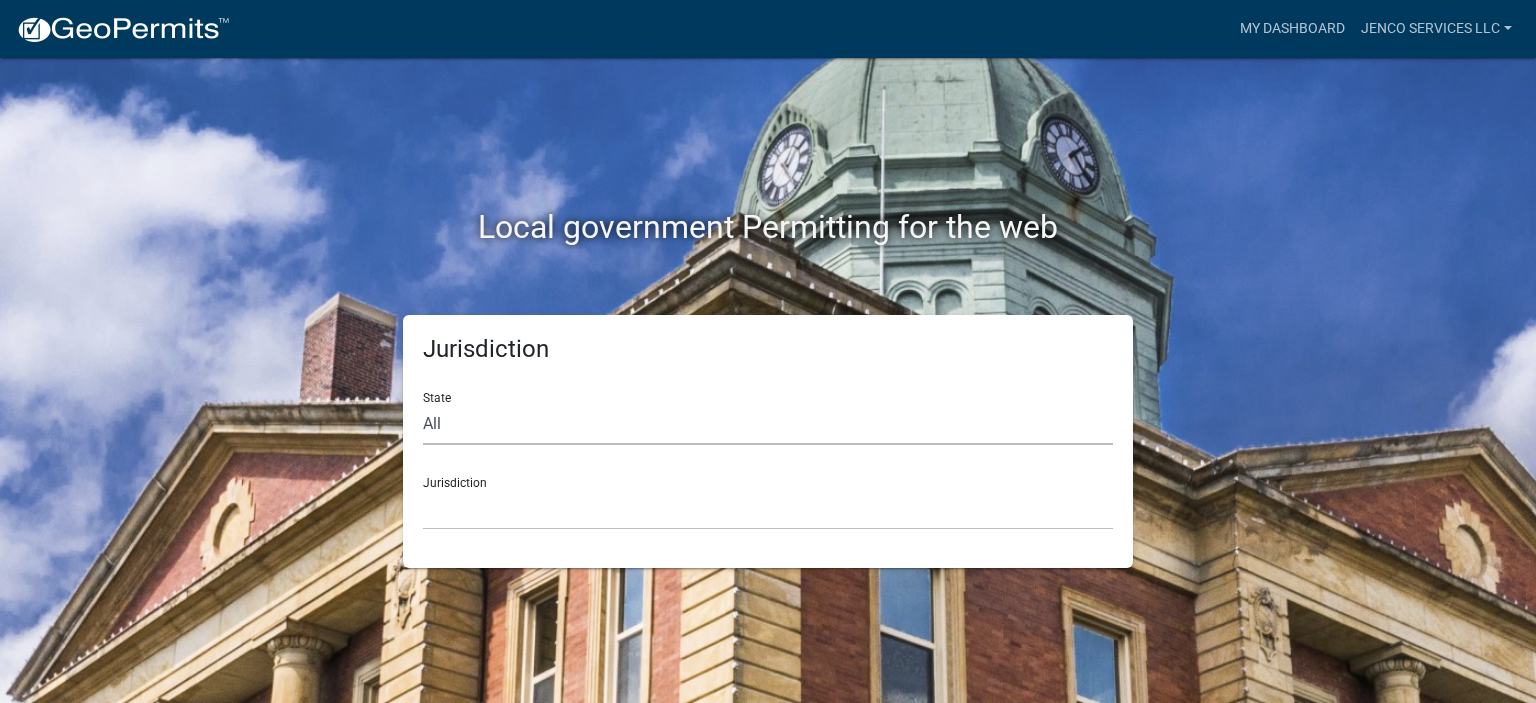 click on "All  Colorado   Georgia   Indiana   Iowa   Kansas   Minnesota   Ohio   South Carolina   Wisconsin" 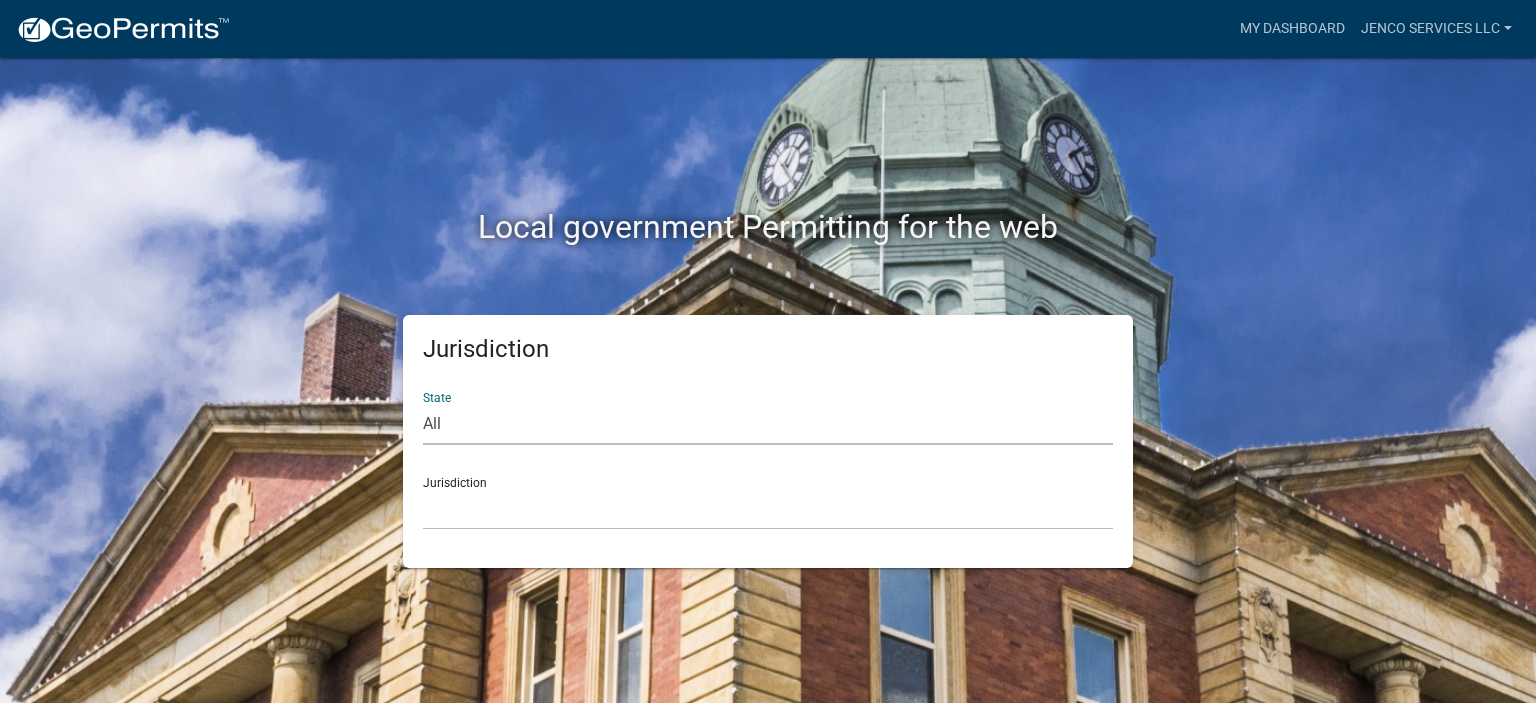 select on "Minnesota" 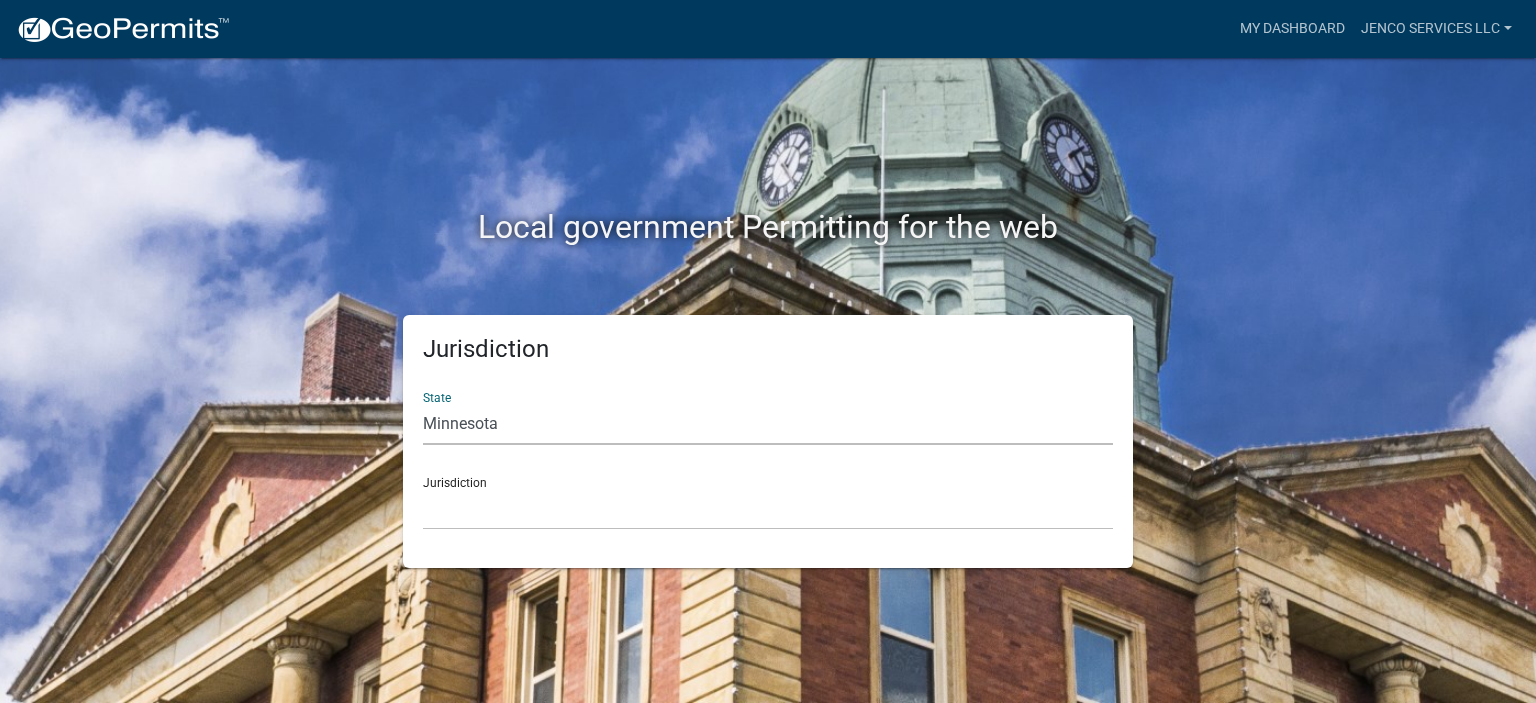 click on "All  Colorado   Georgia   Indiana   Iowa   Kansas   Minnesota   Ohio   South Carolina   Wisconsin" 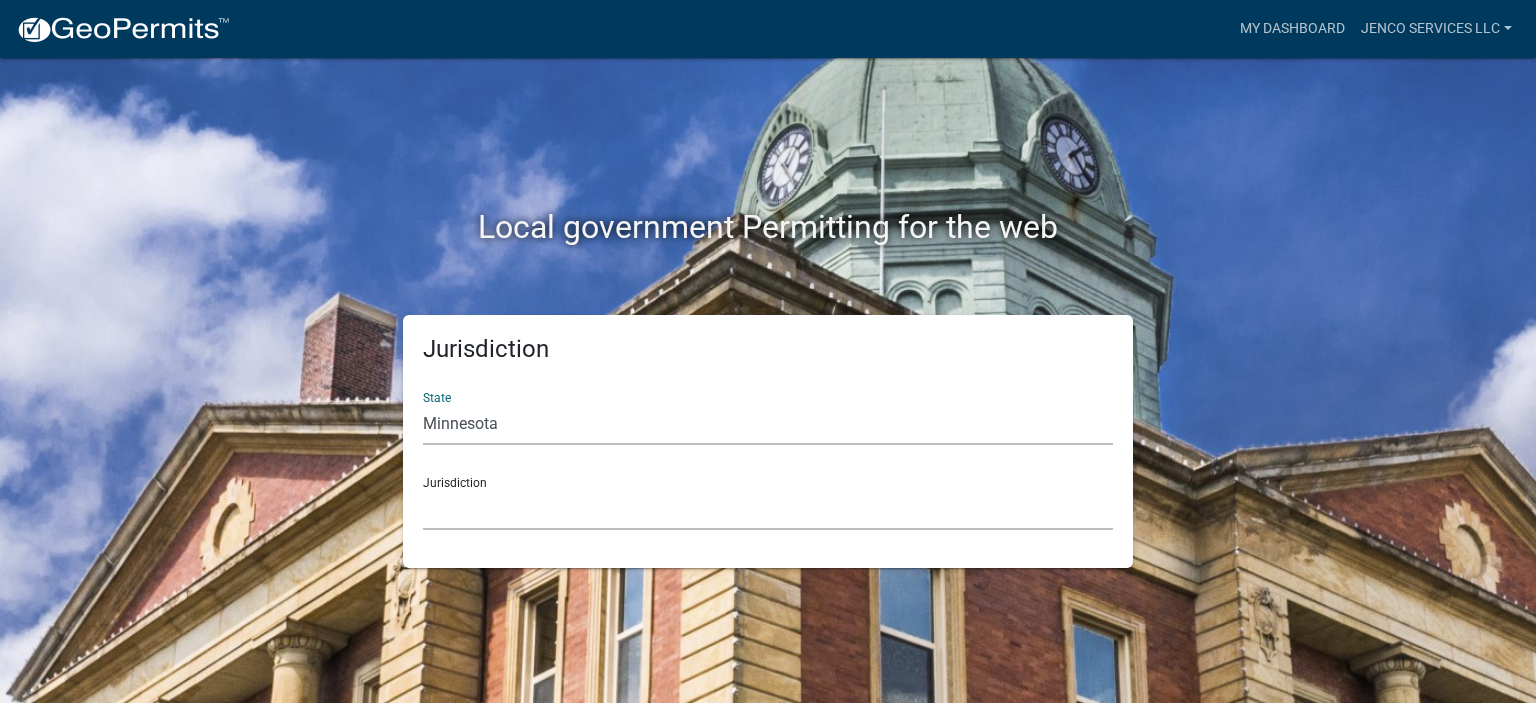 click on "[COUNTY], [STATE] [COUNTY], [STATE] [COUNTY], [STATE] [CITY], [STATE] [CITY], [STATE] [CITY], [STATE] [COUNTY], [STATE] [COUNTY], [STATE] [COUNTY], [STATE] [COUNTY], [STATE] [COUNTY], [STATE] [COUNTY], [STATE] [COUNTY], [STATE] [COUNTY], [STATE] [COUNTY], [STATE] [COUNTY], [STATE]" 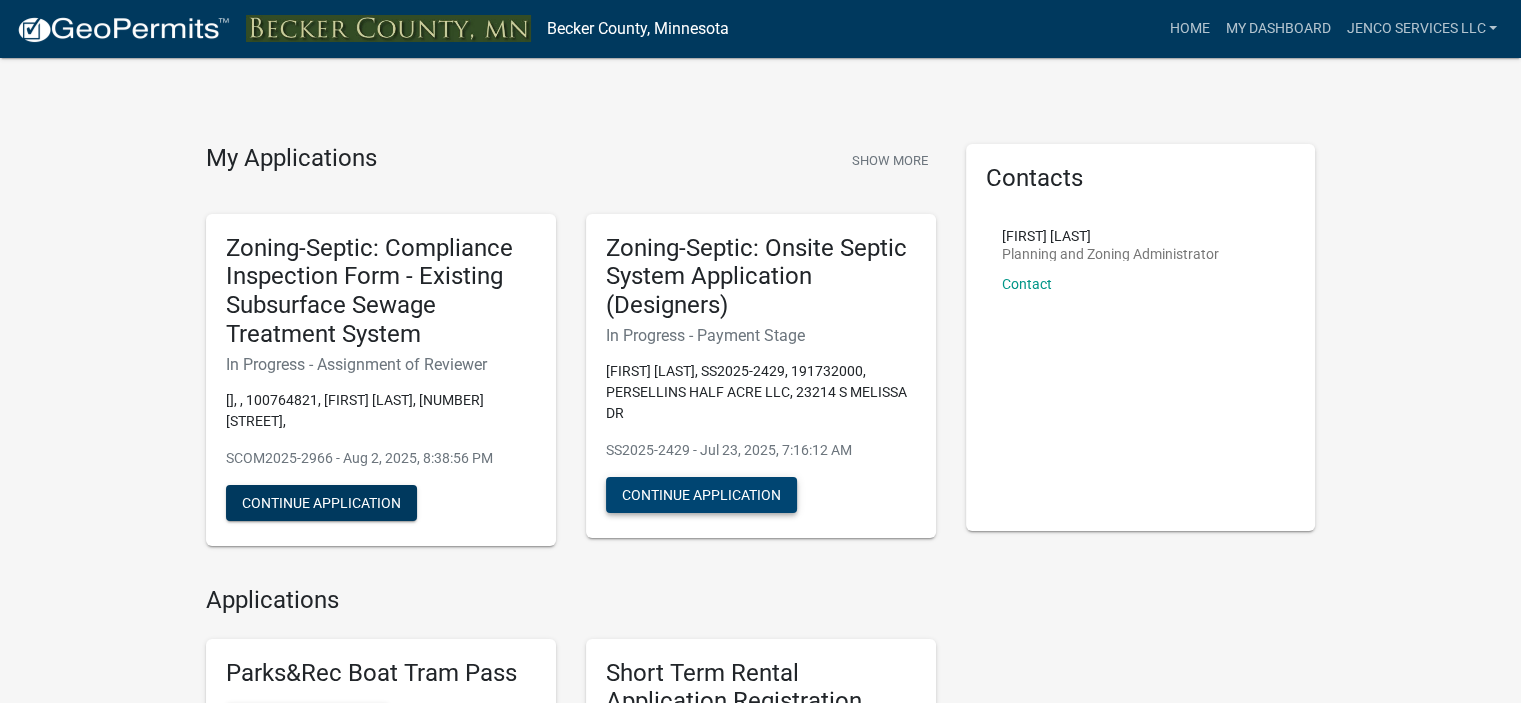 click on "Continue Application" 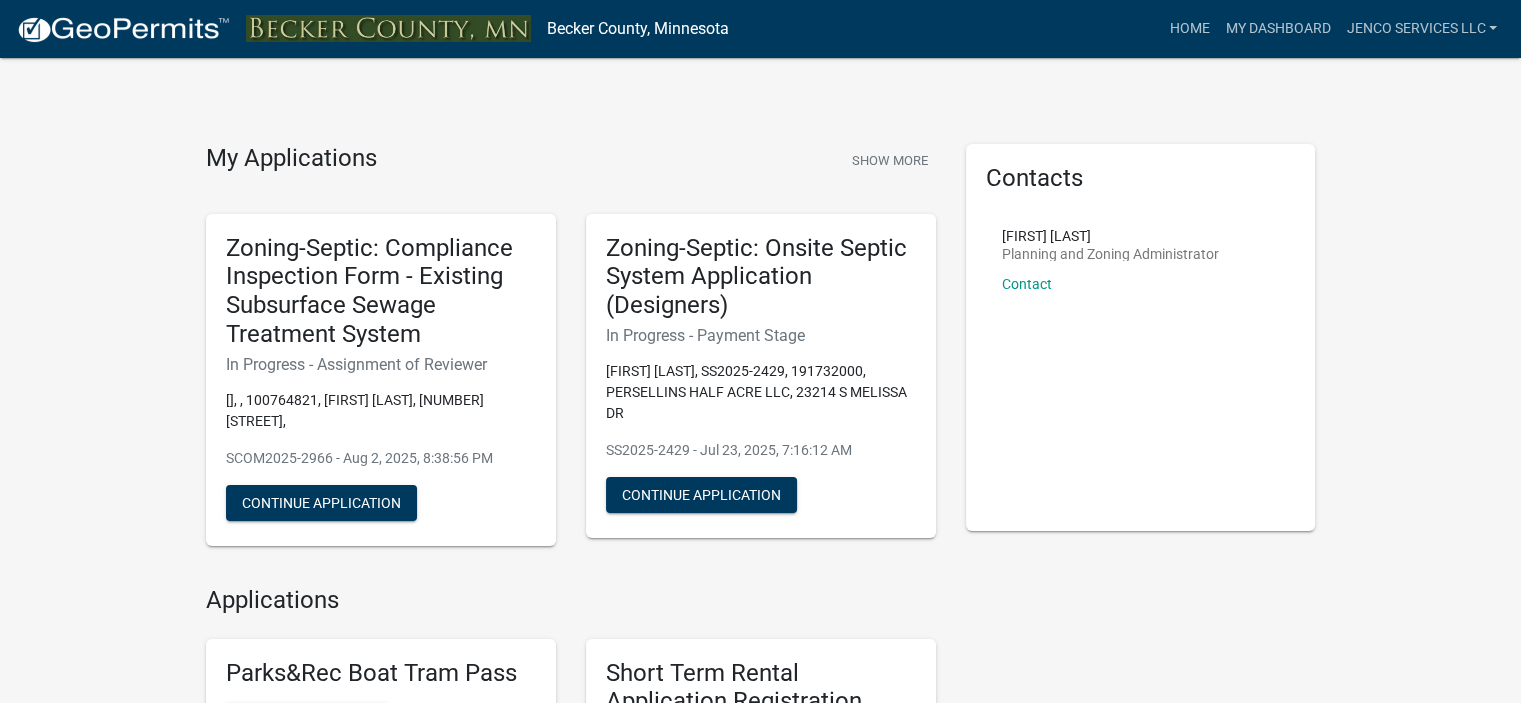 scroll, scrollTop: 615, scrollLeft: 0, axis: vertical 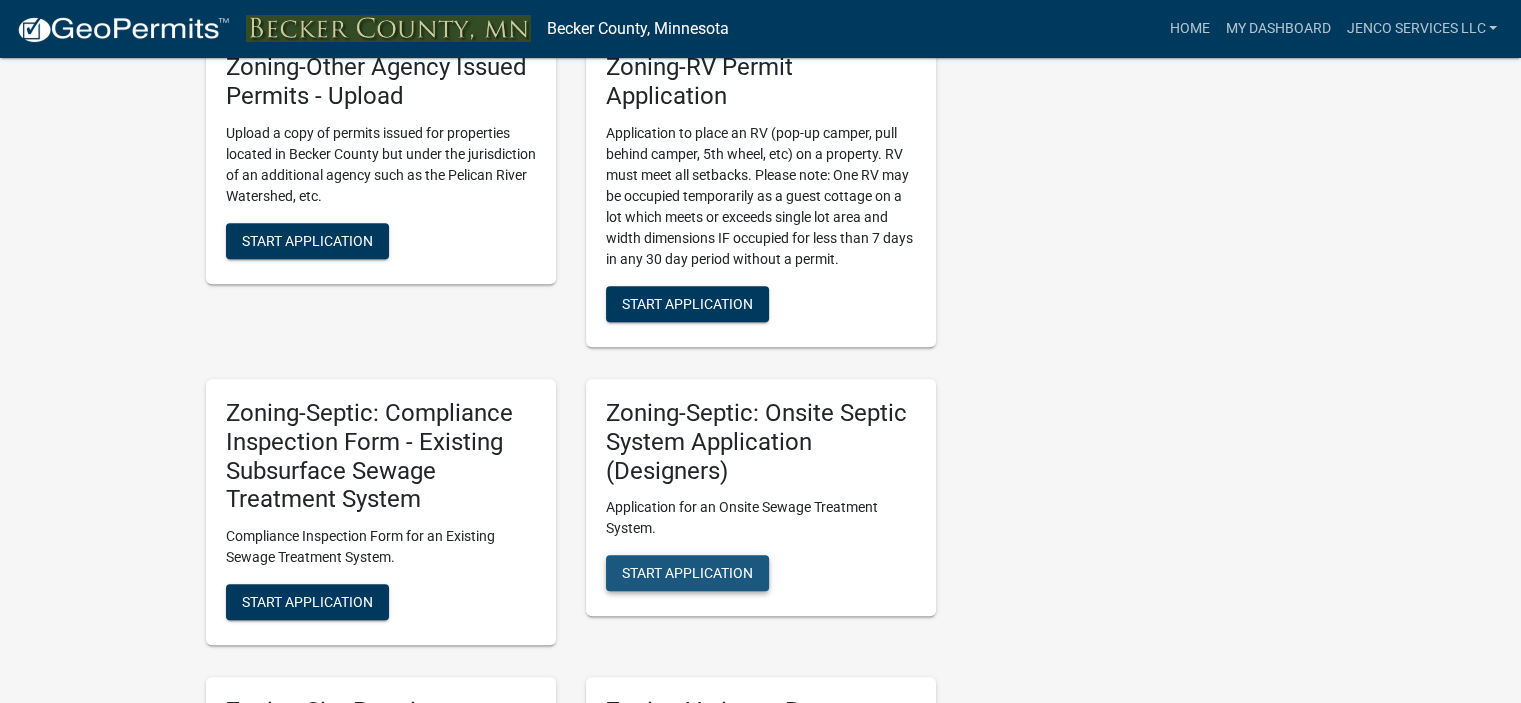 click on "Start Application" 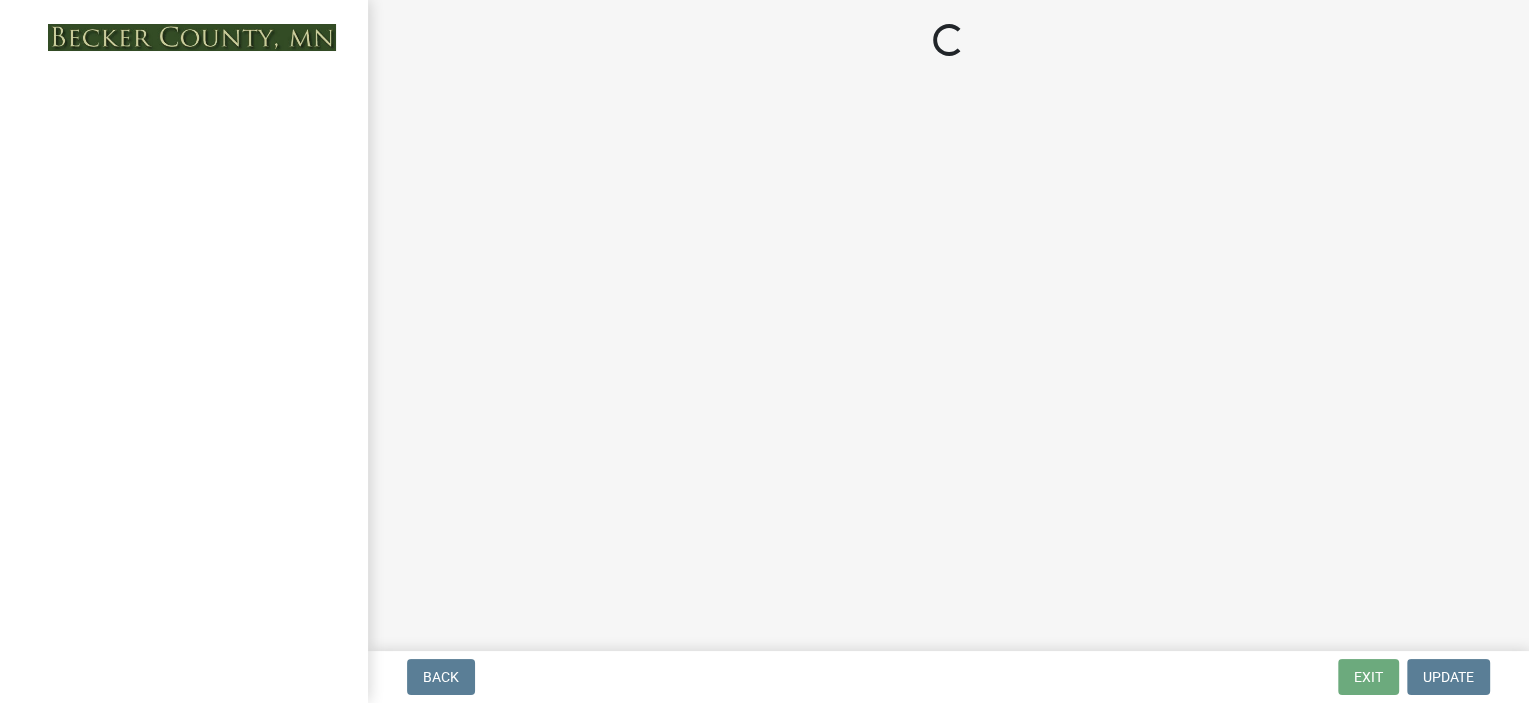 scroll, scrollTop: 0, scrollLeft: 0, axis: both 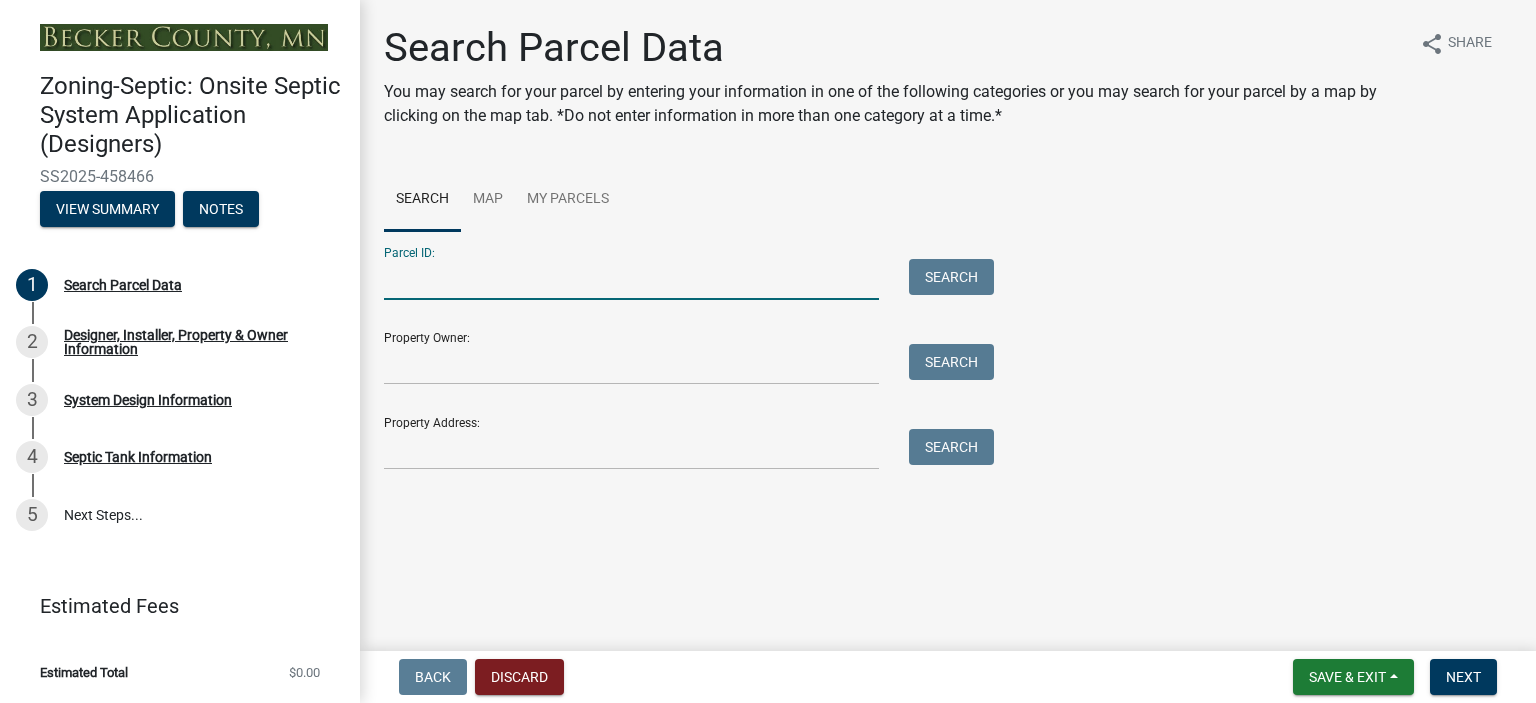click on "Parcel ID:" at bounding box center (631, 279) 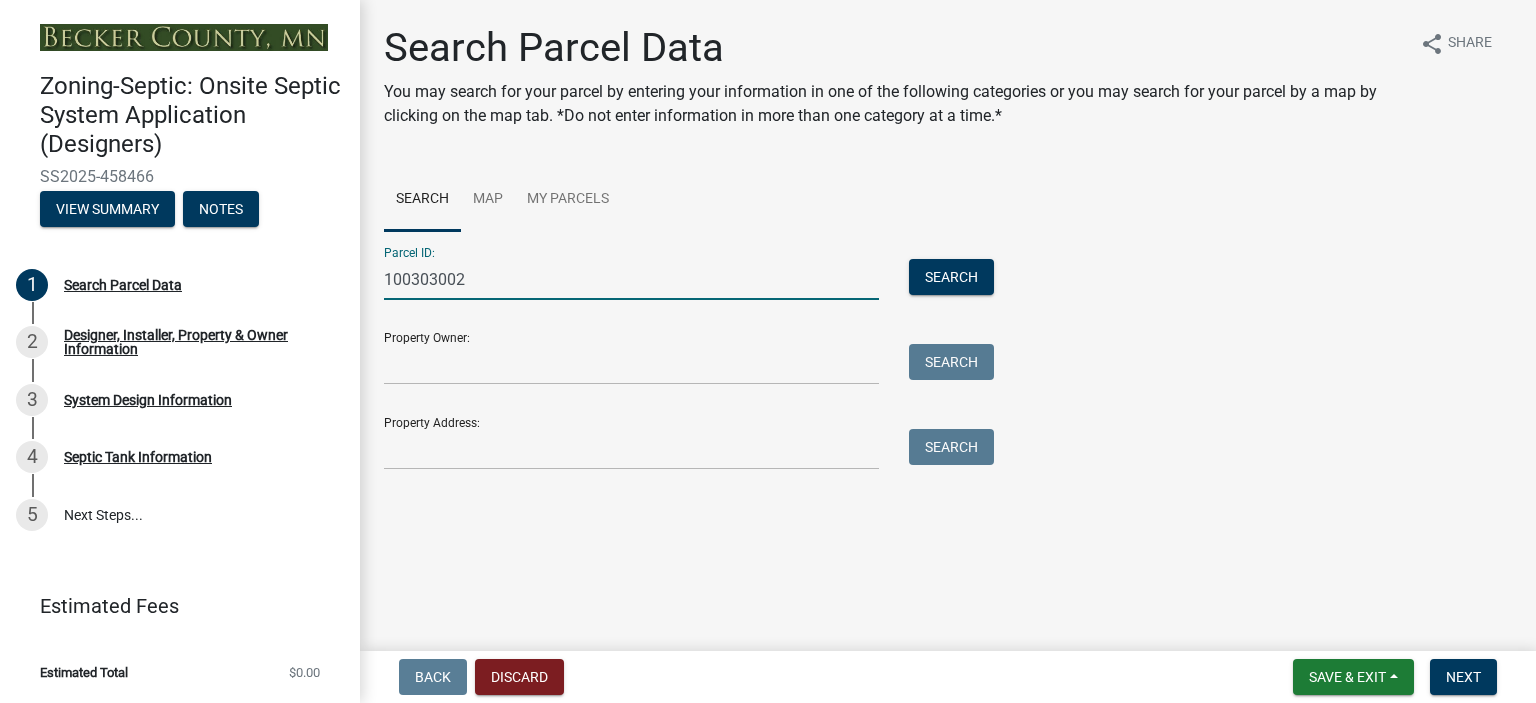 type on "100303002" 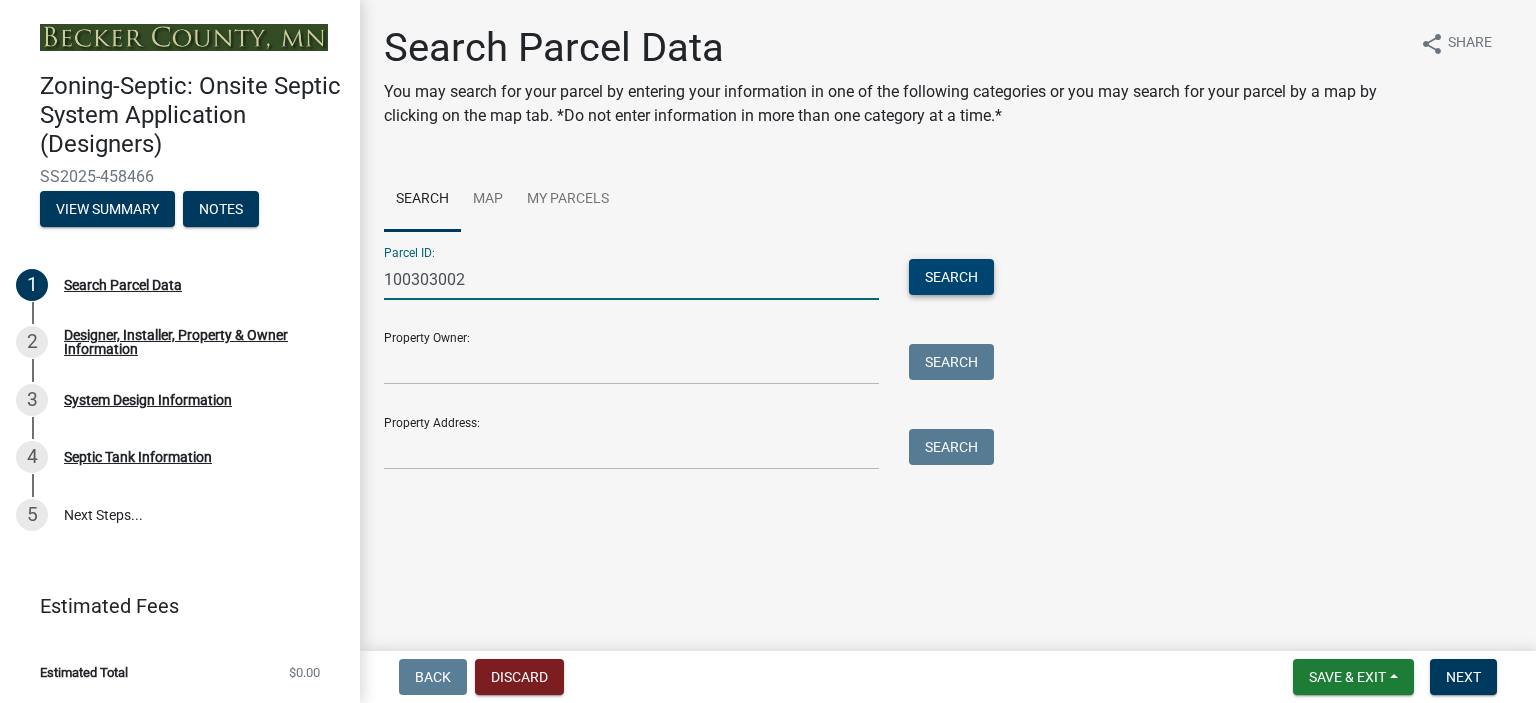 click on "Search" at bounding box center [951, 277] 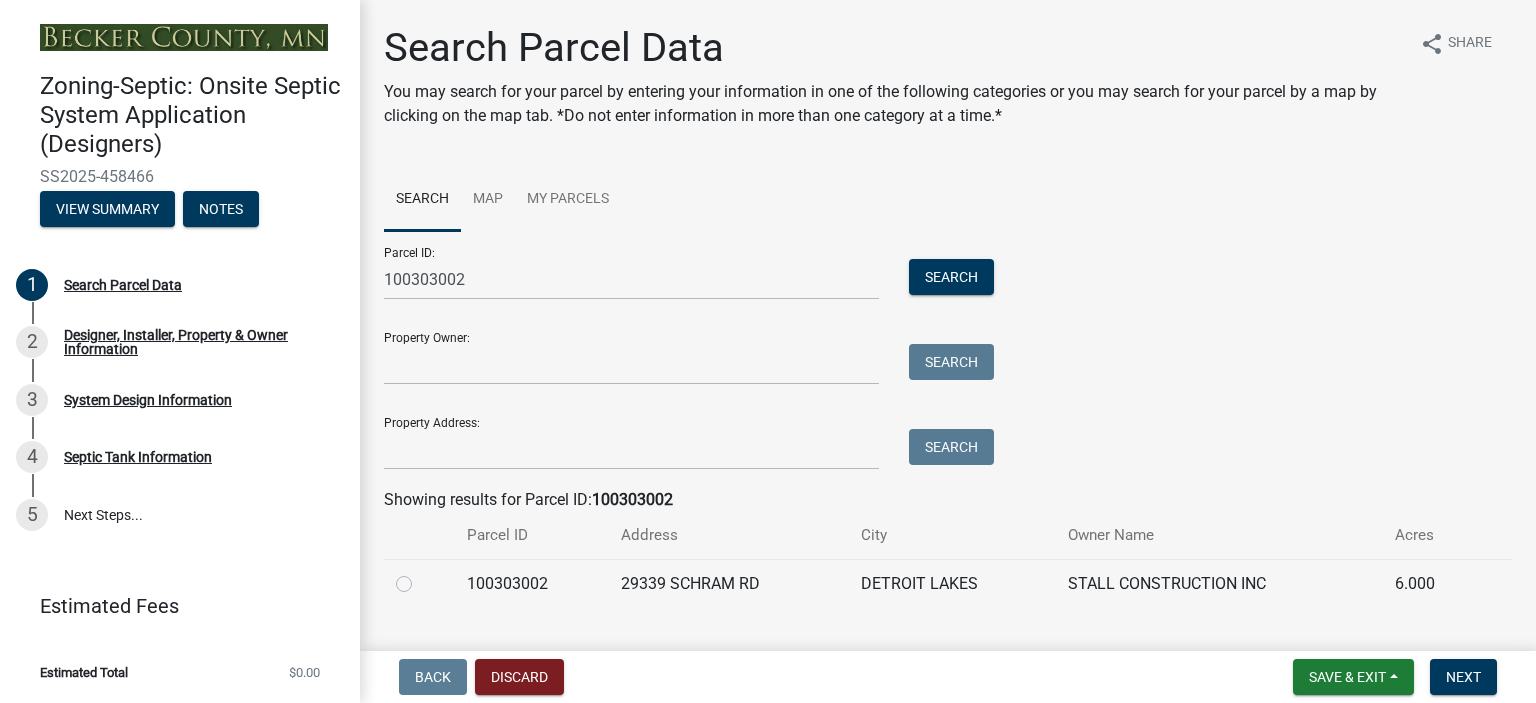 click 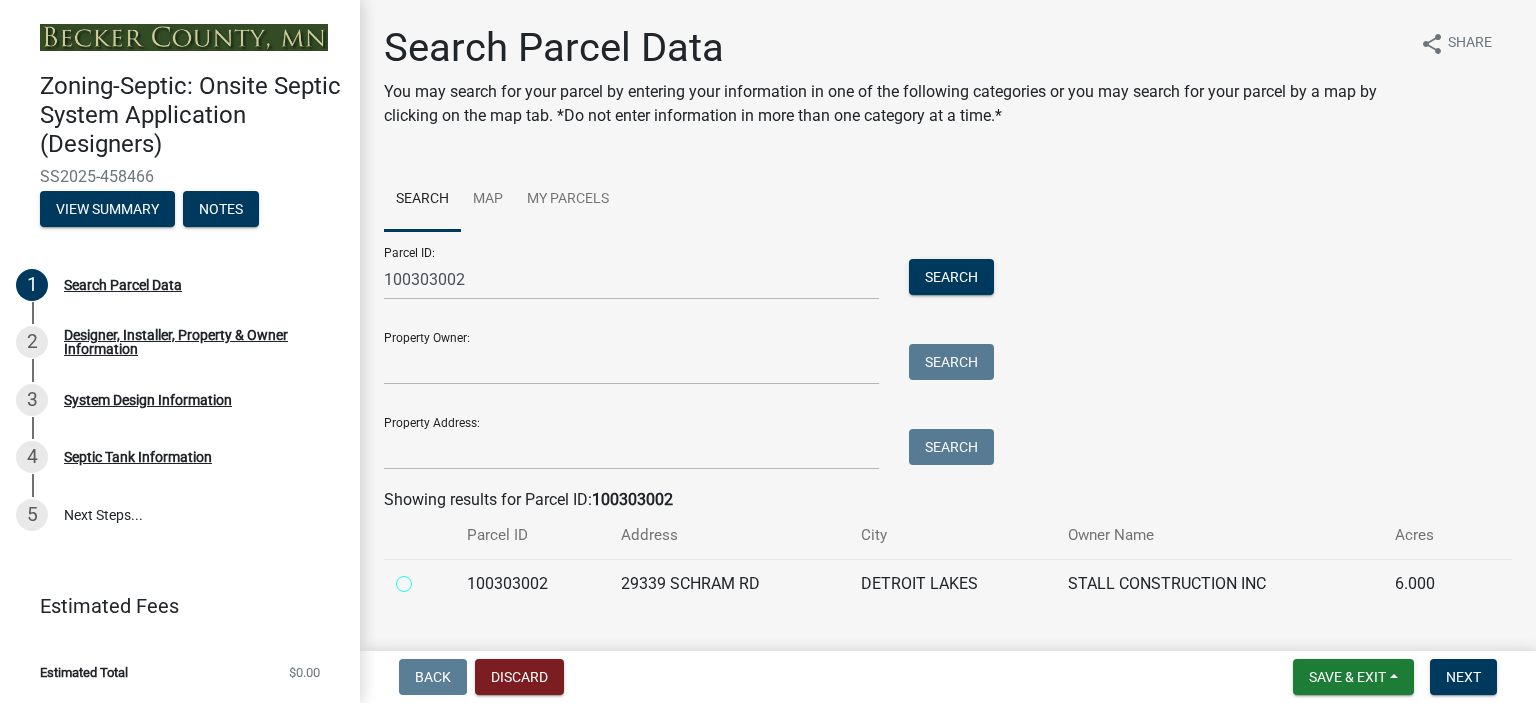 click at bounding box center (426, 578) 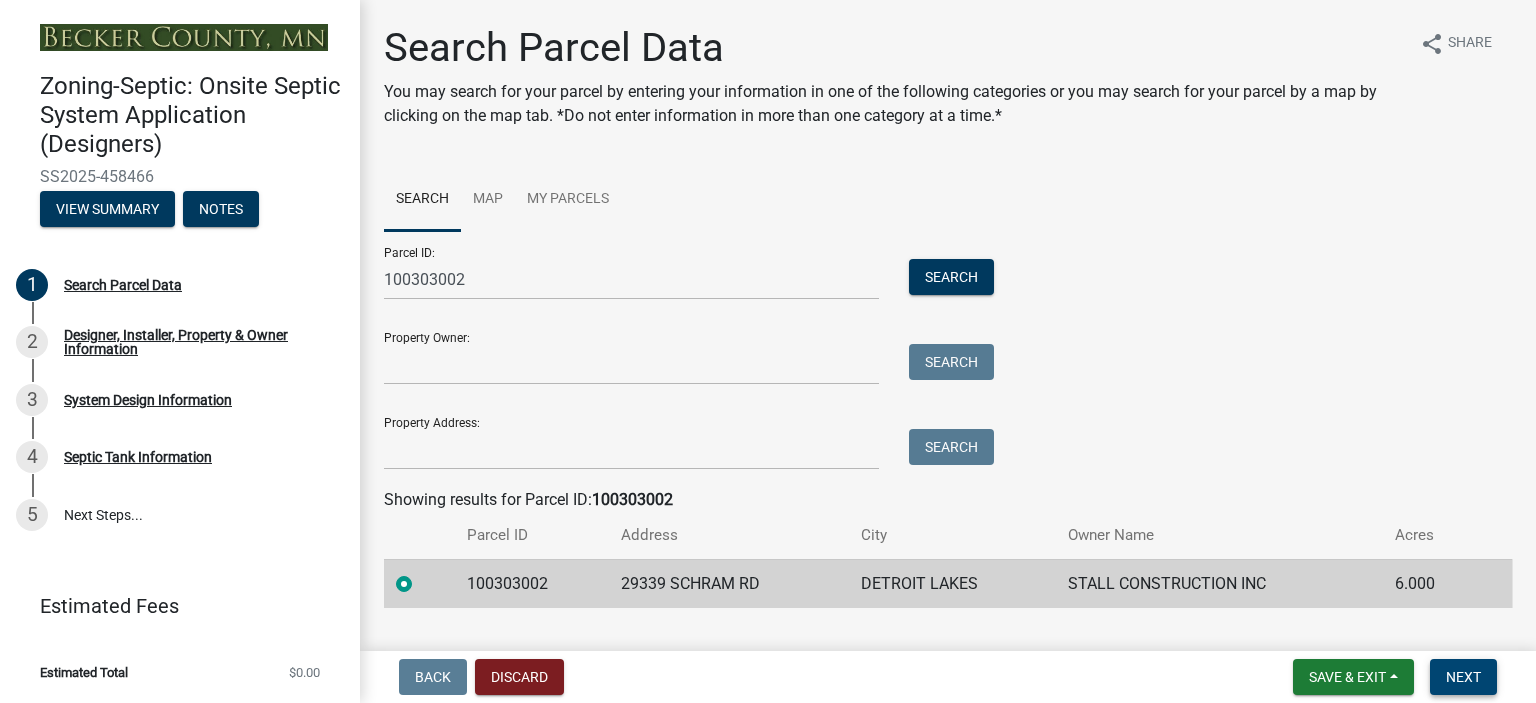 click on "Next" at bounding box center (1463, 677) 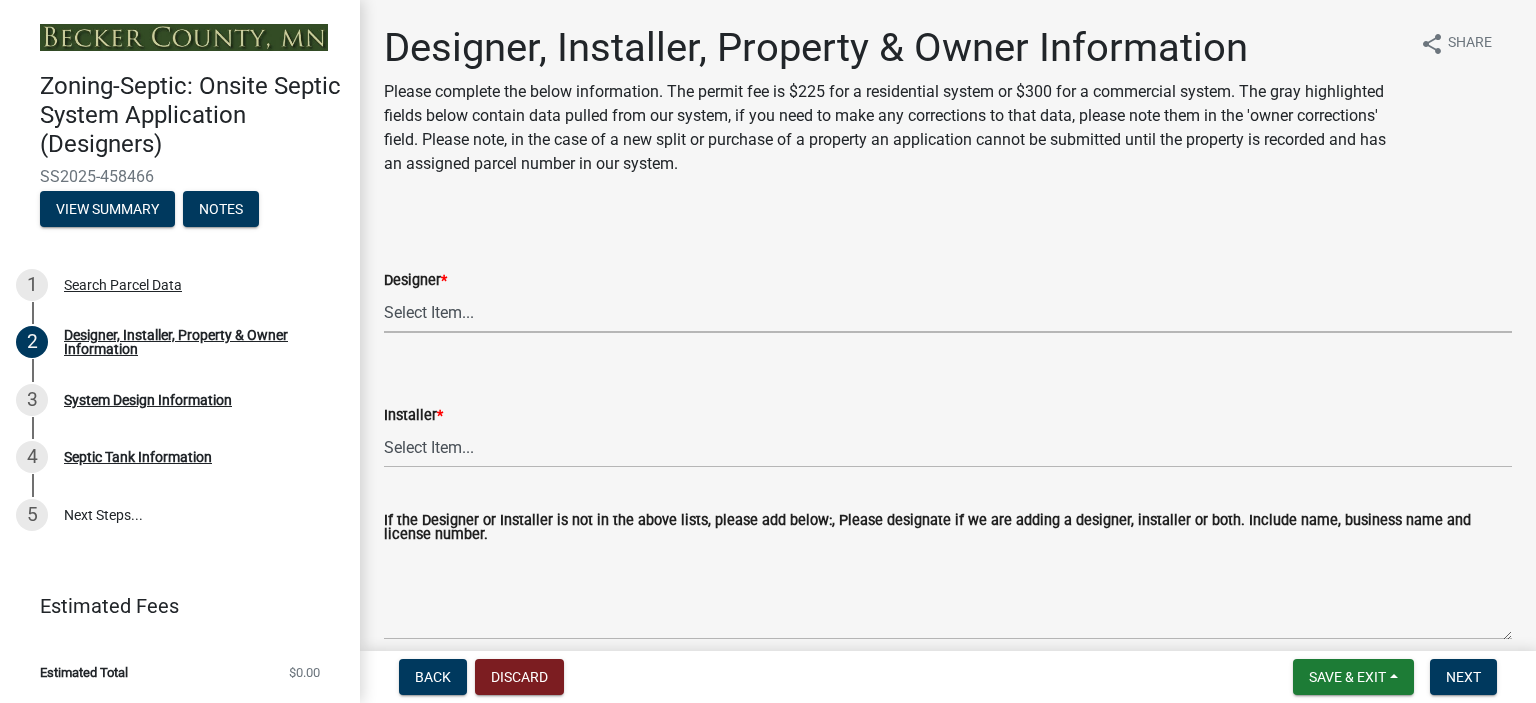 click on "Select Item...   OTHER – Not listed (please add in next field and we will add to our list)   A-1 Septic Service & Excavating LLC, L2029 ([FIRST] [LAST])   Abbott Excavating, Inc, L288 ([FIRST] [LAST])   Anderson On-Site, L634 ([FIRST] [LAST])   Backhoe Pete, L909 ([FIRST] [LAST])   Bluffton Hardware Inc, L166 ([FIRST] [LAST])   Bob's Septic Service, L1939 ([FIRST] [LAST])   Brogard Plumbing, Heating and Excavating, LLC ([FIRST] [LAST])   Buffalo River Excavating LLC, L3872 ([FIRST] [LAST])   CHR Construction Services, L4008 ([FIRST] [LAST])   Clarks Excavating and Septic Pumping, L603 ([FIRST] [LAST], [FIRST] [LAST])   Cubed B LLC, L4142 ([FIRST] [LAST])   D & B Septic & Excavation LLC, L2591 ([FIRST] [LAST])   Darryl Bergstrom Backhoe Services, L478 ([FIRST] [LAST])   Dewey's Septic Service LLC, L2884 ([FIRST] [LAST])   Don Umthun, L1867 ([FIRST] [LAST])   Egge Construction Inc, L209 ([FIRST] [LAST], [FIRST] [LAST])   Gilster Excavating LLC, L2564 ([FIRST] [LAST])   Girtz Excavating LLC, L826 ([FIRST] [LAST])" at bounding box center (948, 312) 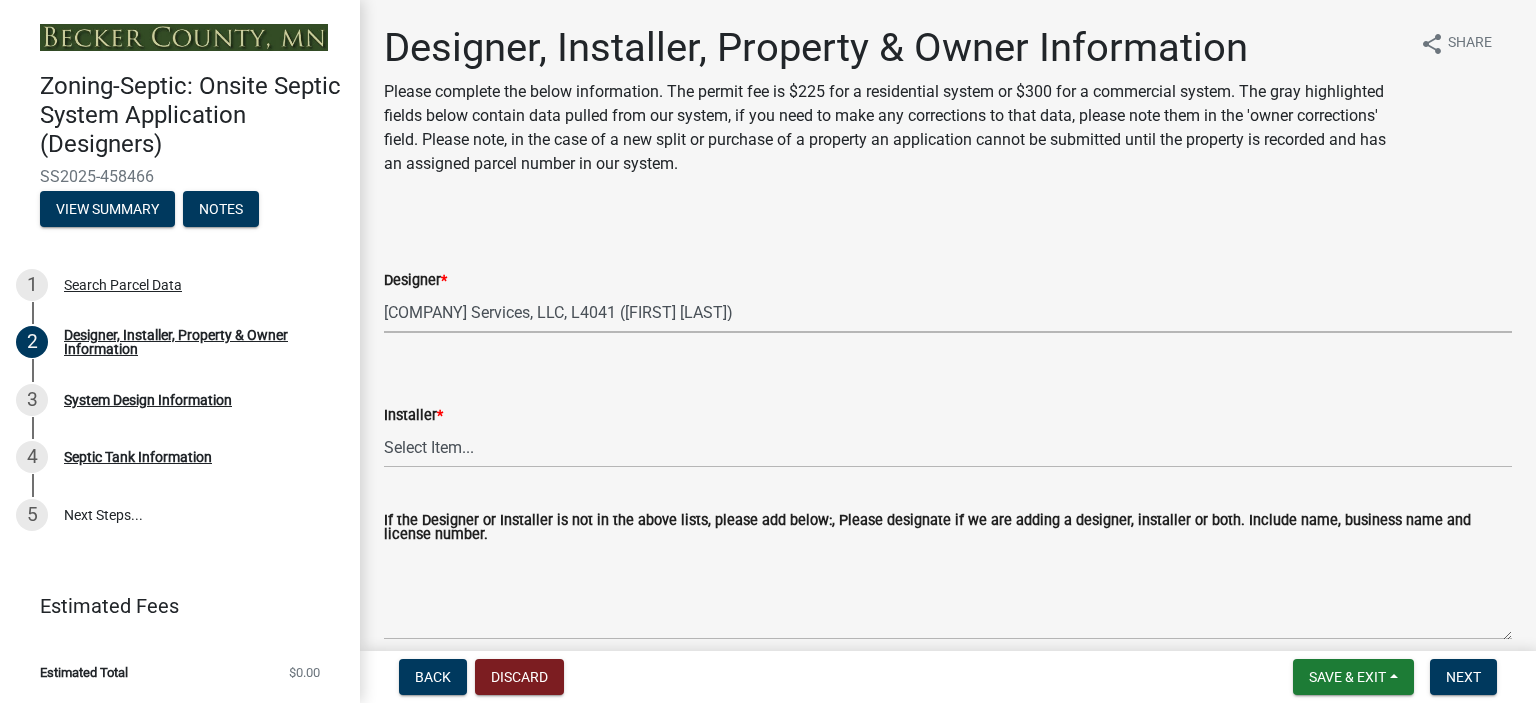 click on "Select Item...   OTHER – Not listed (please add in next field and we will add to our list)   A-1 Septic Service & Excavating LLC, L2029 ([FIRST] [LAST])   Abbott Excavating, Inc, L288 ([FIRST] [LAST])   Anderson On-Site, L634 ([FIRST] [LAST])   Backhoe Pete, L909 ([FIRST] [LAST])   Bluffton Hardware Inc, L166 ([FIRST] [LAST])   Bob's Septic Service, L1939 ([FIRST] [LAST])   Brogard Plumbing, Heating and Excavating, LLC ([FIRST] [LAST])   Buffalo River Excavating LLC, L3872 ([FIRST] [LAST])   CHR Construction Services, L4008 ([FIRST] [LAST])   Clarks Excavating and Septic Pumping, L603 ([FIRST] [LAST], [FIRST] [LAST])   Cubed B LLC, L4142 ([FIRST] [LAST])   D & B Septic & Excavation LLC, L2591 ([FIRST] [LAST])   Darryl Bergstrom Backhoe Services, L478 ([FIRST] [LAST])   Dewey's Septic Service LLC, L2884 ([FIRST] [LAST])   Don Umthun, L1867 ([FIRST] [LAST])   Egge Construction Inc, L209 ([FIRST] [LAST], [FIRST] [LAST])   Gilster Excavating LLC, L2564 ([FIRST] [LAST])   Girtz Excavating LLC, L826 ([FIRST] [LAST])" at bounding box center [948, 312] 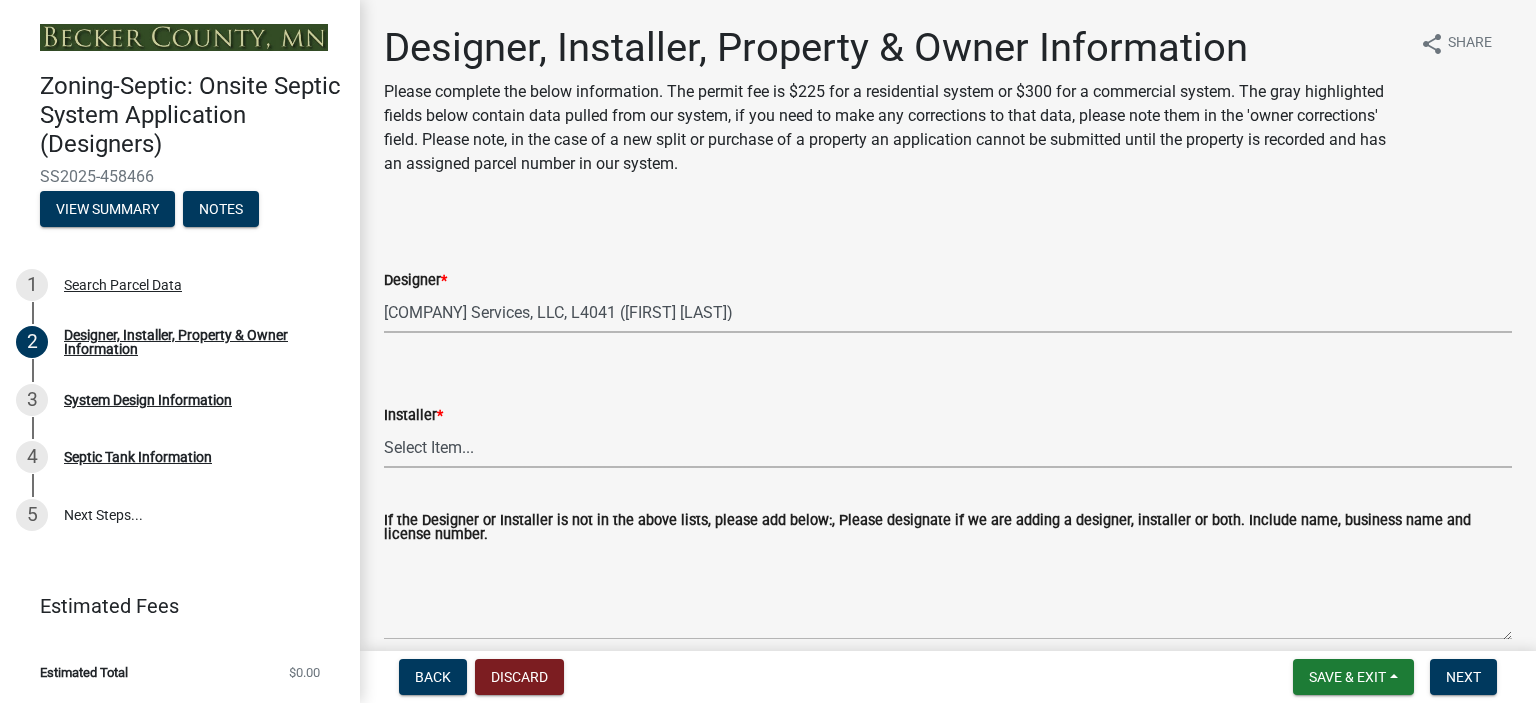 click on "Select Item...   OTHER – Not listed (please add in next field and we will add to our list)   PROPERTY OWNER – Self Install   A-1 Septic Service & Excavating LLC, L2029 ([FIRST] [LAST])   Abbott Excavating, Inc, L288 ([FIRST] [LAST])   Asher Contracting LLC, L3980 ([FIRST] [LAST])   Backhoe Pete, L909 ([FIRST] [LAST])   Bluffton Hardware Inc, L166 ([FIRST] [LAST], [FIRST] [LAST])   Bob's Septic Service, L1939 ([FIRST] [LAST])   Boit Excavating, L559 ([FIRST] [LAST])   Brogard Plumbing, Heating and Excavating Inc, L1332 ([FIRST] [LAST])   Buffalo River Excavating LLC, L3872 ([FIRST] [LAST])   CHR Construction Services LLC, L4008 ([FIRST] [LAST] - Installer Apprentice)   Clark's Excavating and Septic Pumping, L603 ([FIRST] [LAST], [FIRST] [LAST])   Clearwater Excavating Inc., L4236 ([FIRST] [LAST])   Clearwater Sewer Systems, L4259 ([FIRST] [LAST])   Crescent Septic Services LLC, L4224 ([FIRST] [LAST])   Crescent Septic Services LLC L4224 ([FIRST] [LAST])   Custom Septic Inc, L1744 ([FIRST] [LAST])   [FIRST] [LAST], C3206" at bounding box center [948, 447] 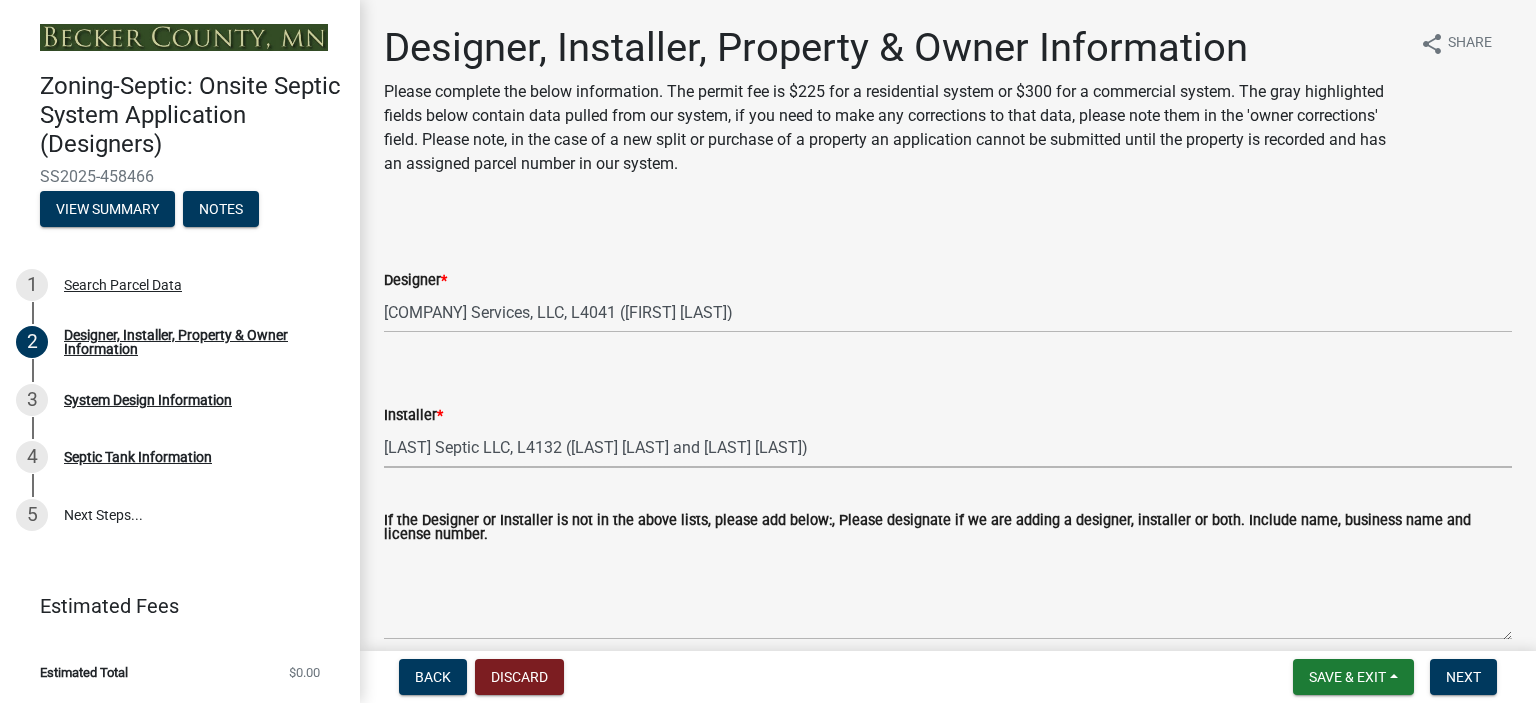 click on "Select Item...   OTHER – Not listed (please add in next field and we will add to our list)   PROPERTY OWNER – Self Install   A-1 Septic Service & Excavating LLC, L2029 ([FIRST] [LAST])   Abbott Excavating, Inc, L288 ([FIRST] [LAST])   Asher Contracting LLC, L3980 ([FIRST] [LAST])   Backhoe Pete, L909 ([FIRST] [LAST])   Bluffton Hardware Inc, L166 ([FIRST] [LAST], [FIRST] [LAST])   Bob's Septic Service, L1939 ([FIRST] [LAST])   Boit Excavating, L559 ([FIRST] [LAST])   Brogard Plumbing, Heating and Excavating Inc, L1332 ([FIRST] [LAST])   Buffalo River Excavating LLC, L3872 ([FIRST] [LAST])   CHR Construction Services LLC, L4008 ([FIRST] [LAST] - Installer Apprentice)   Clark's Excavating and Septic Pumping, L603 ([FIRST] [LAST], [FIRST] [LAST])   Clearwater Excavating Inc., L4236 ([FIRST] [LAST])   Clearwater Sewer Systems, L4259 ([FIRST] [LAST])   Crescent Septic Services LLC, L4224 ([FIRST] [LAST])   Crescent Septic Services LLC L4224 ([FIRST] [LAST])   Custom Septic Inc, L1744 ([FIRST] [LAST])   [FIRST] [LAST], C3206" at bounding box center (948, 447) 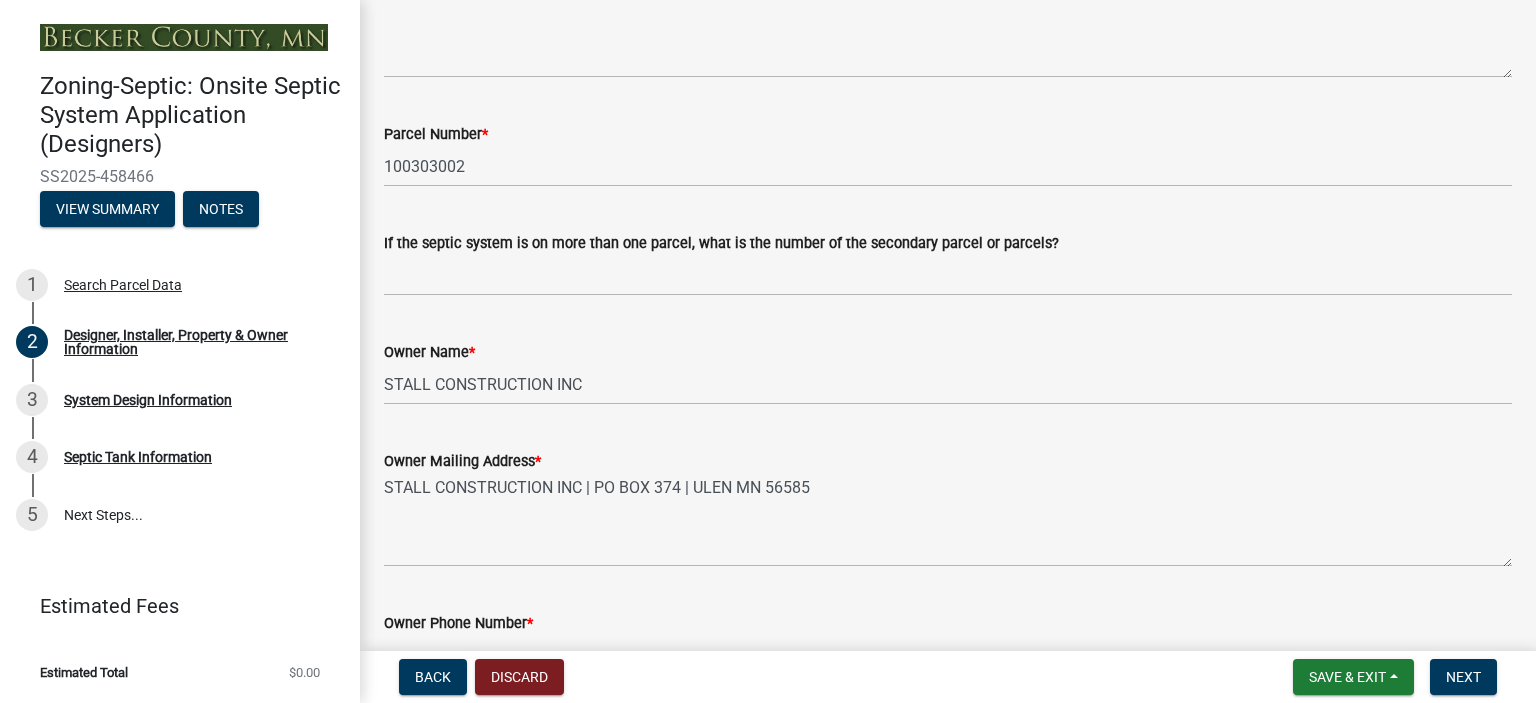 scroll, scrollTop: 1124, scrollLeft: 0, axis: vertical 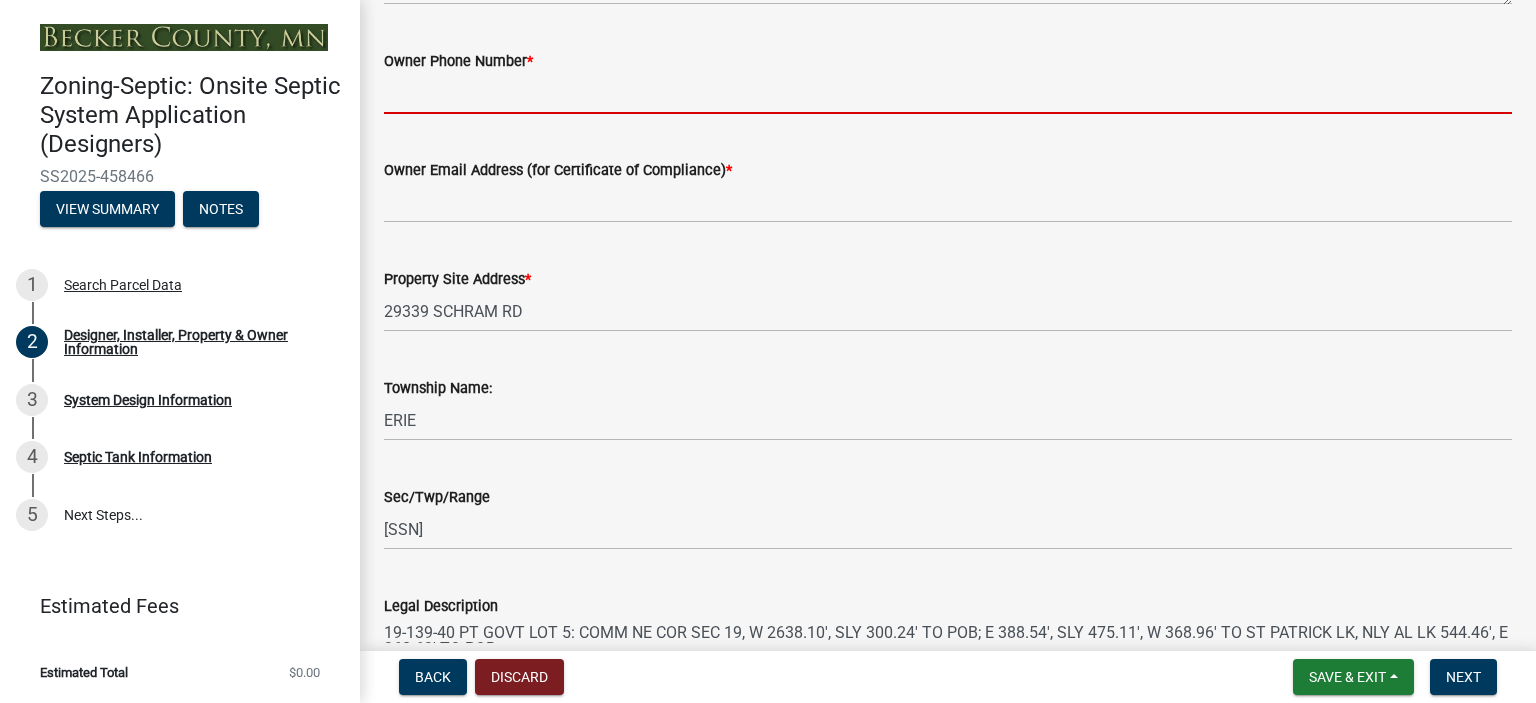 click on "Owner Phone Number  *" at bounding box center (948, 93) 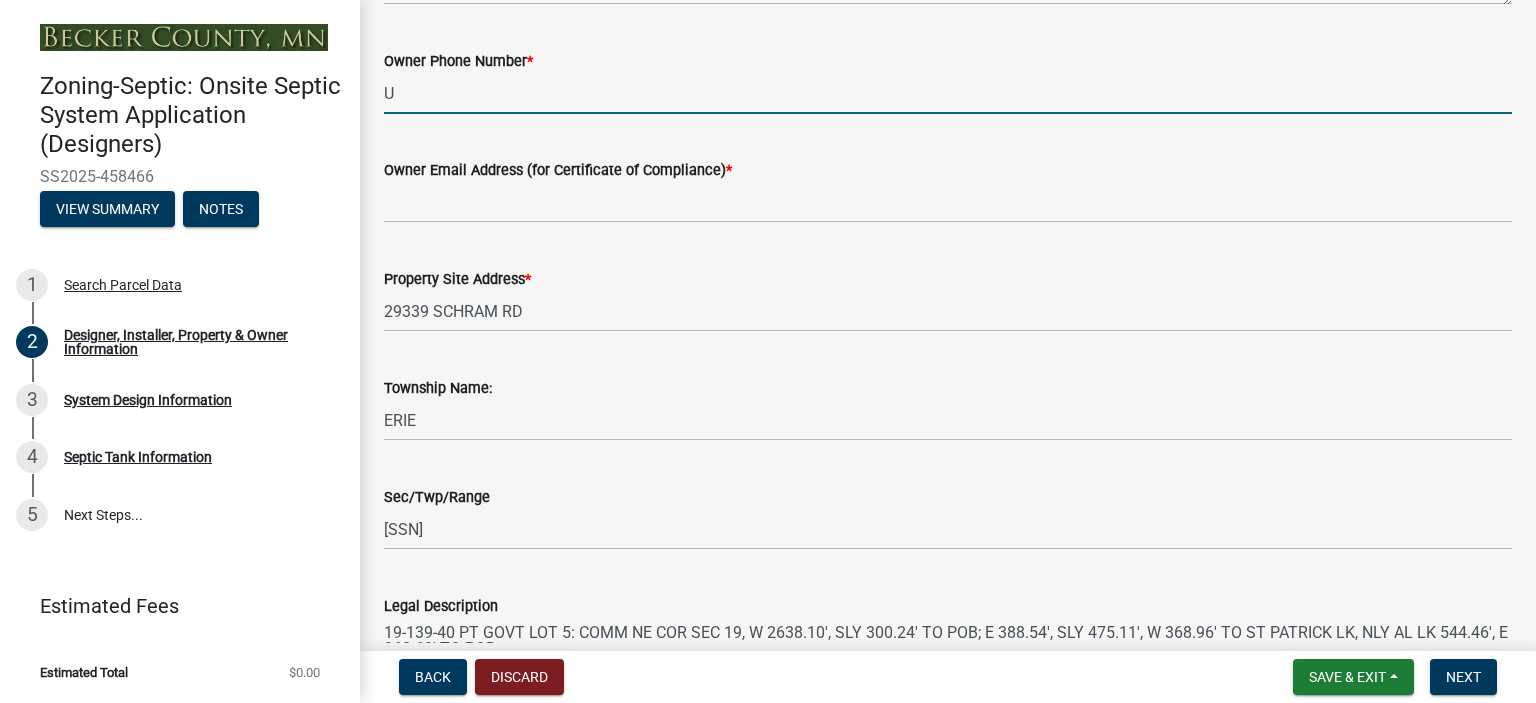 type on "UNKNOWN" 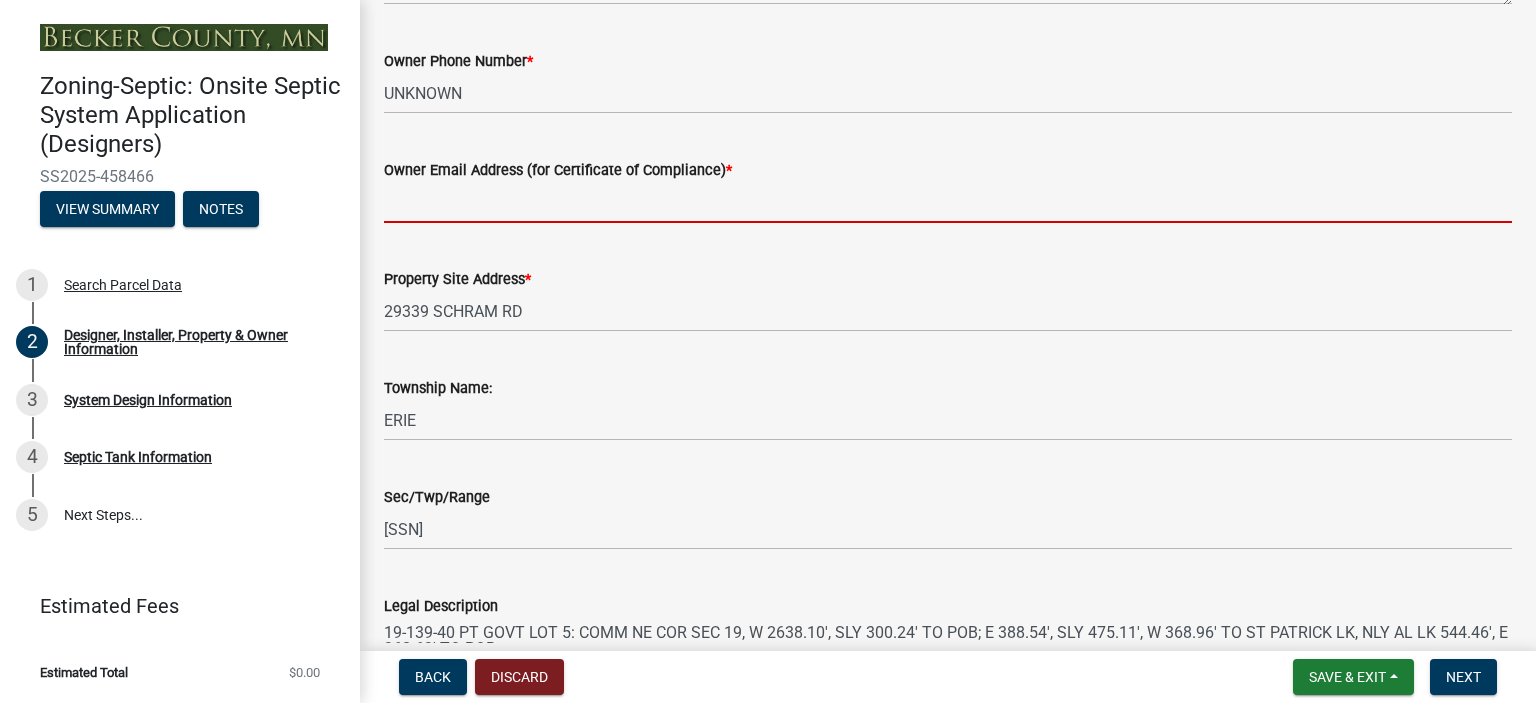 click on "Owner Email Address (for Certificate of Compliance)  *" at bounding box center (948, 202) 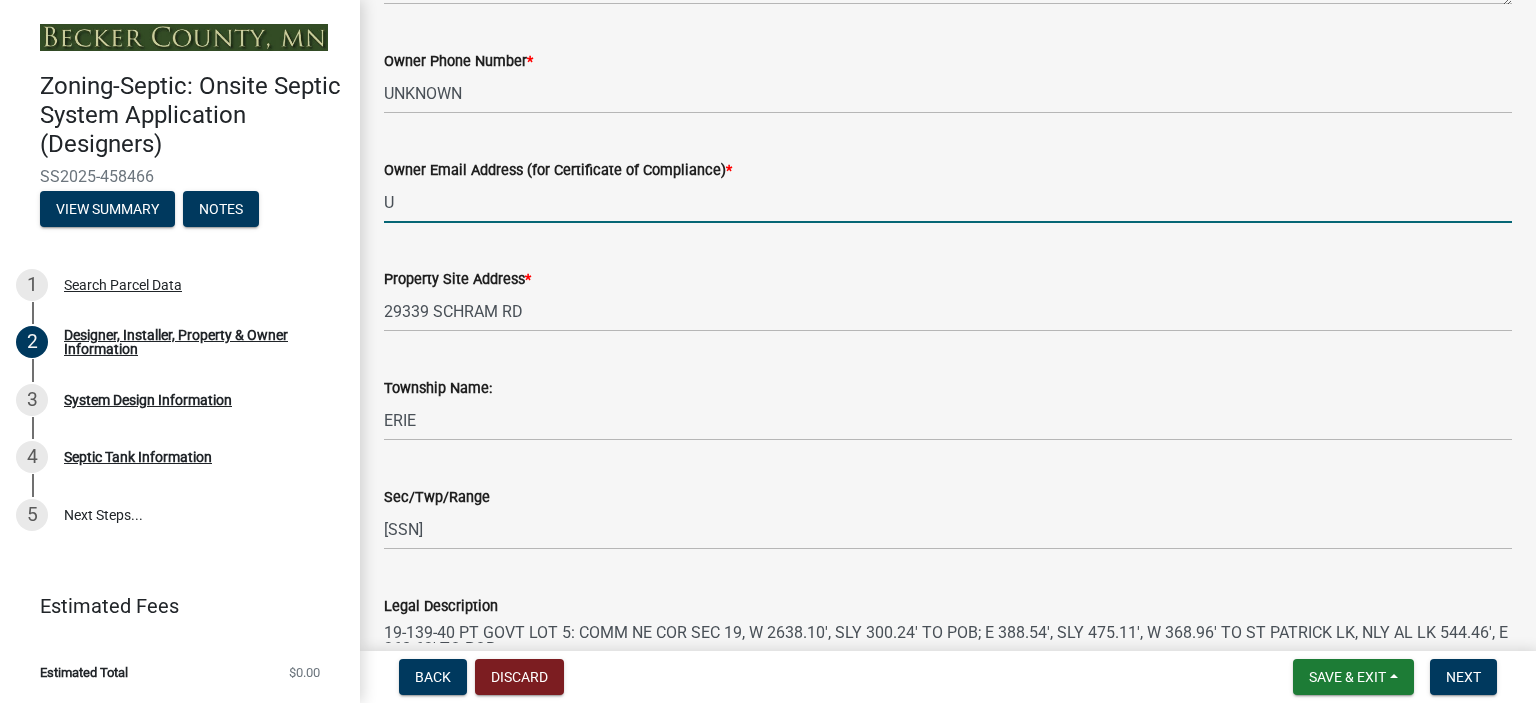type on "UNKNOWN" 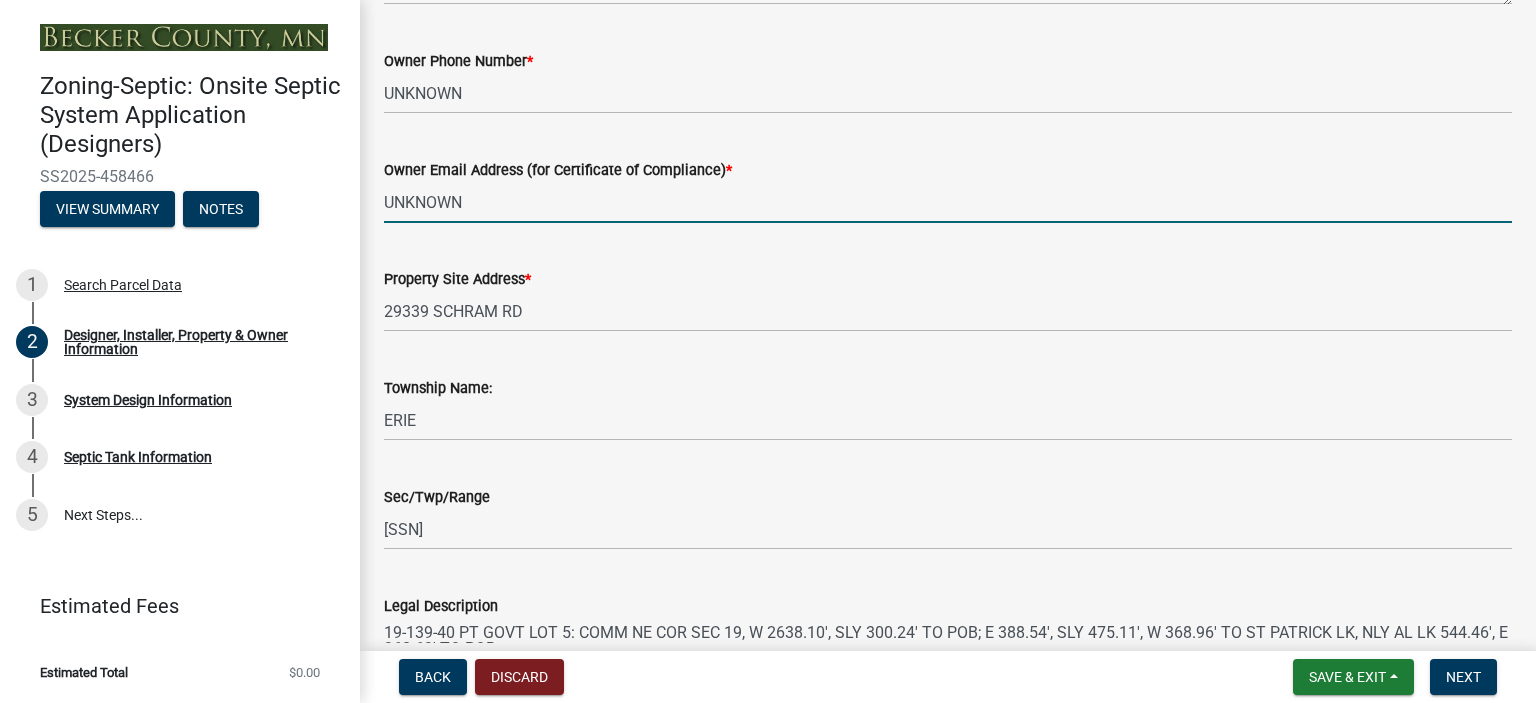 scroll, scrollTop: 1449, scrollLeft: 0, axis: vertical 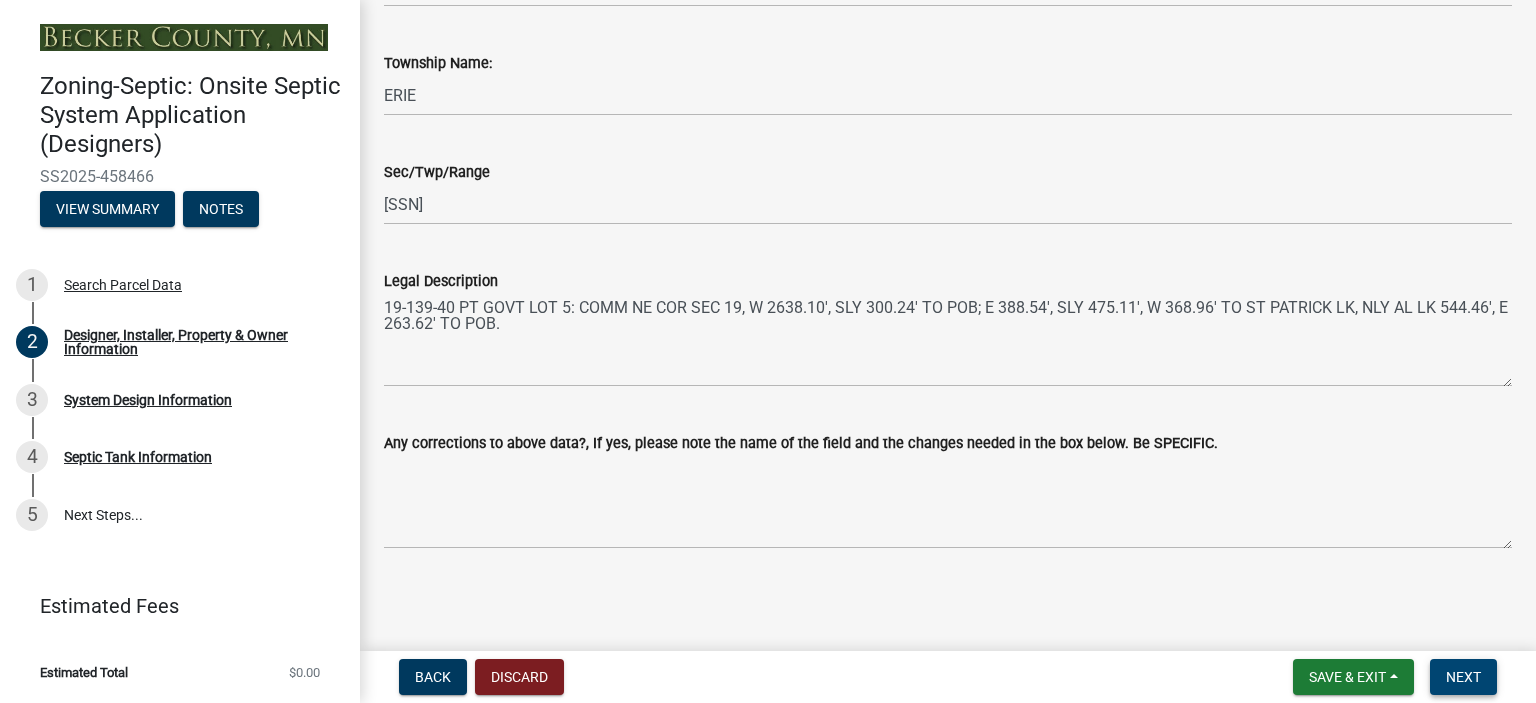 click on "Next" at bounding box center (1463, 677) 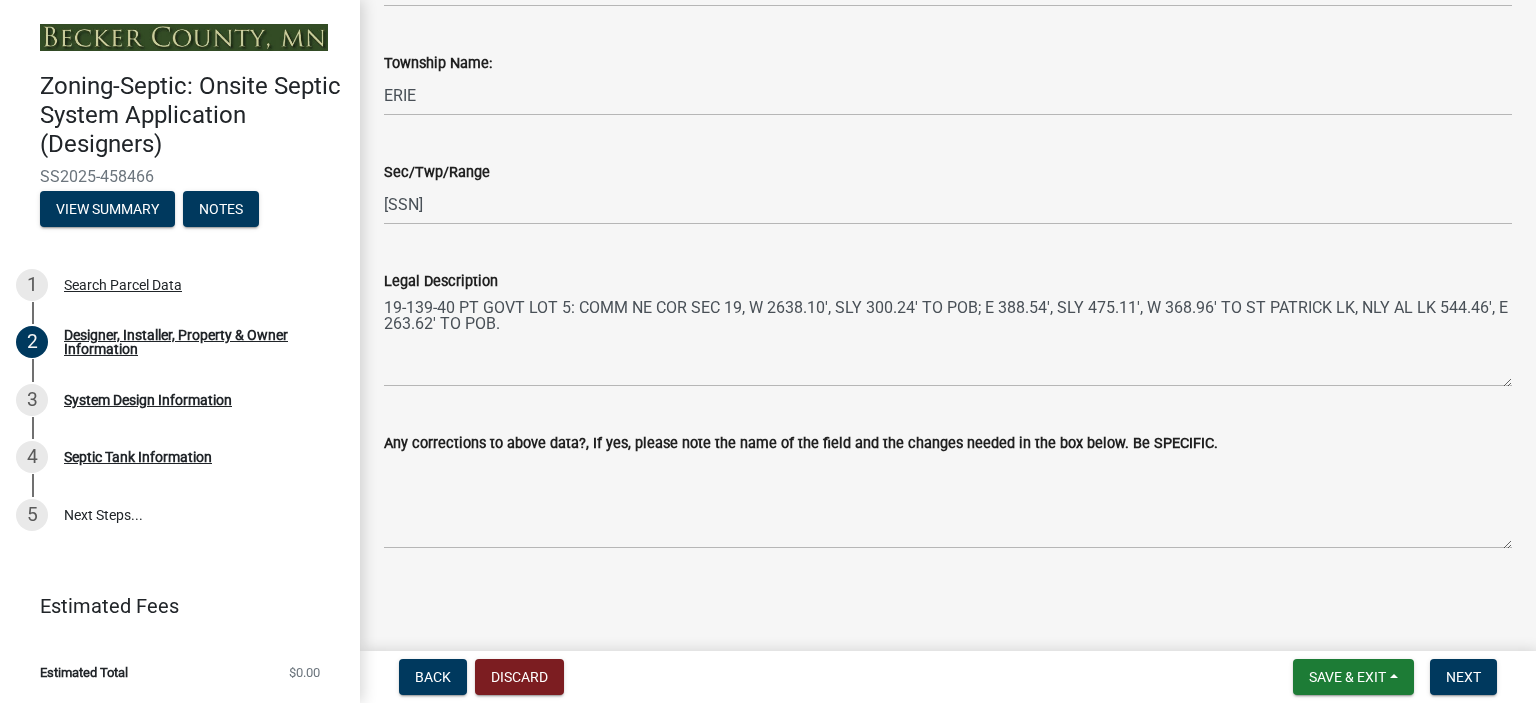 scroll, scrollTop: 0, scrollLeft: 0, axis: both 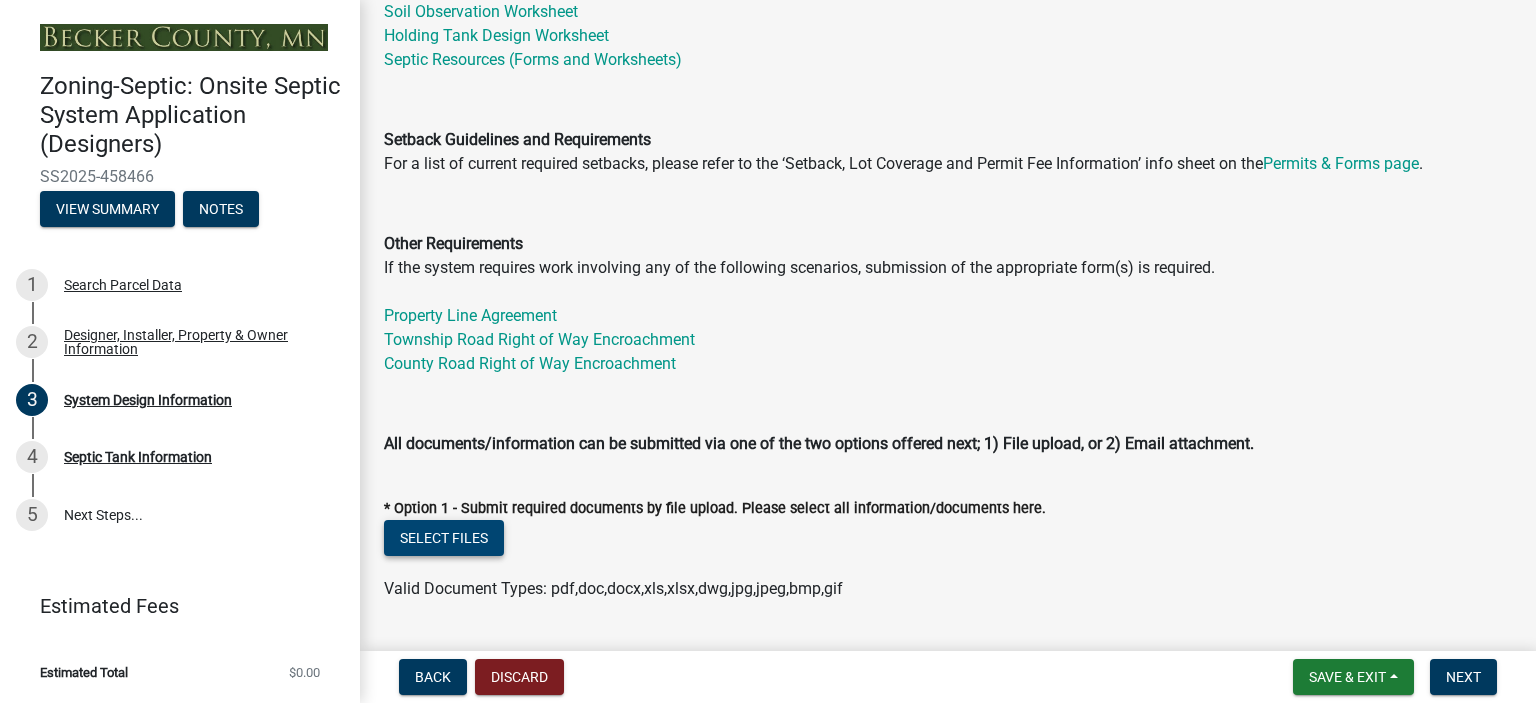 click on "Select files" 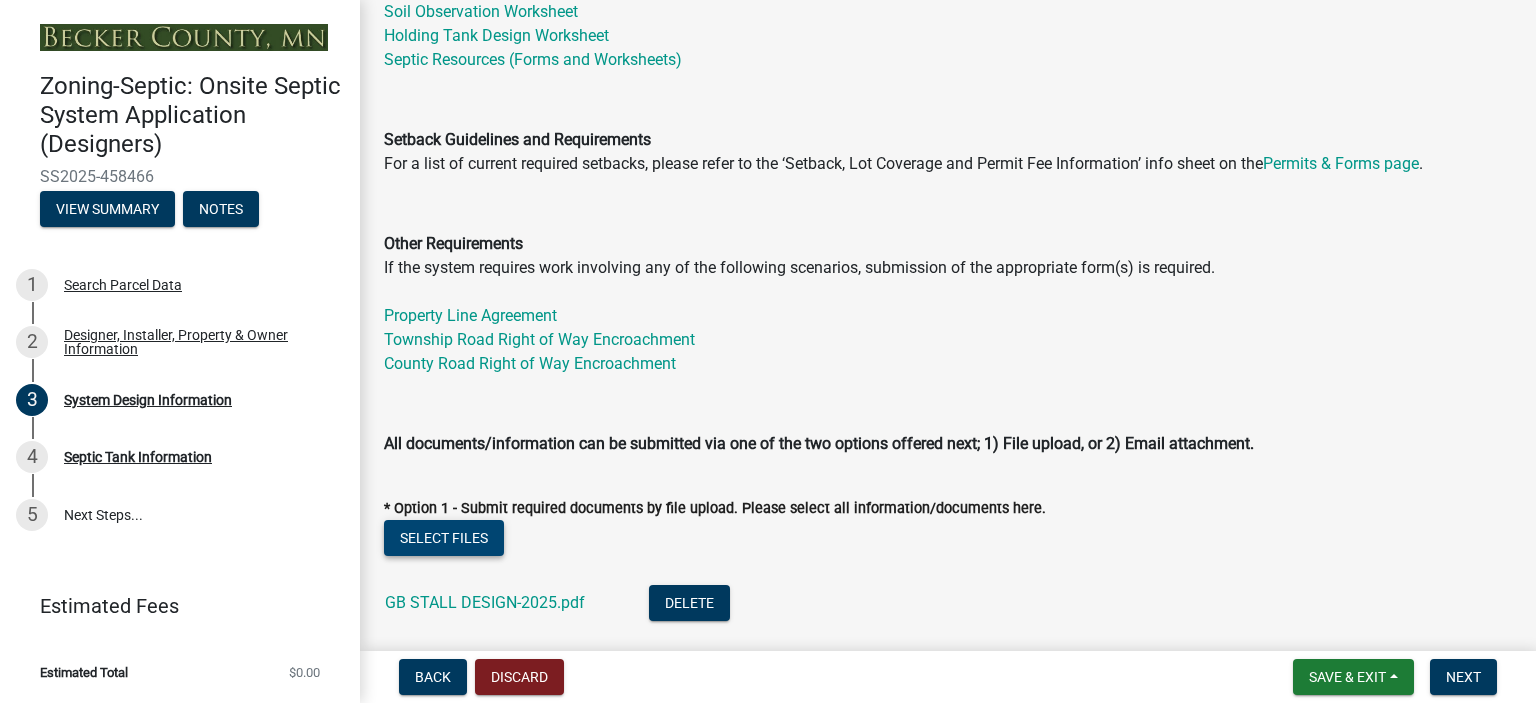 scroll, scrollTop: 1124, scrollLeft: 0, axis: vertical 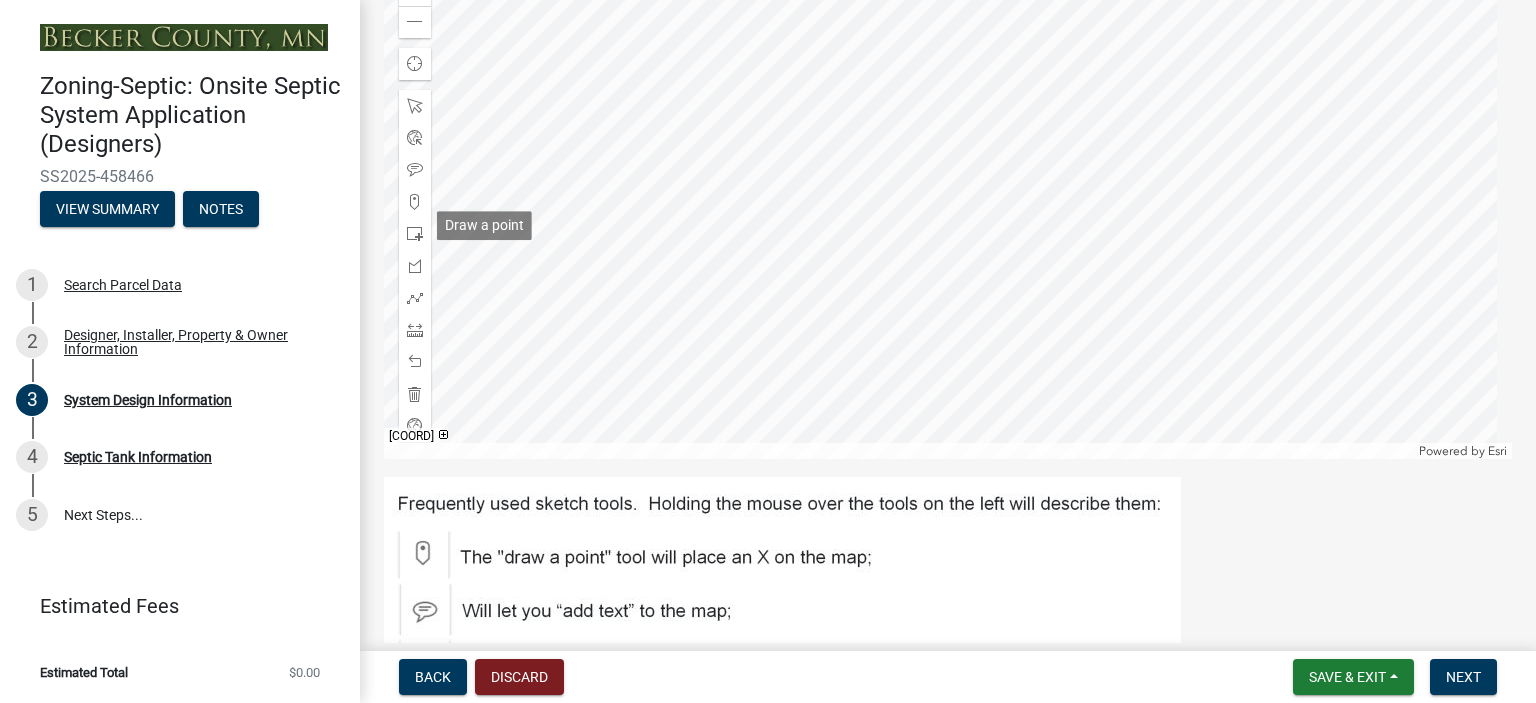 click 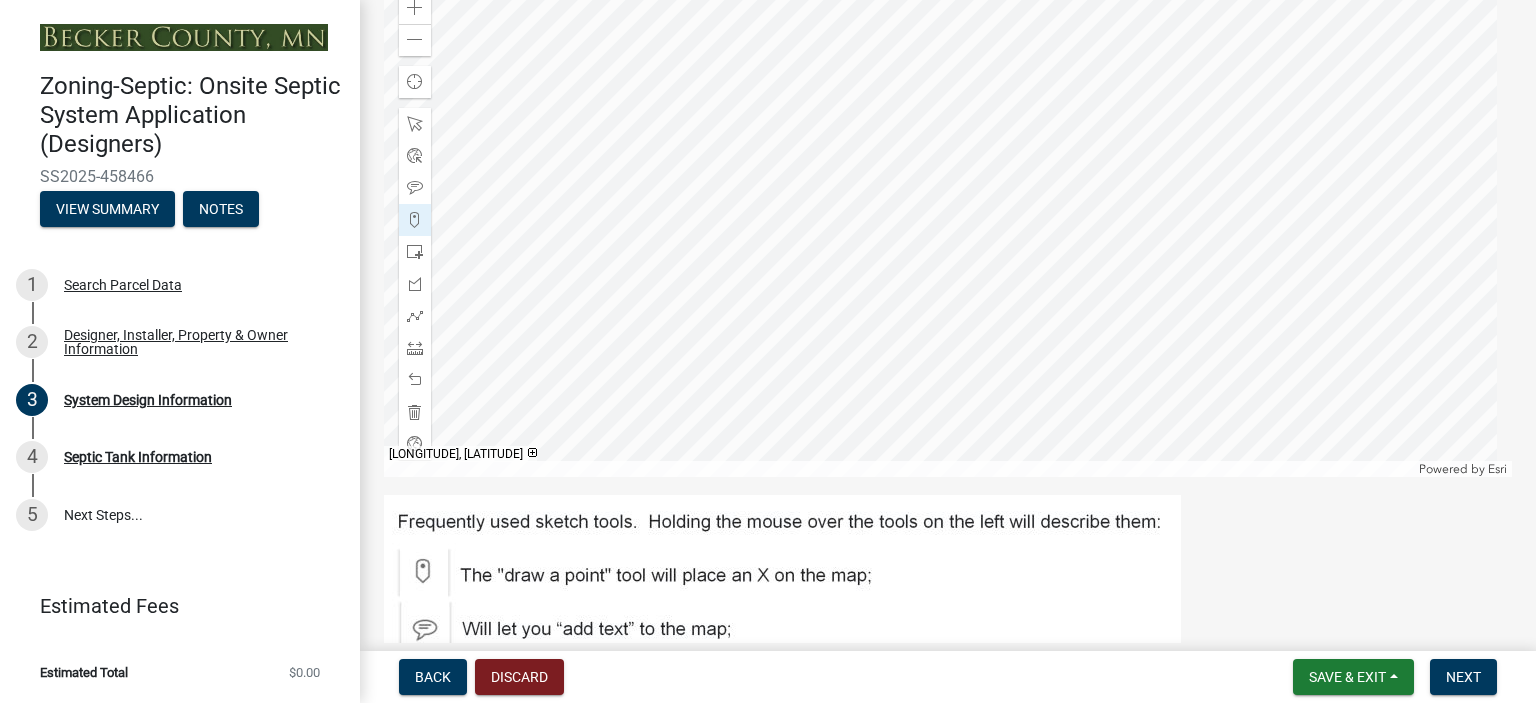 click 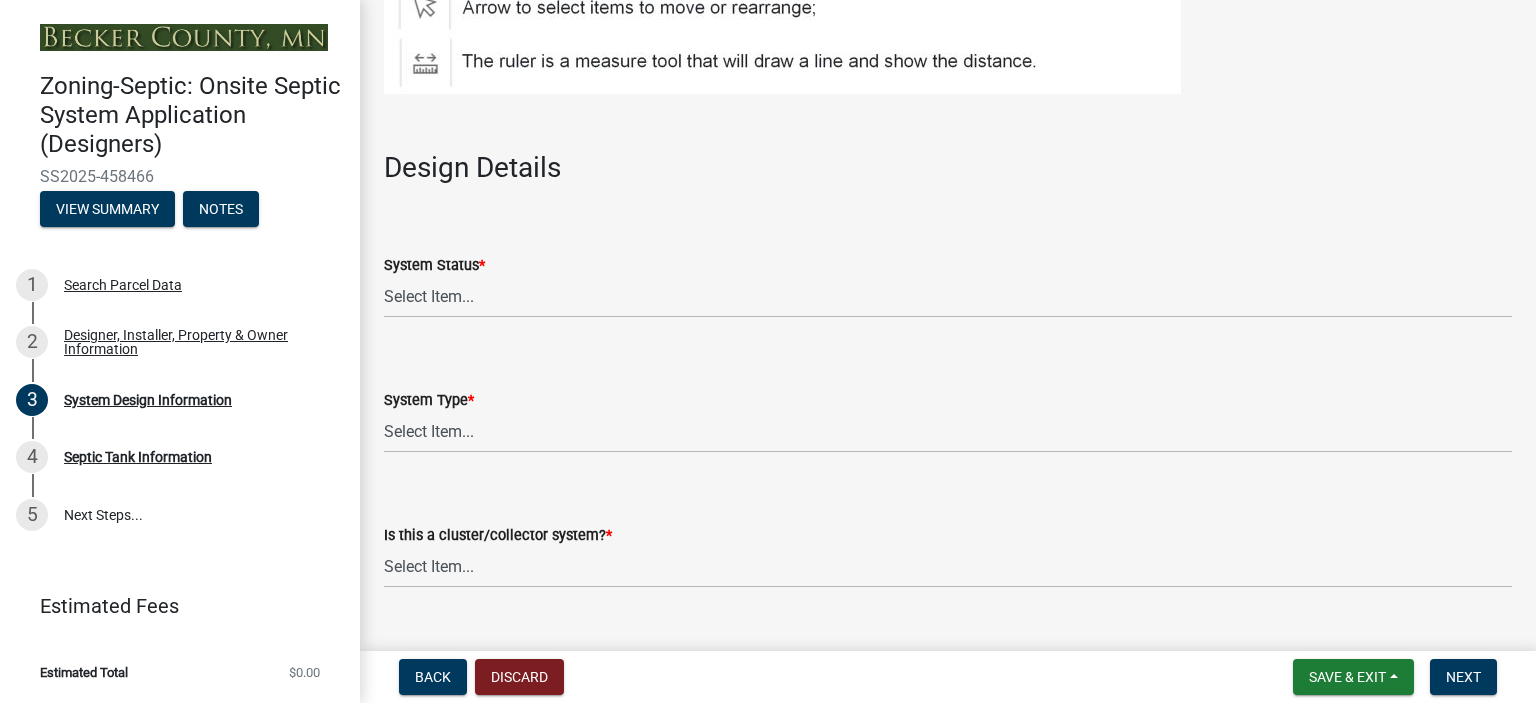 scroll, scrollTop: 2349, scrollLeft: 0, axis: vertical 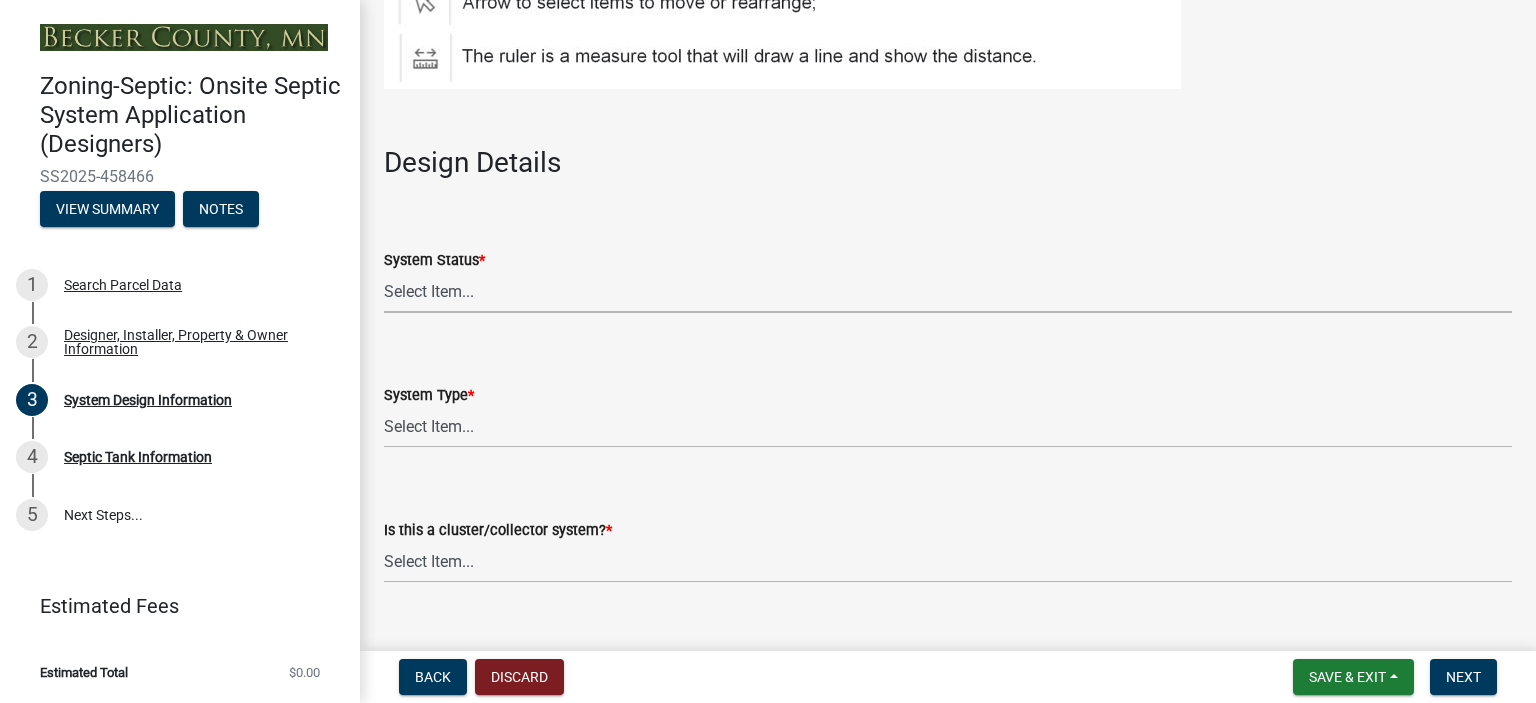 click on "Select Item...   No Existing System   Replacement System   Failing System (Cesspool, Seepage Pit, other)   Undersized System (proposed enlargement)   Repairs Needed to Existing   Additional system for property" at bounding box center (948, 292) 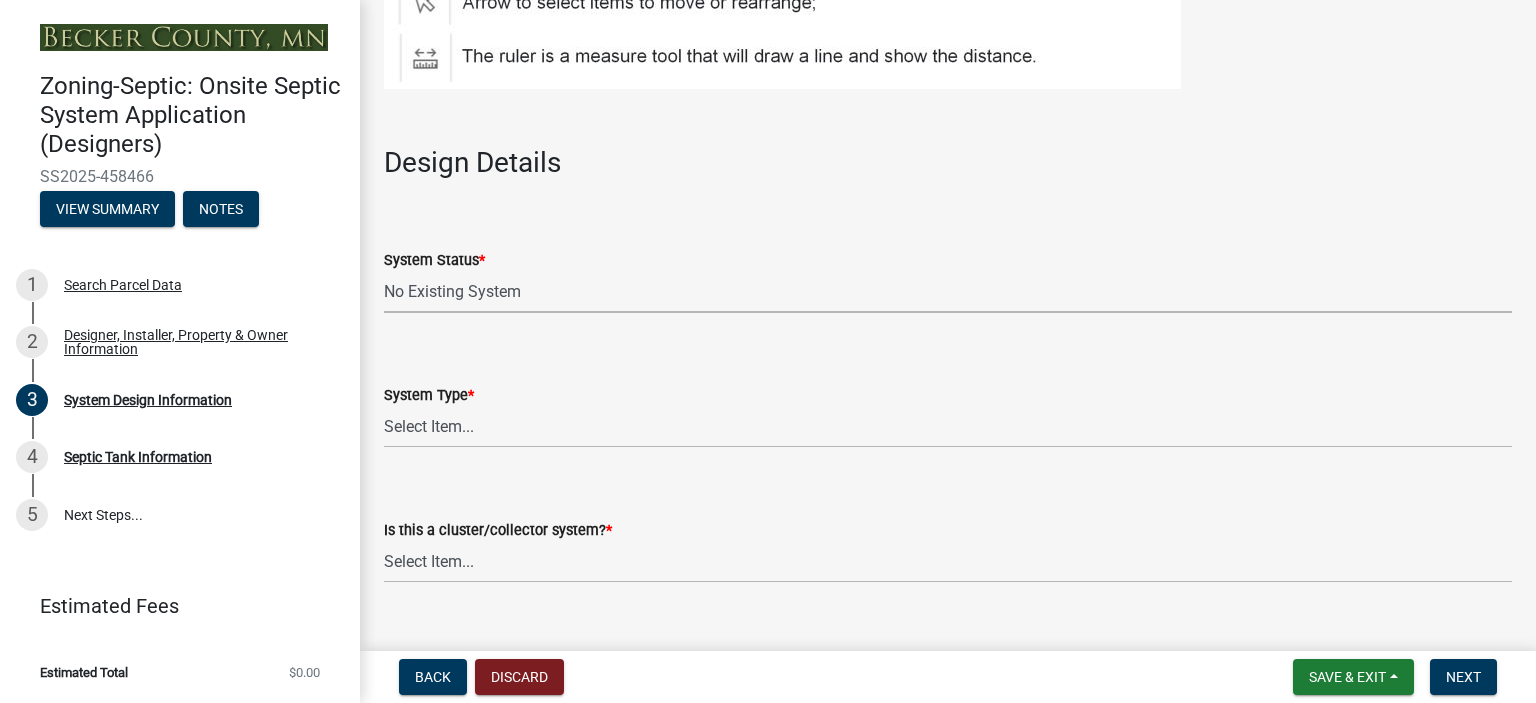 click on "Select Item...   No Existing System   Replacement System   Failing System (Cesspool, Seepage Pit, other)   Undersized System (proposed enlargement)   Repairs Needed to Existing   Additional system for property" at bounding box center [948, 292] 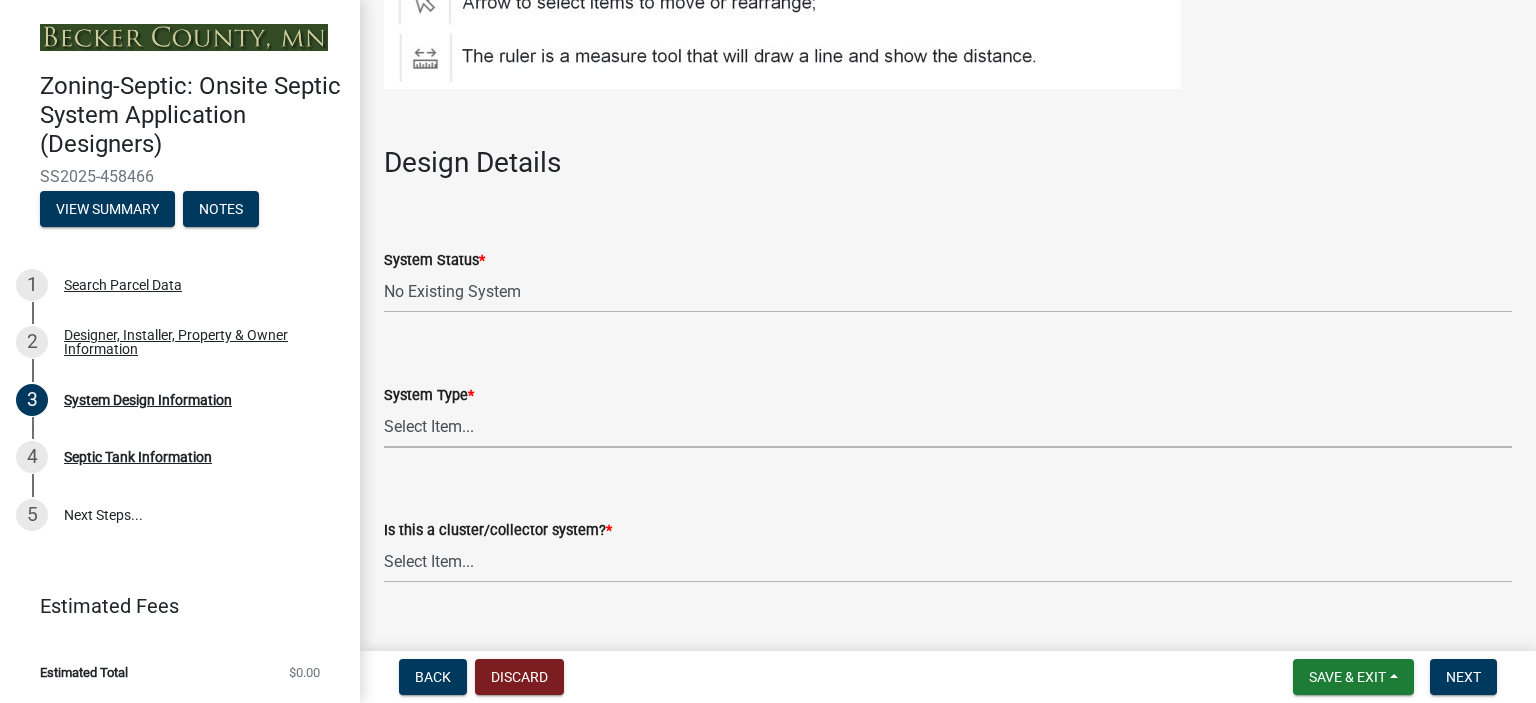 click on "Select Item...   Type I   Type II   Type III   Type IV   Type V" at bounding box center [948, 427] 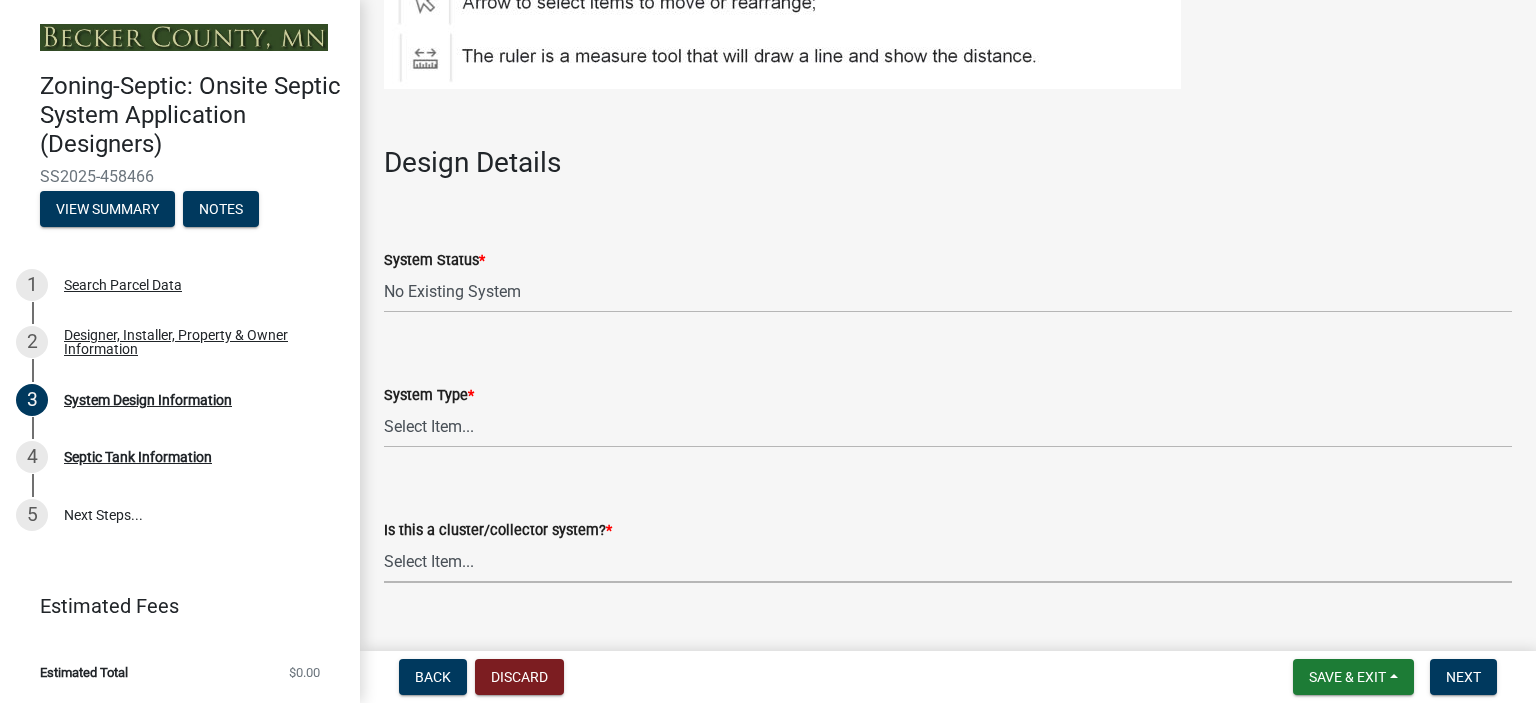 click on "Select Item...   Yes   No" at bounding box center [948, 562] 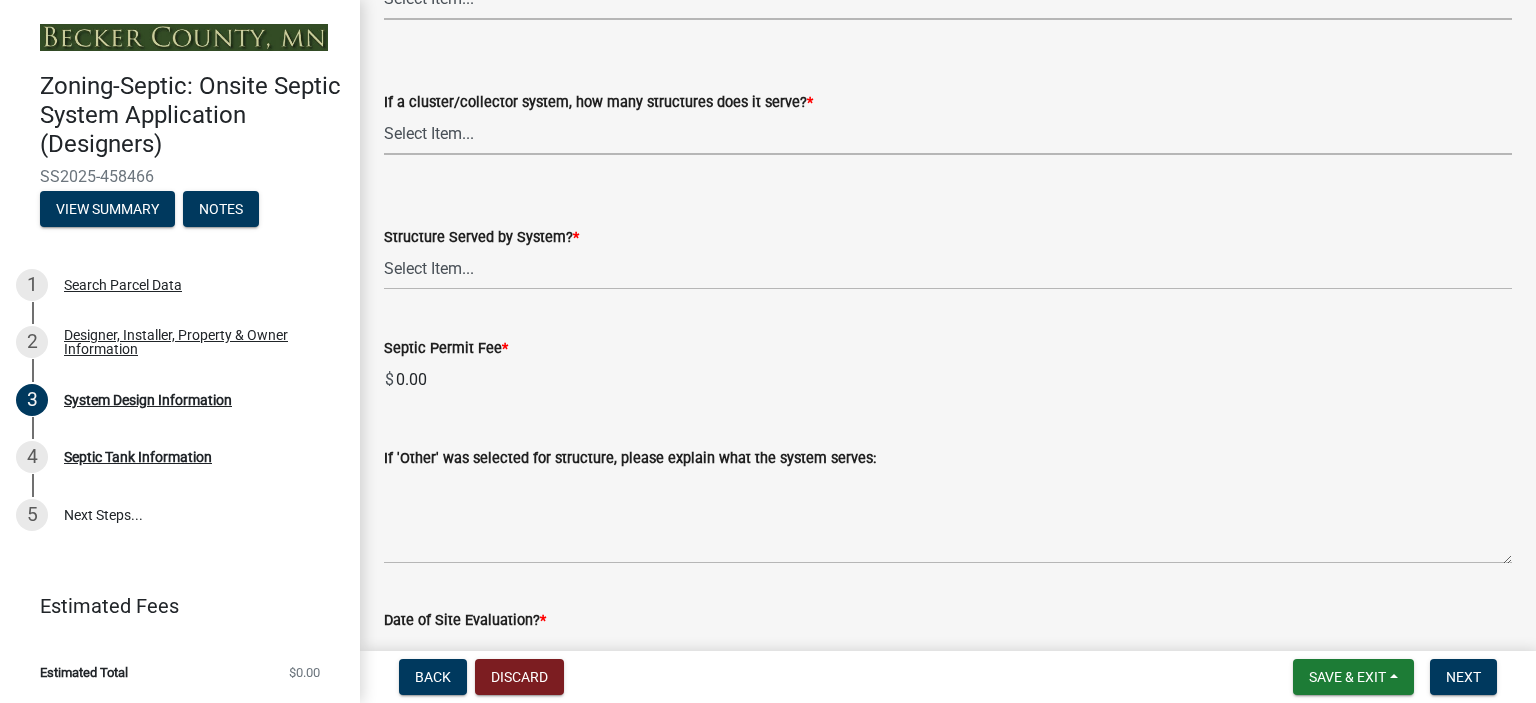 click on "Select Item...   Not a cluster/collector system   1   2   3   4   5   6   7   8   9   10" at bounding box center [948, 134] 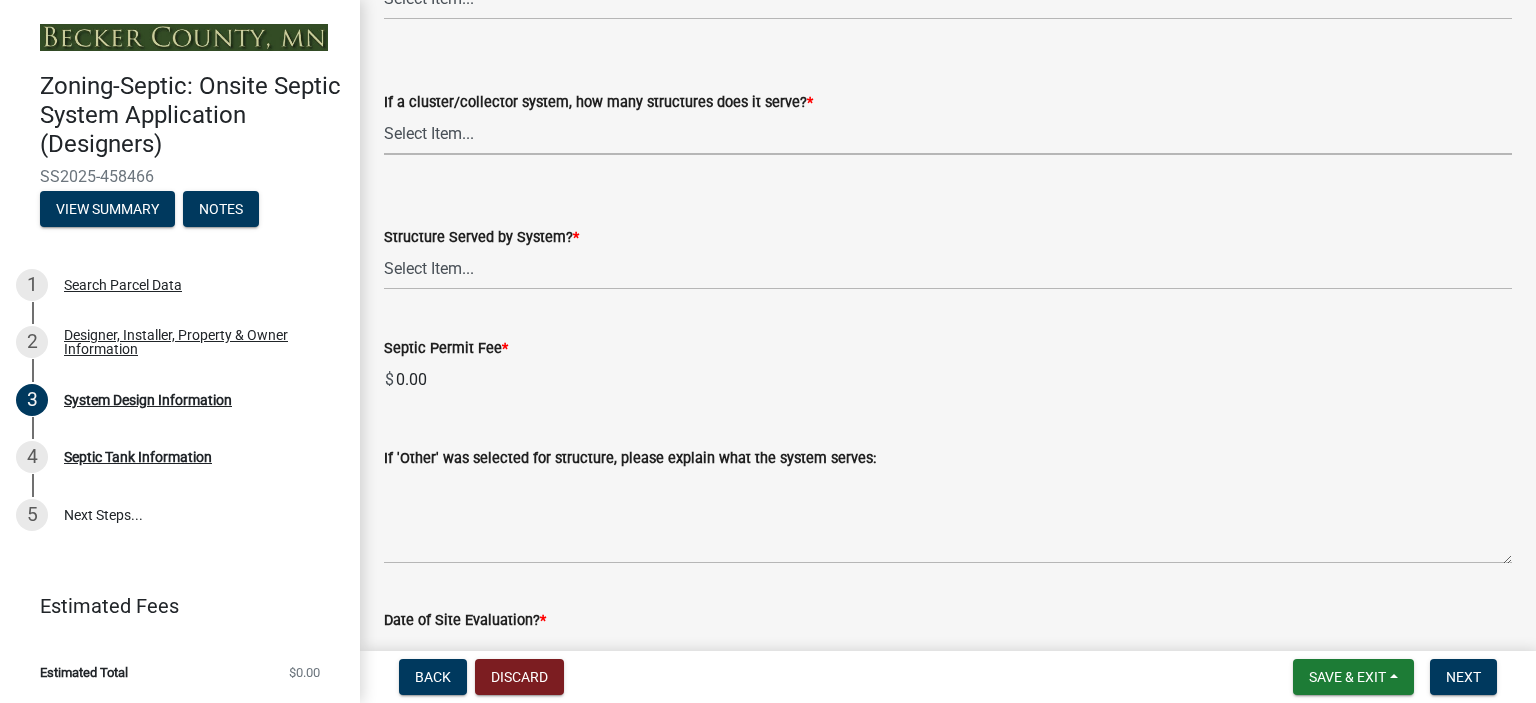click on "Select Item...   Not a cluster/collector system   1   2   3   4   5   6   7   8   9   10" at bounding box center (948, 134) 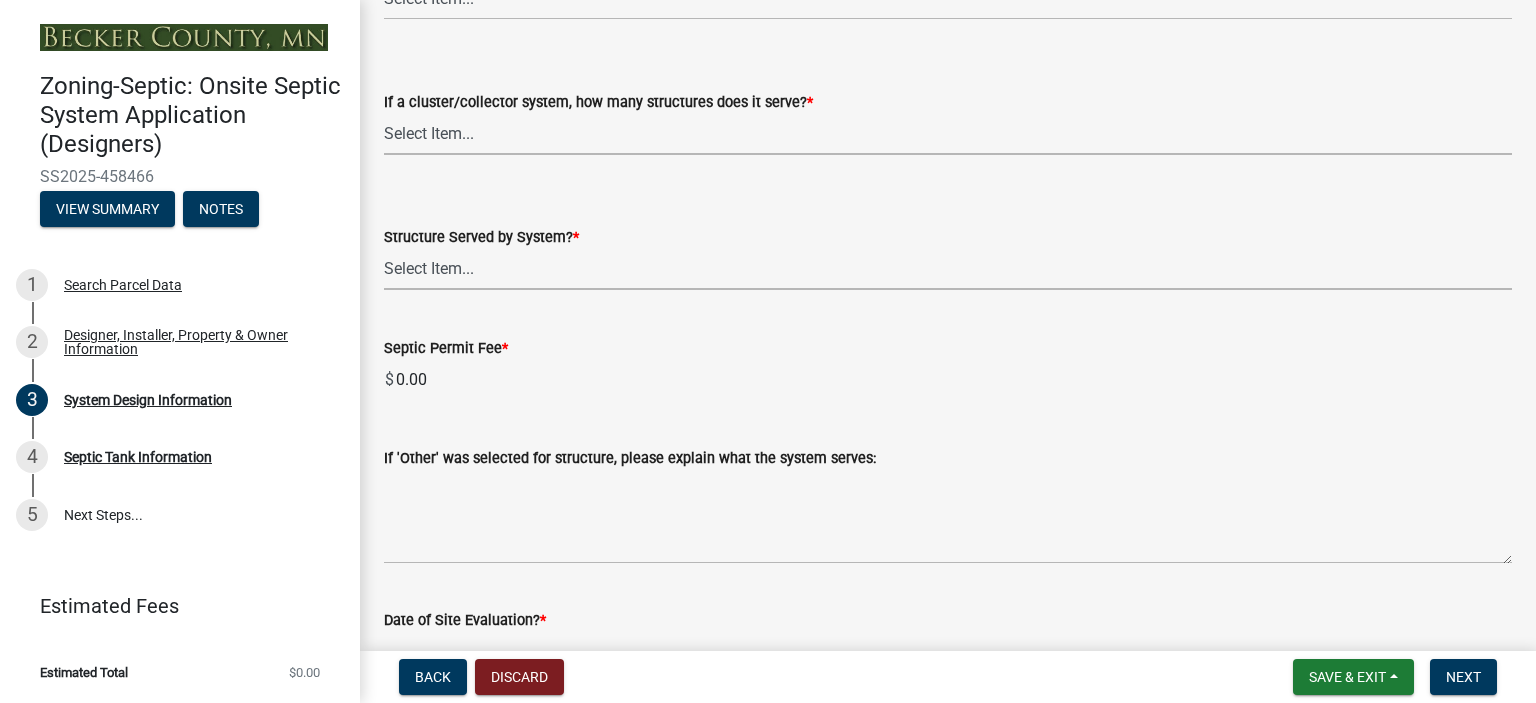 click on "Select Item...   Commercial Resort   Commercial - Non Resort   Other   Full-Time Dwelling   Seasonal Dwelling   Utility Structure   Cluster/Collector System   Other Establishment (commercial)" at bounding box center (948, 269) 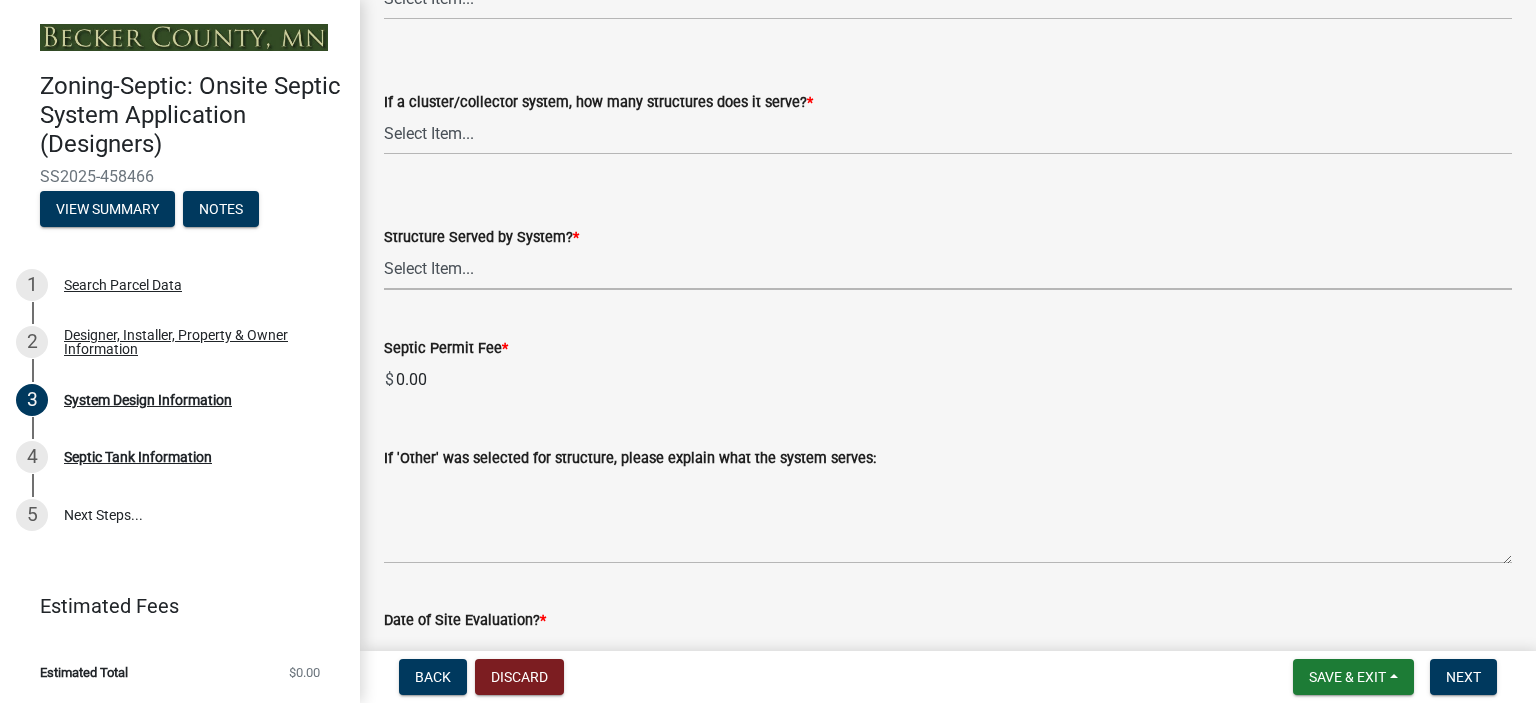 click on "Select Item...   Commercial Resort   Commercial - Non Resort   Other   Full-Time Dwelling   Seasonal Dwelling   Utility Structure   Cluster/Collector System   Other Establishment (commercial)" at bounding box center [948, 269] 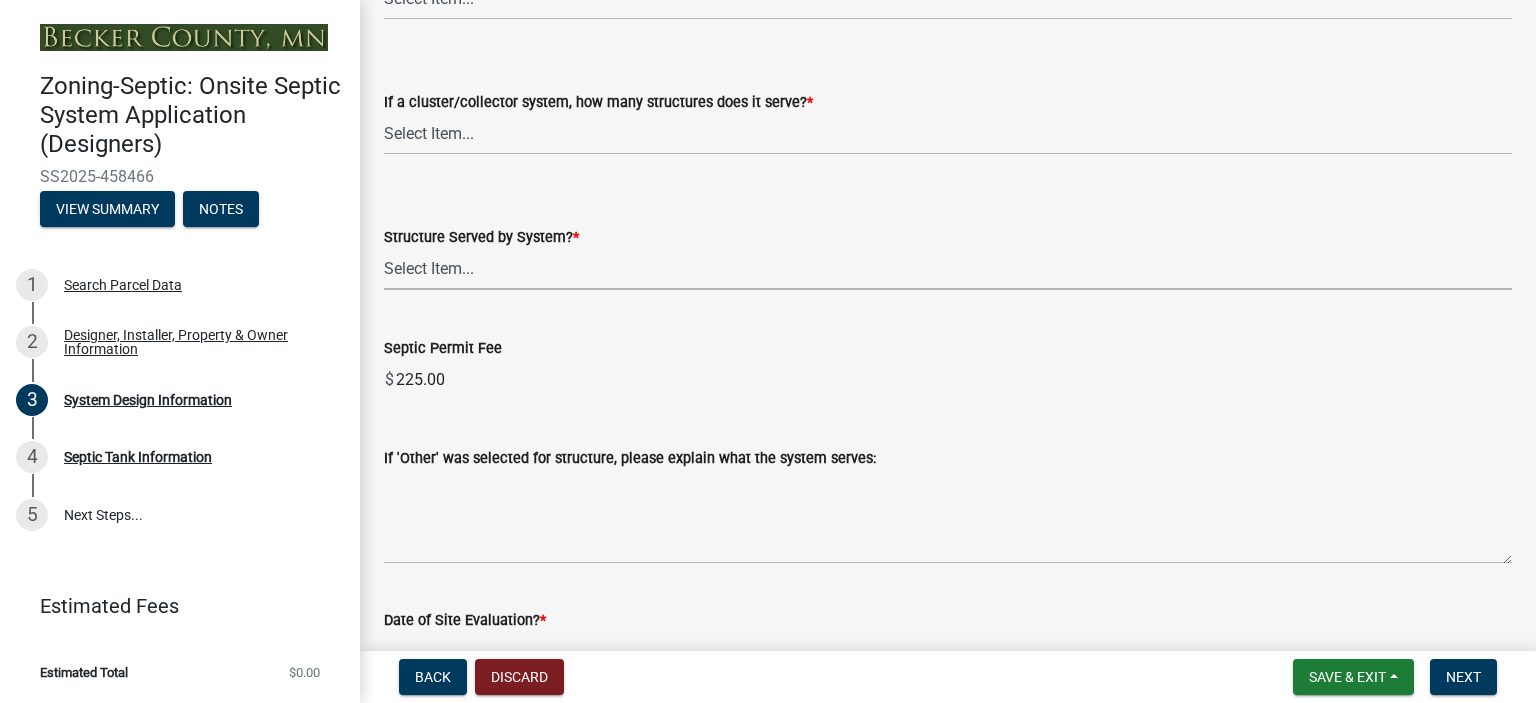 scroll, scrollTop: 3474, scrollLeft: 0, axis: vertical 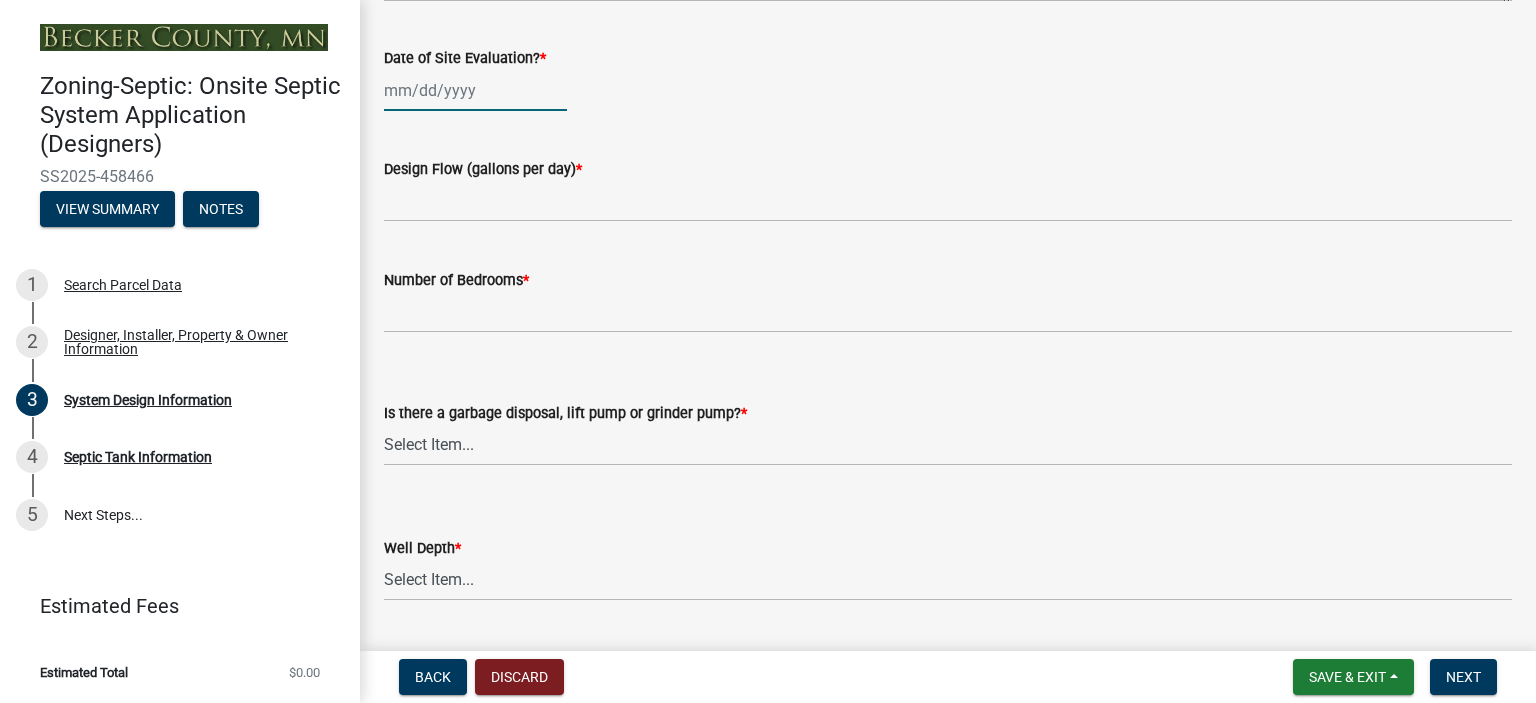 click 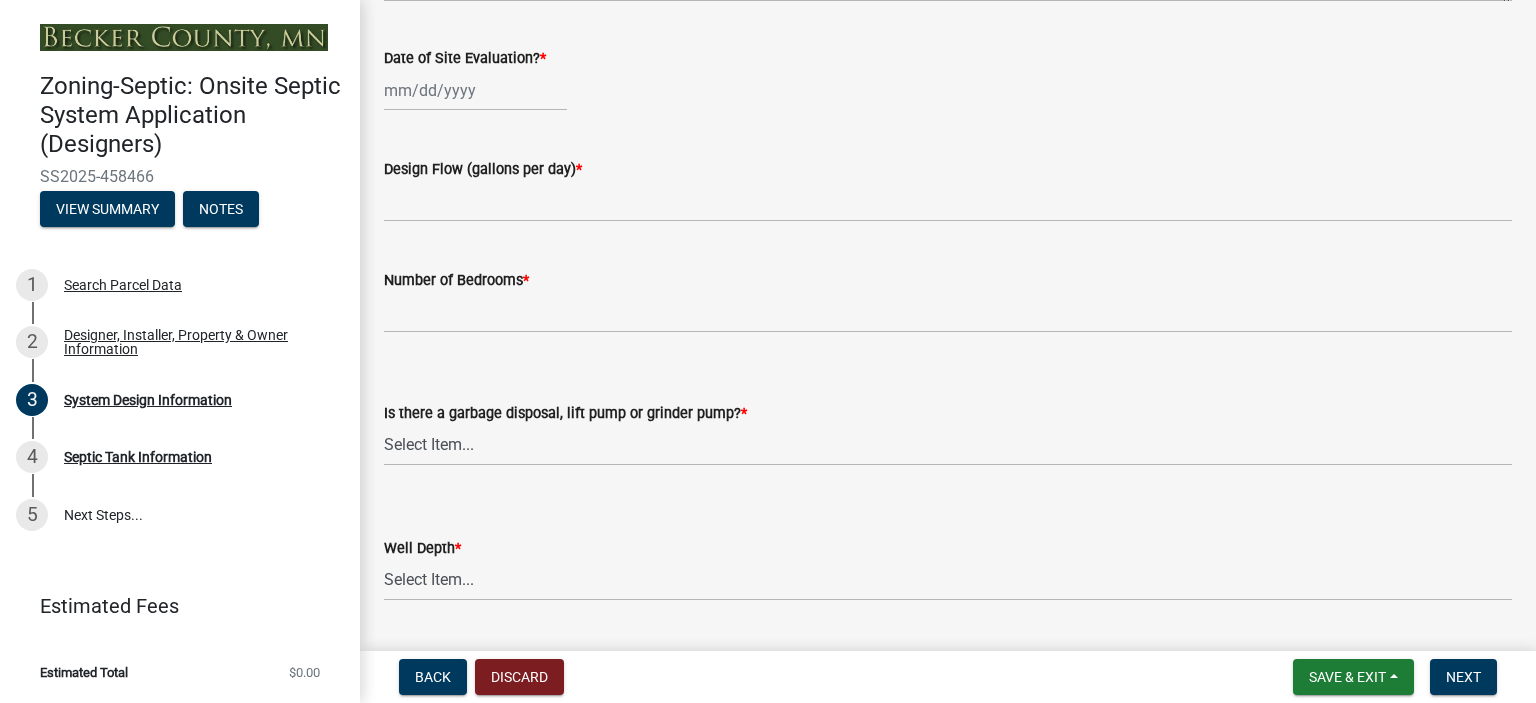 select on "8" 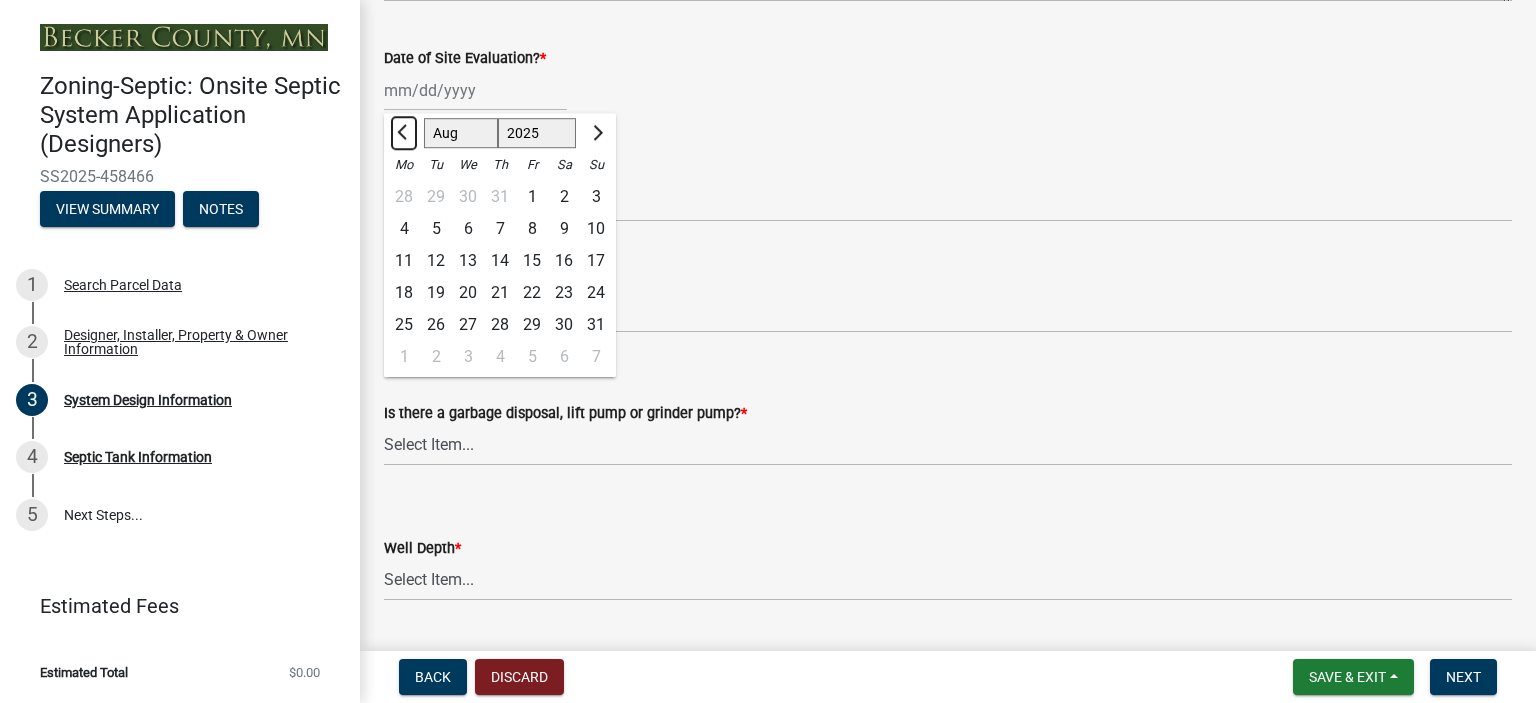 click 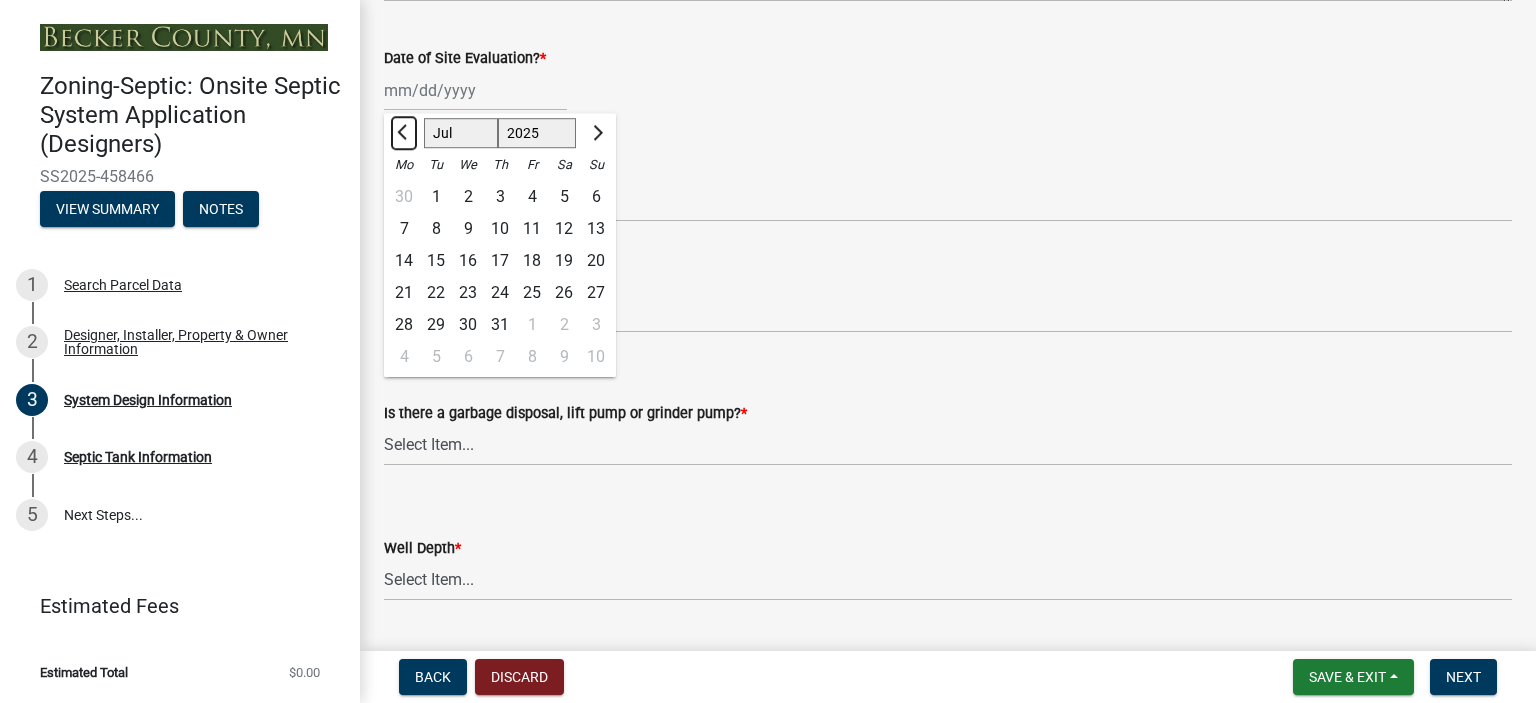 click 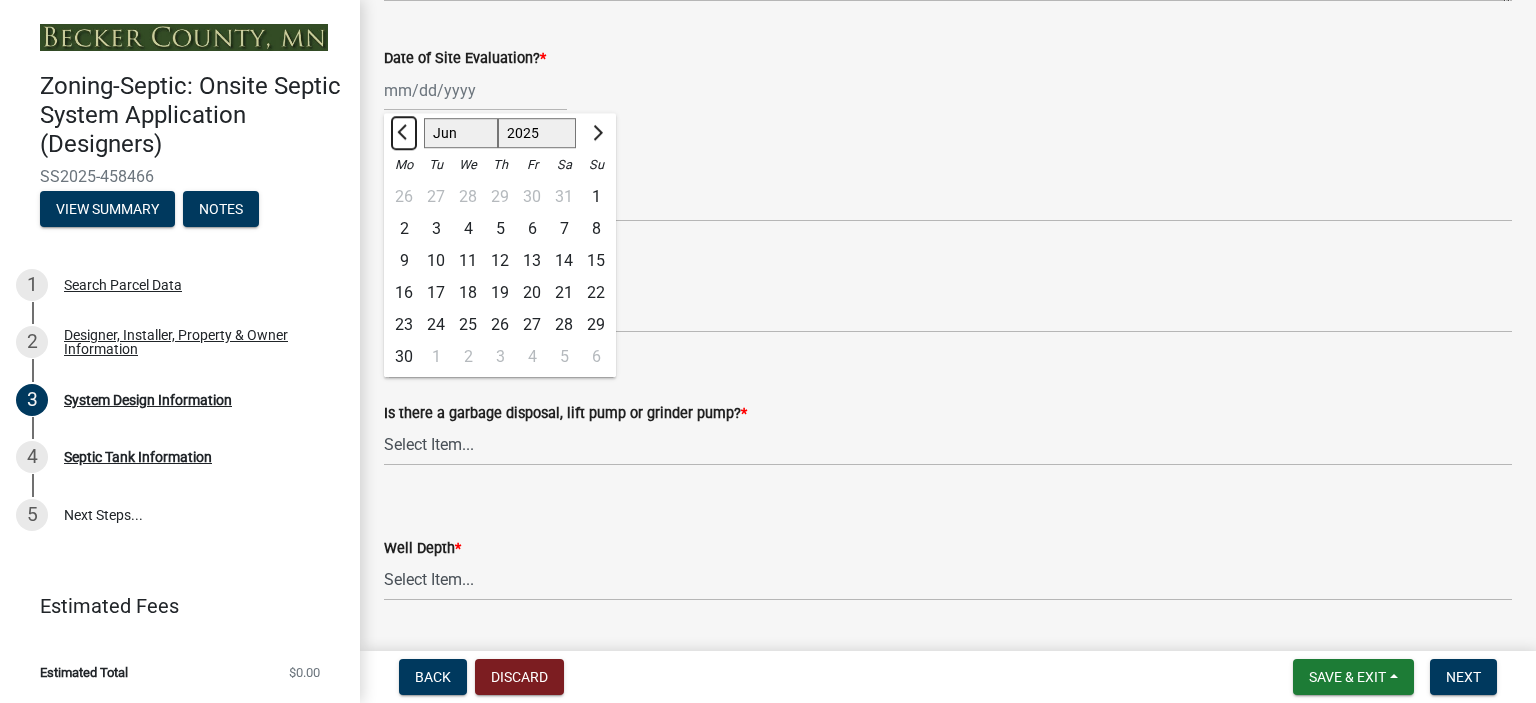 click 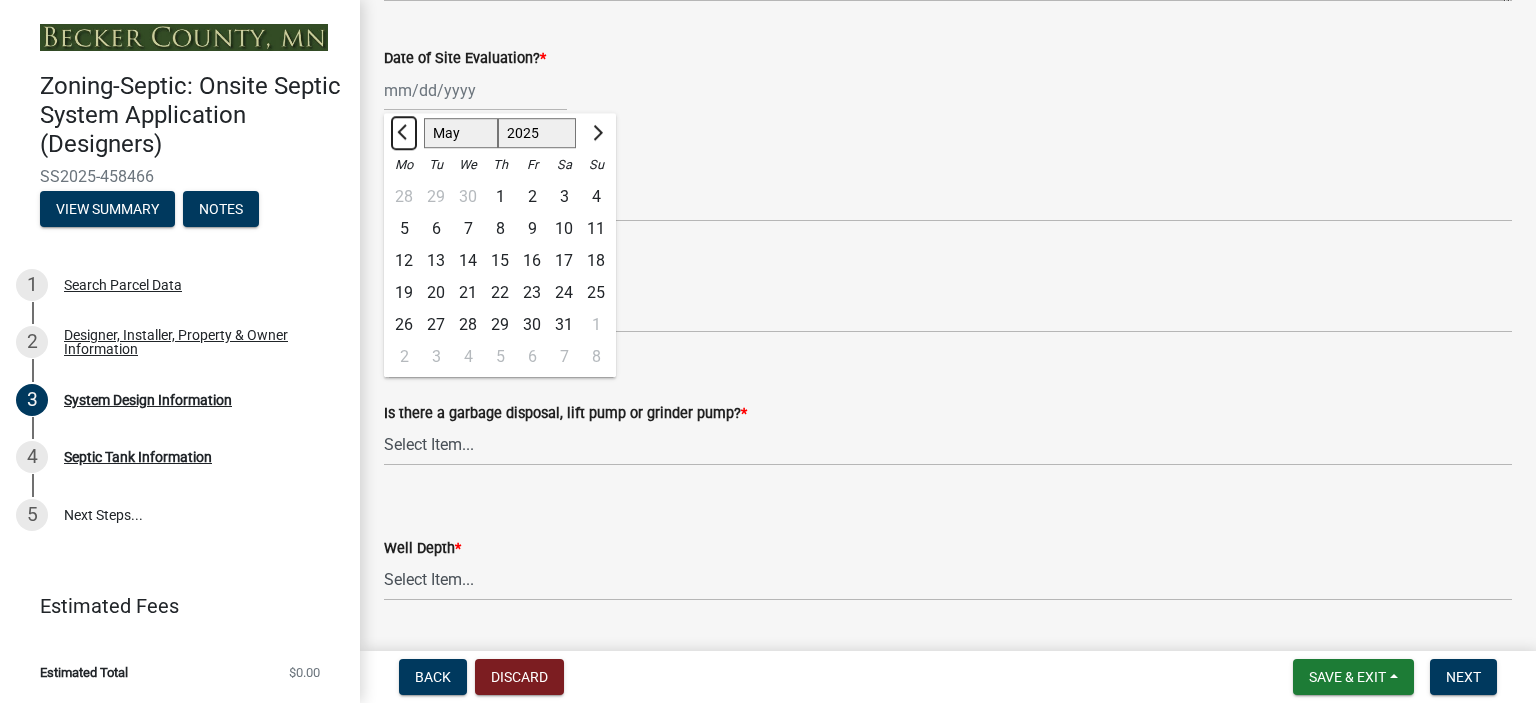 click 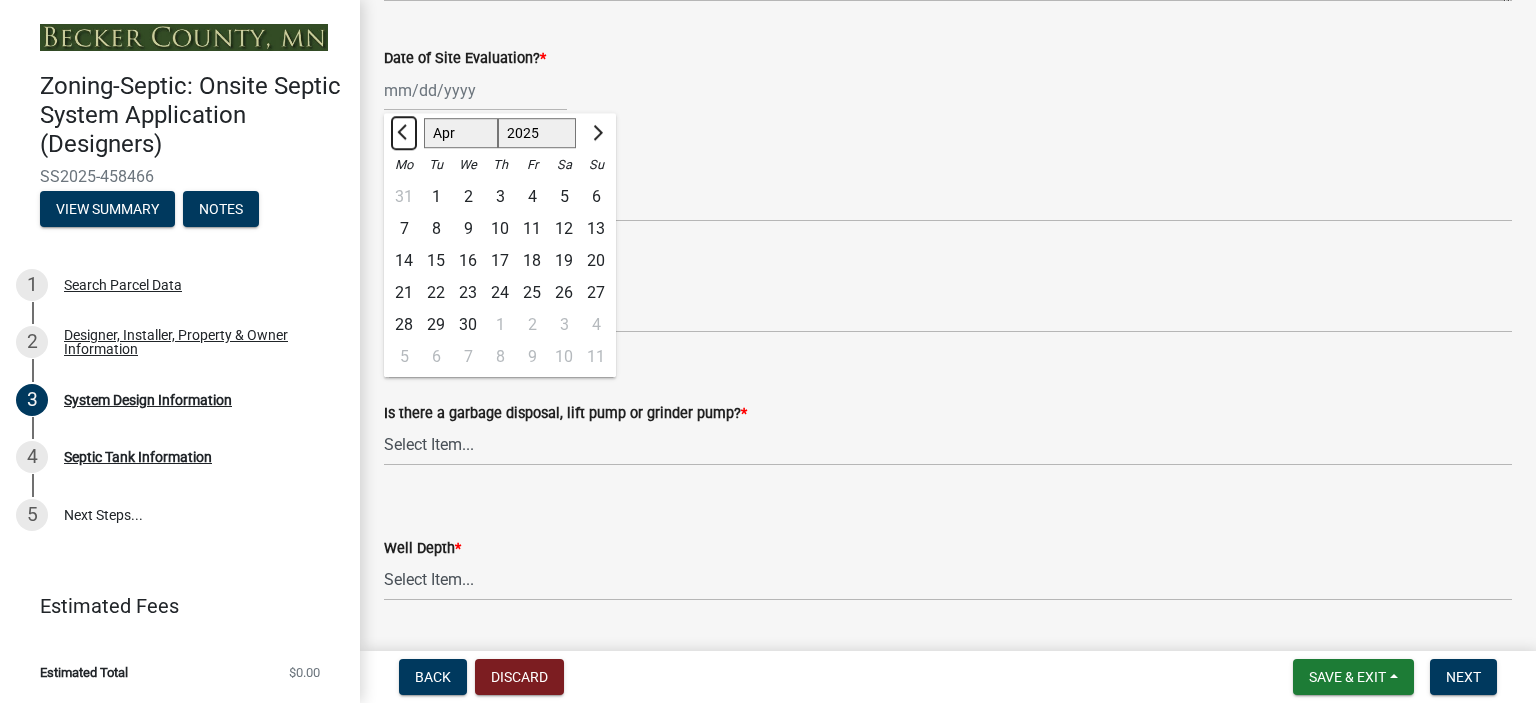 click 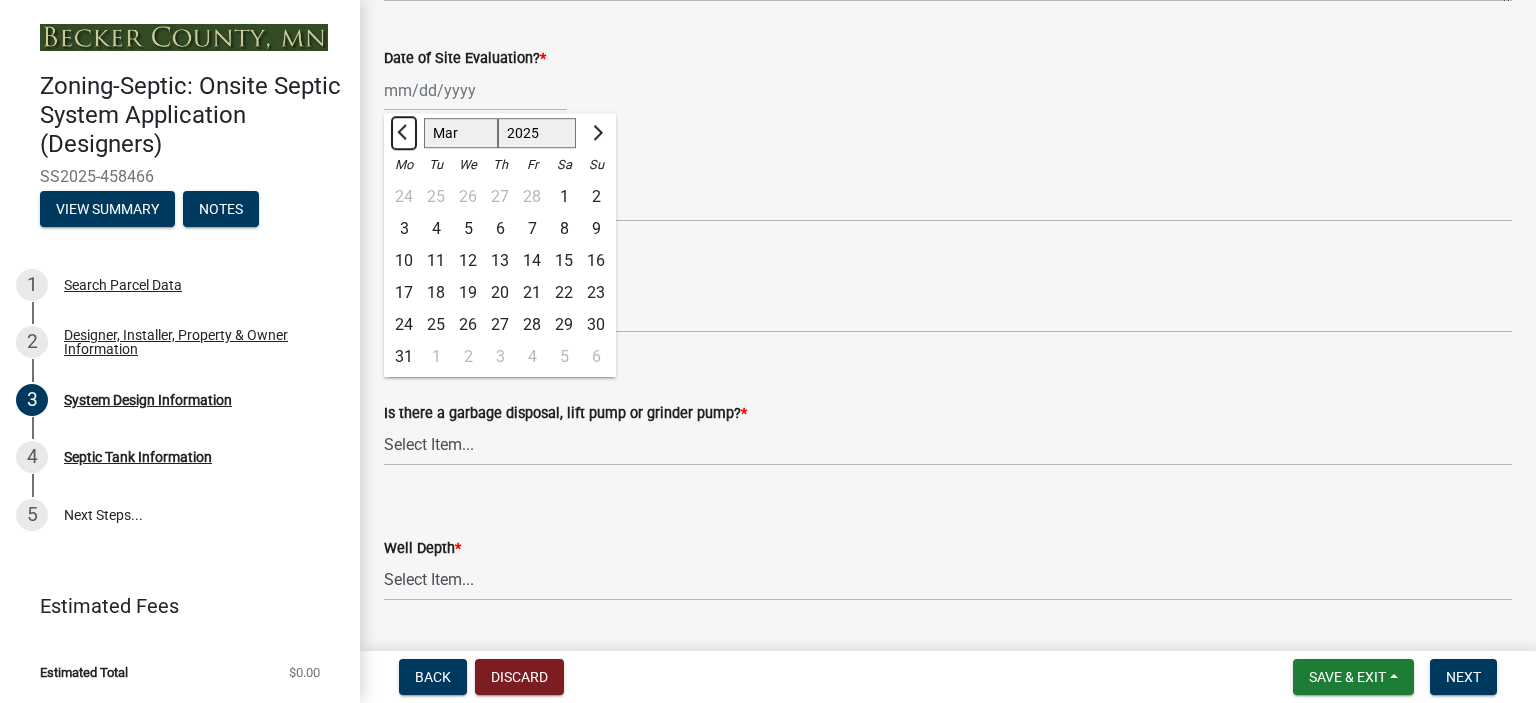 click 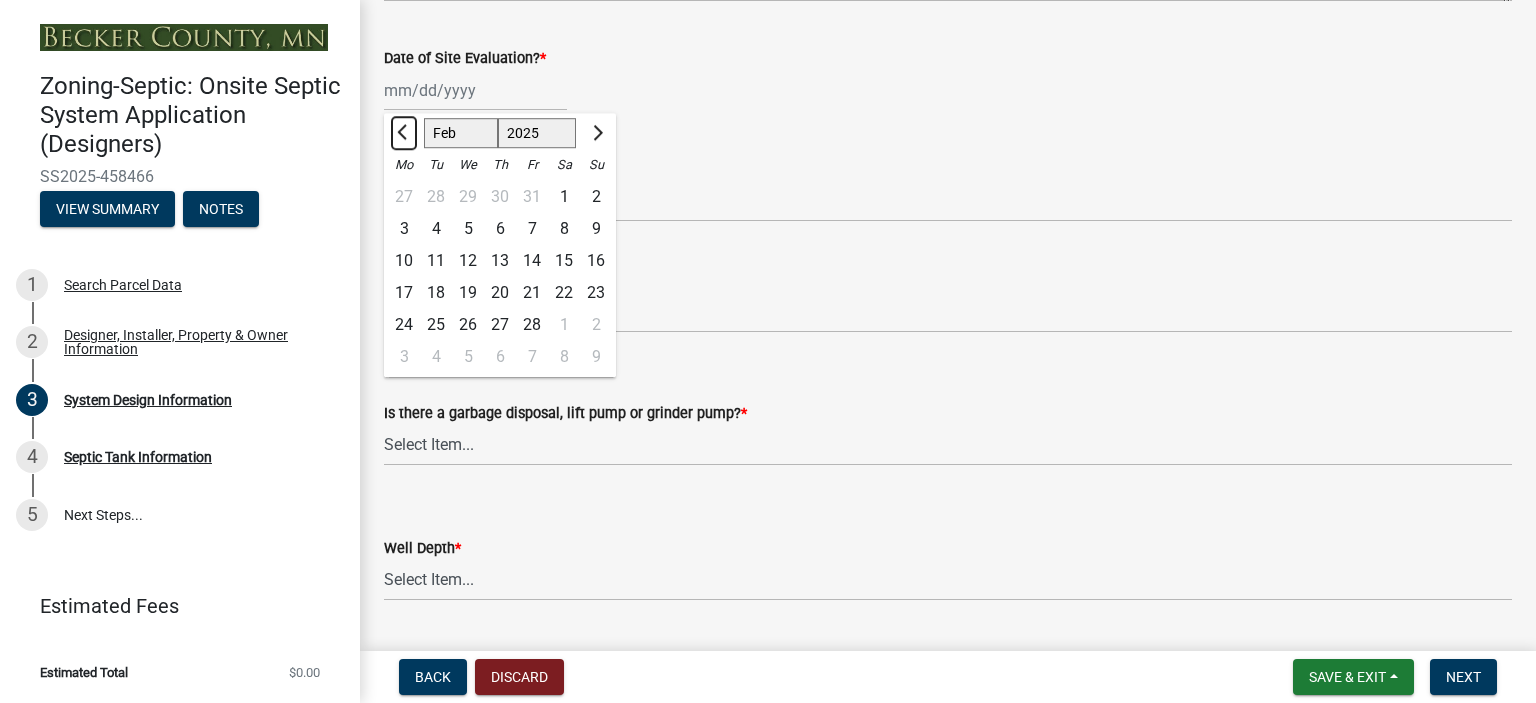 click 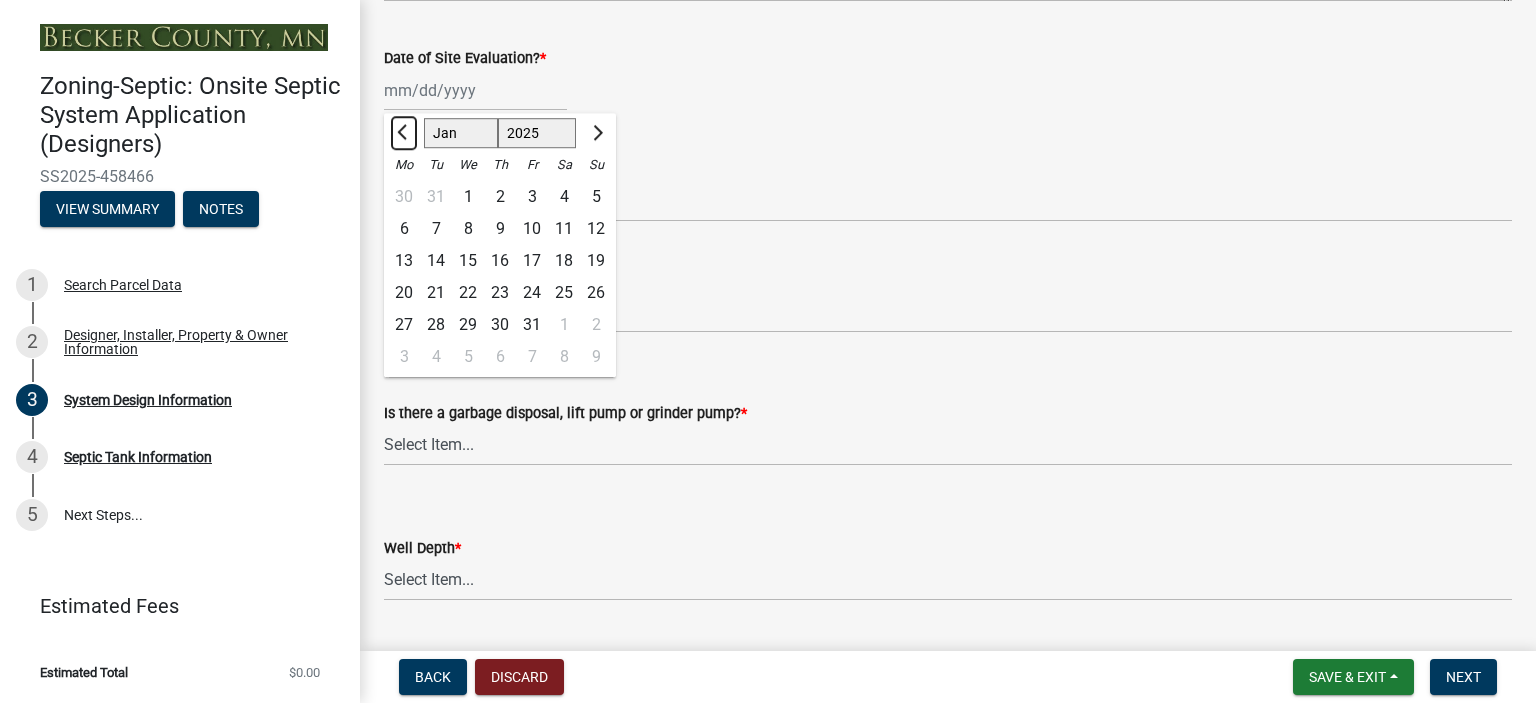 click 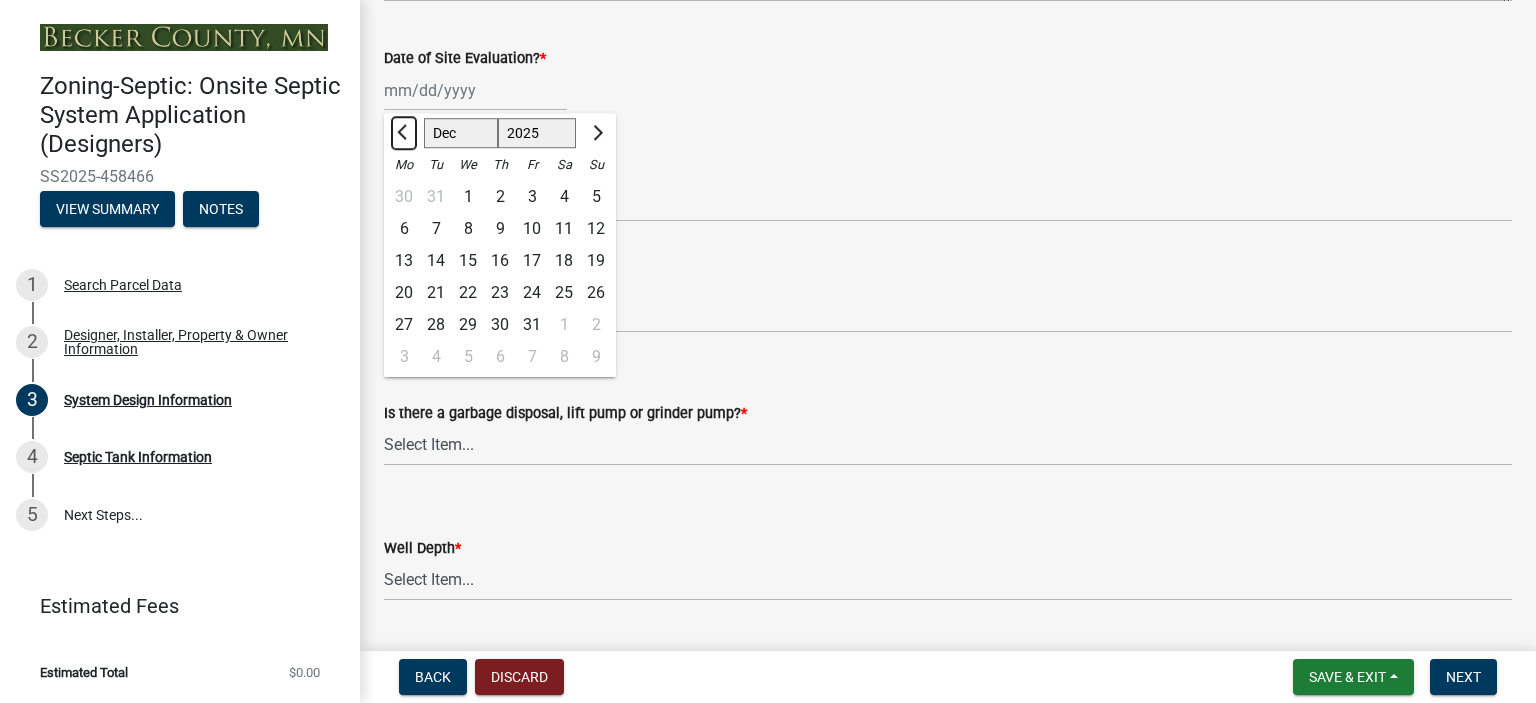 select on "2024" 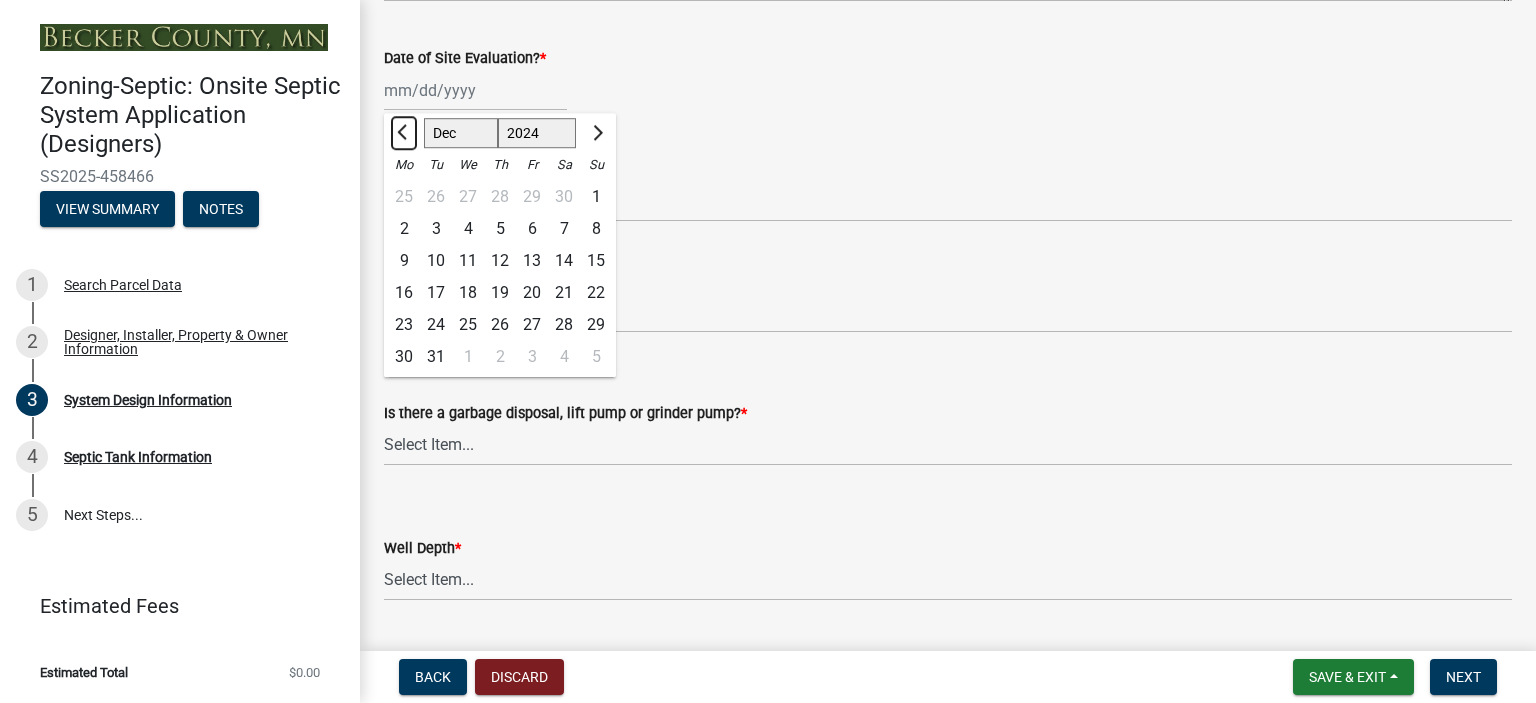 click 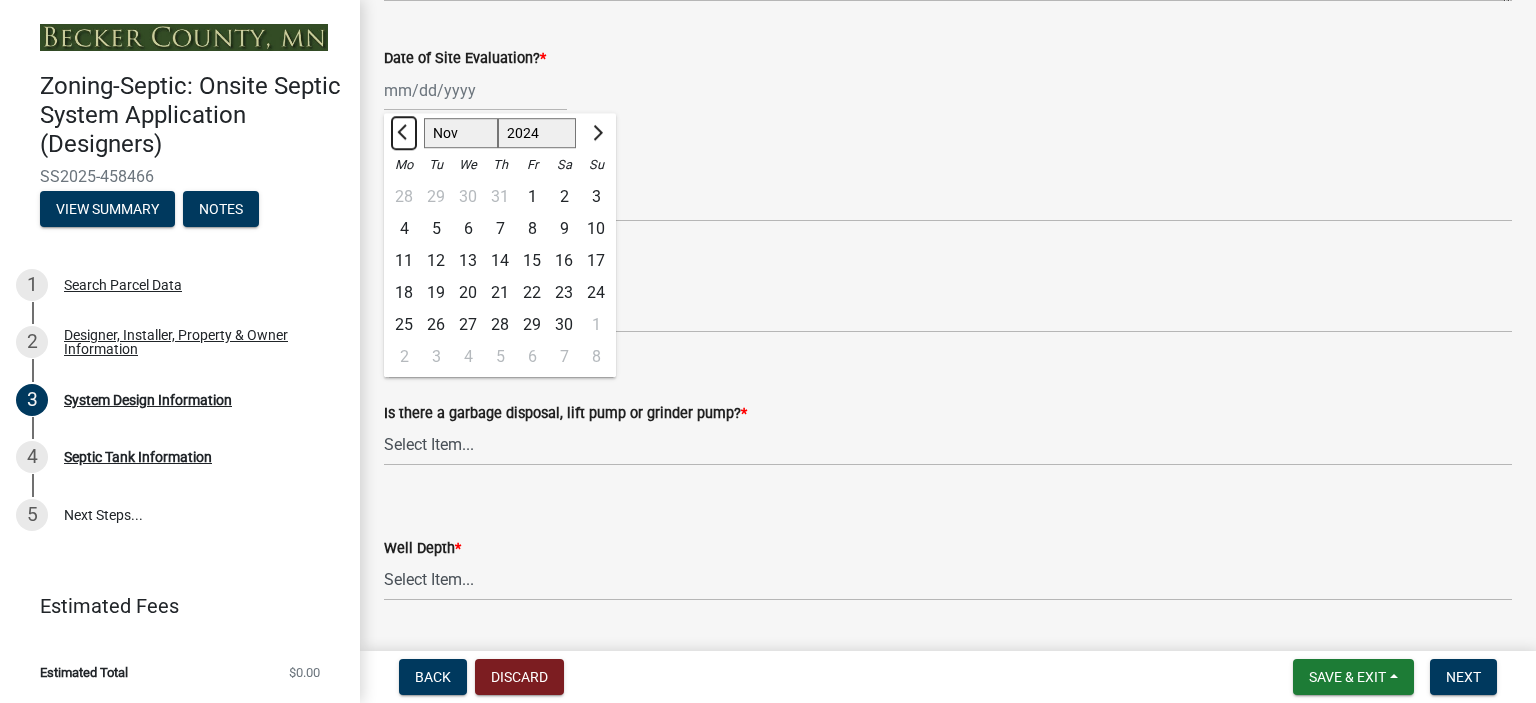 click 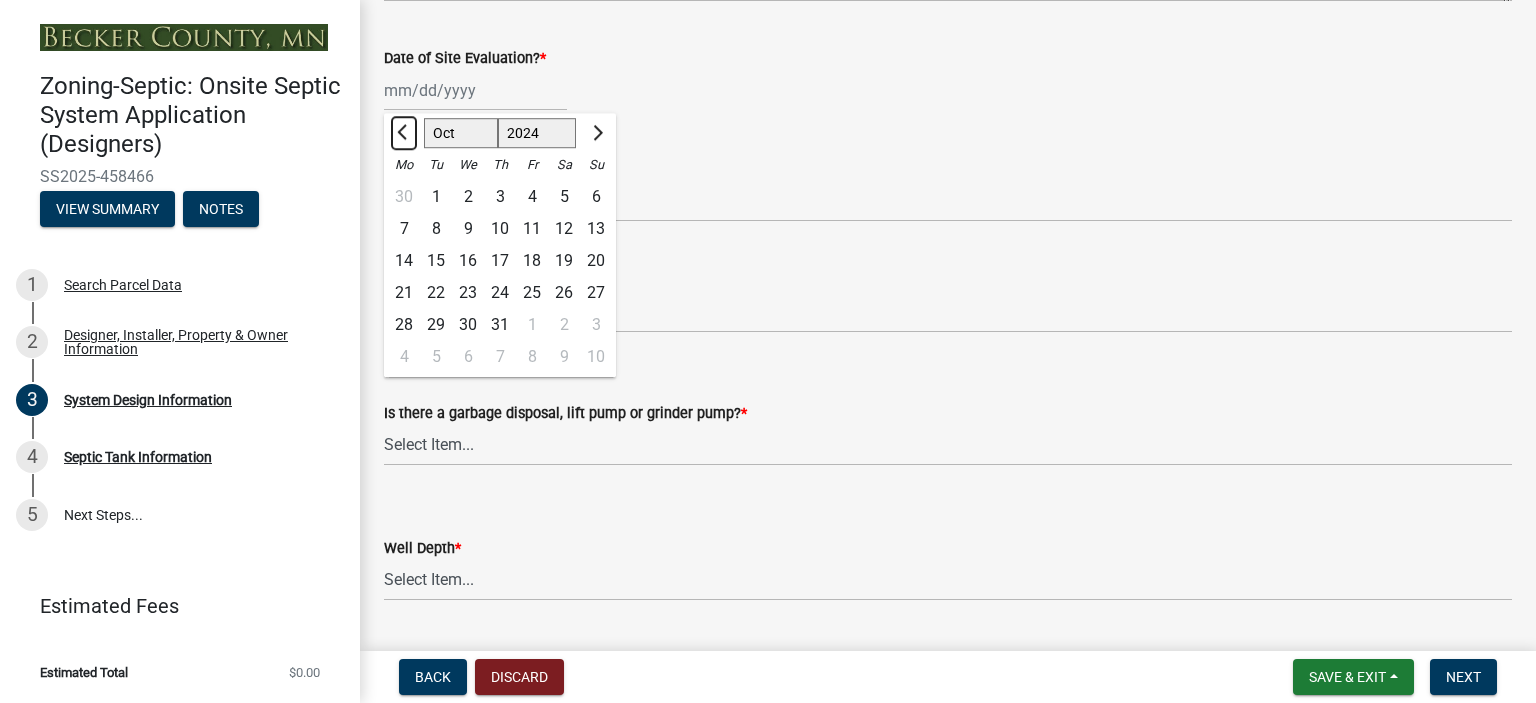 click 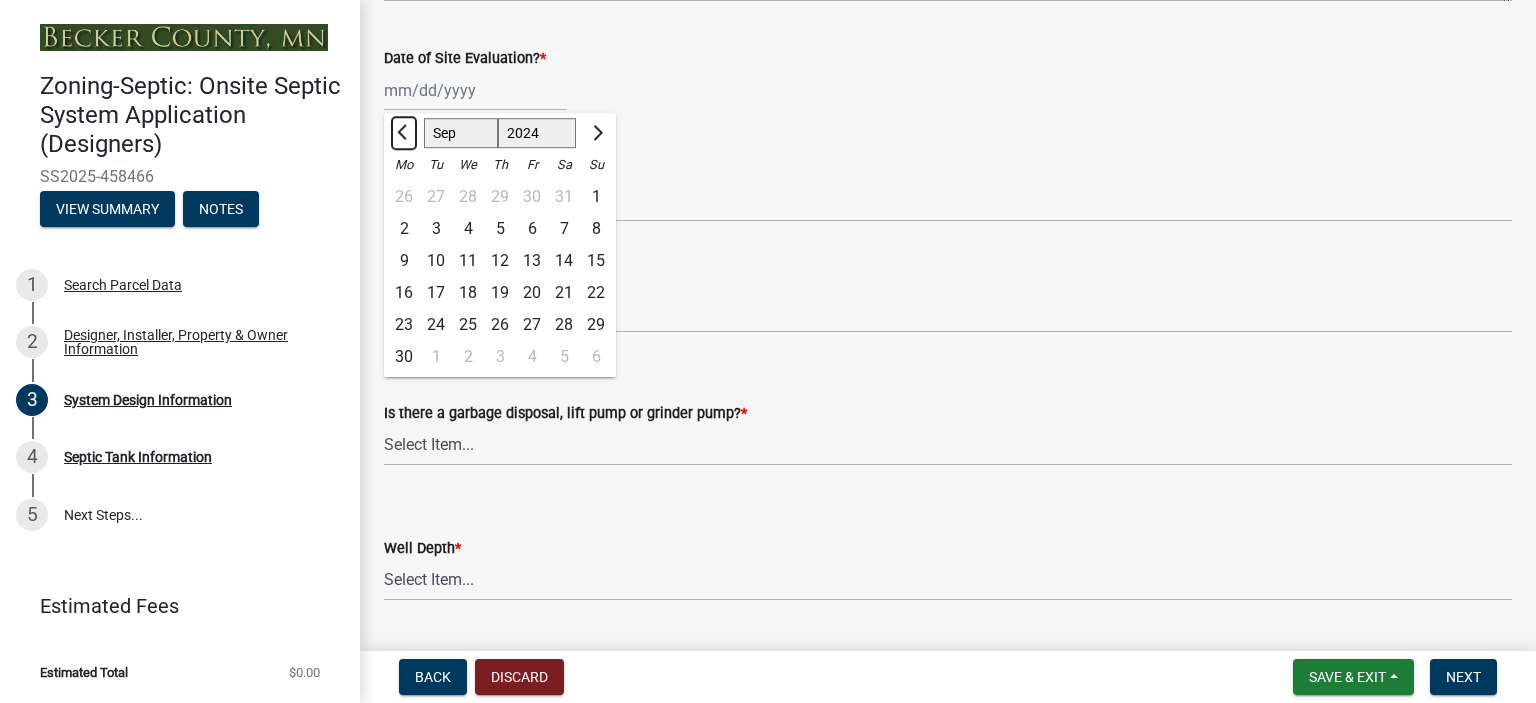 click 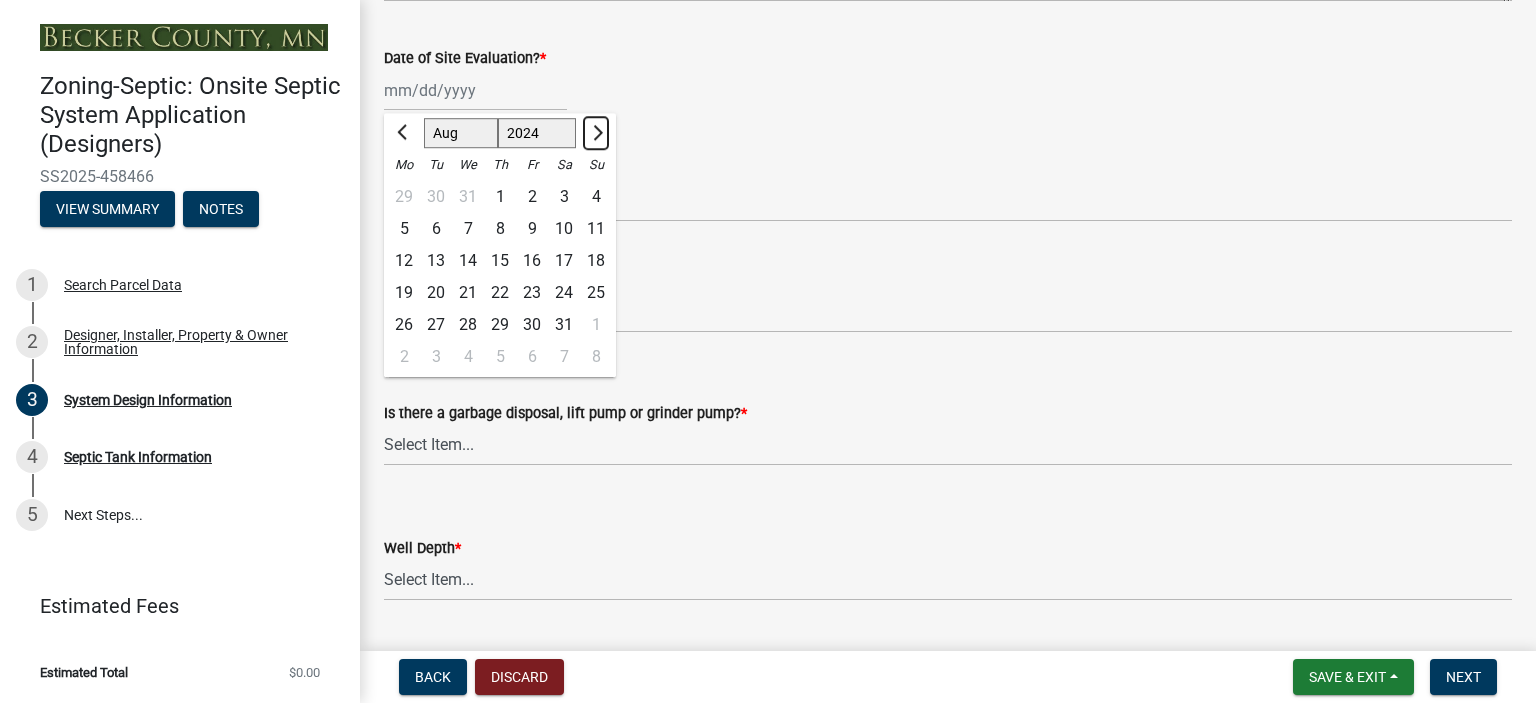 click 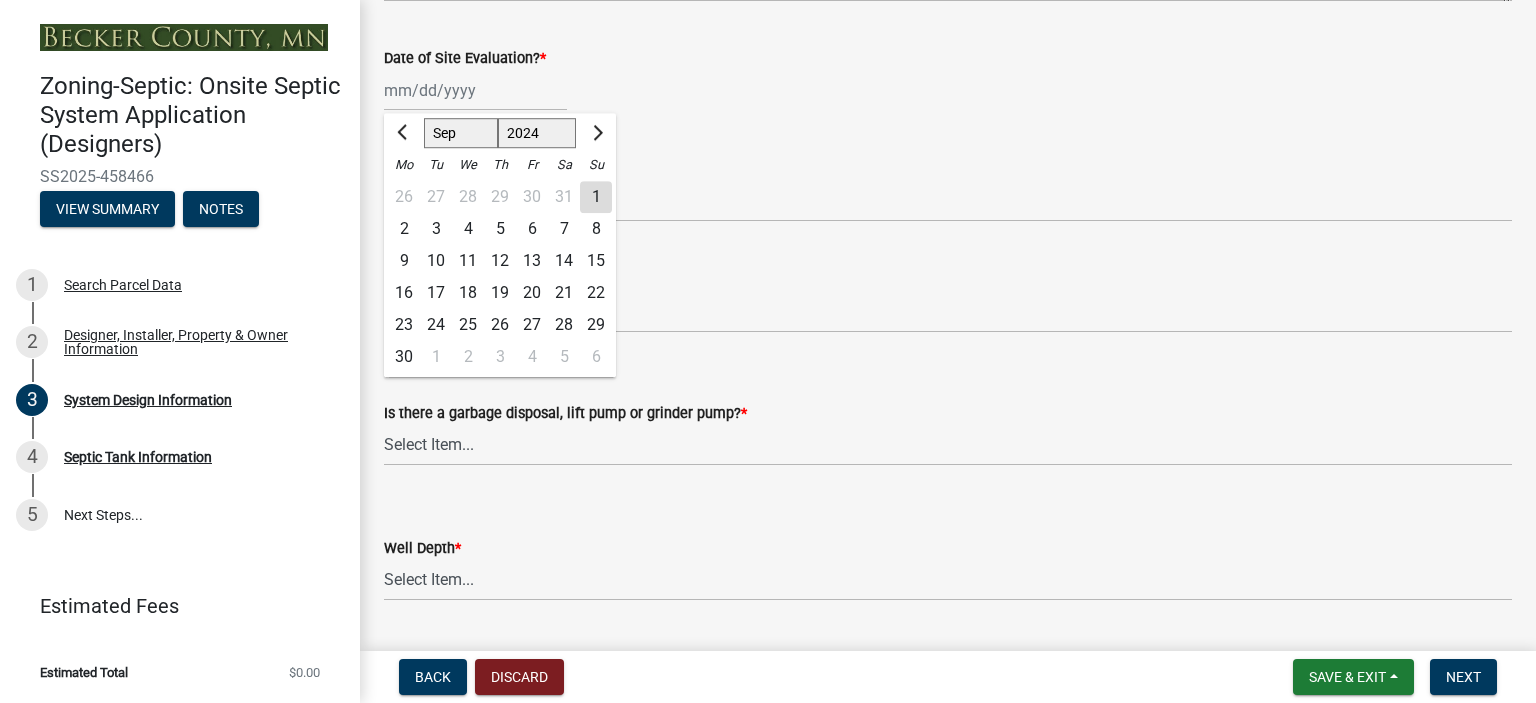 click on "1" 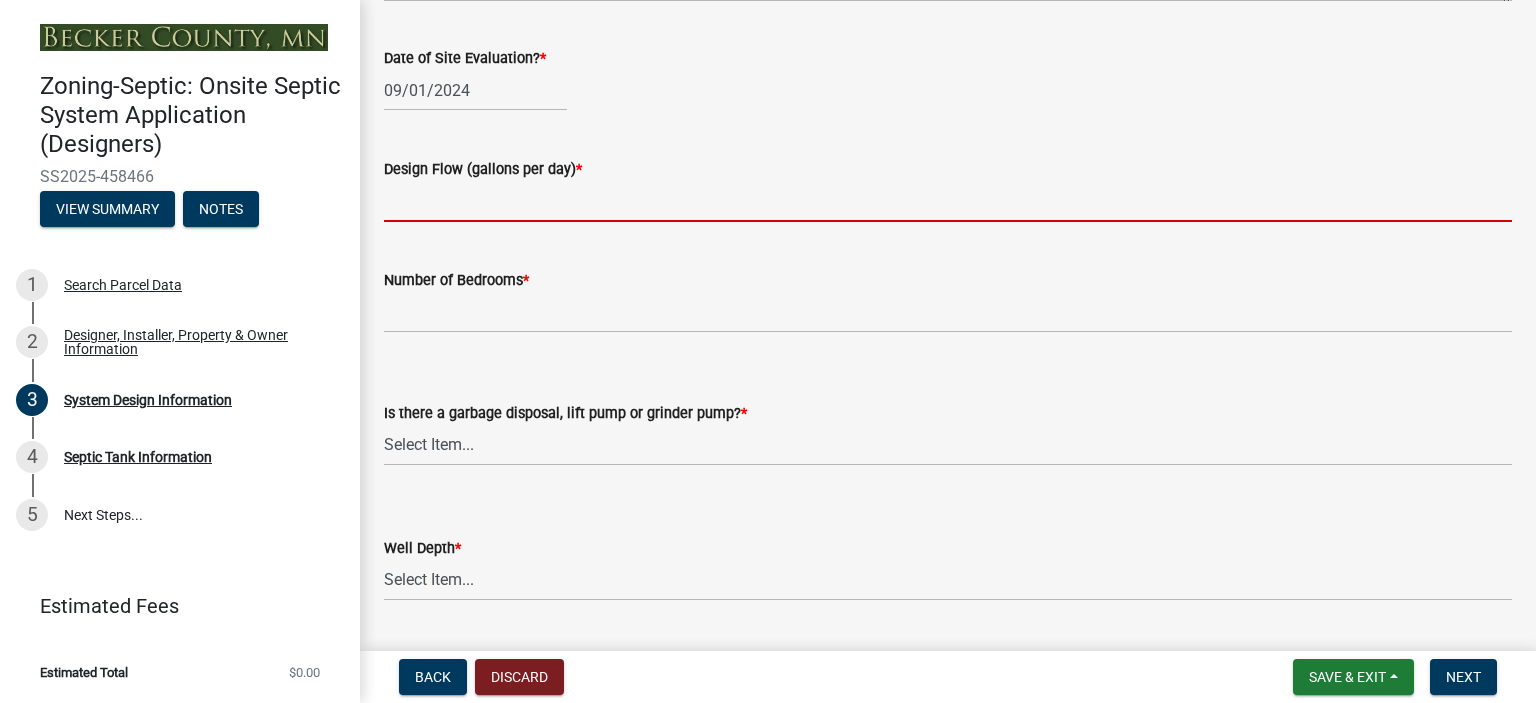 click 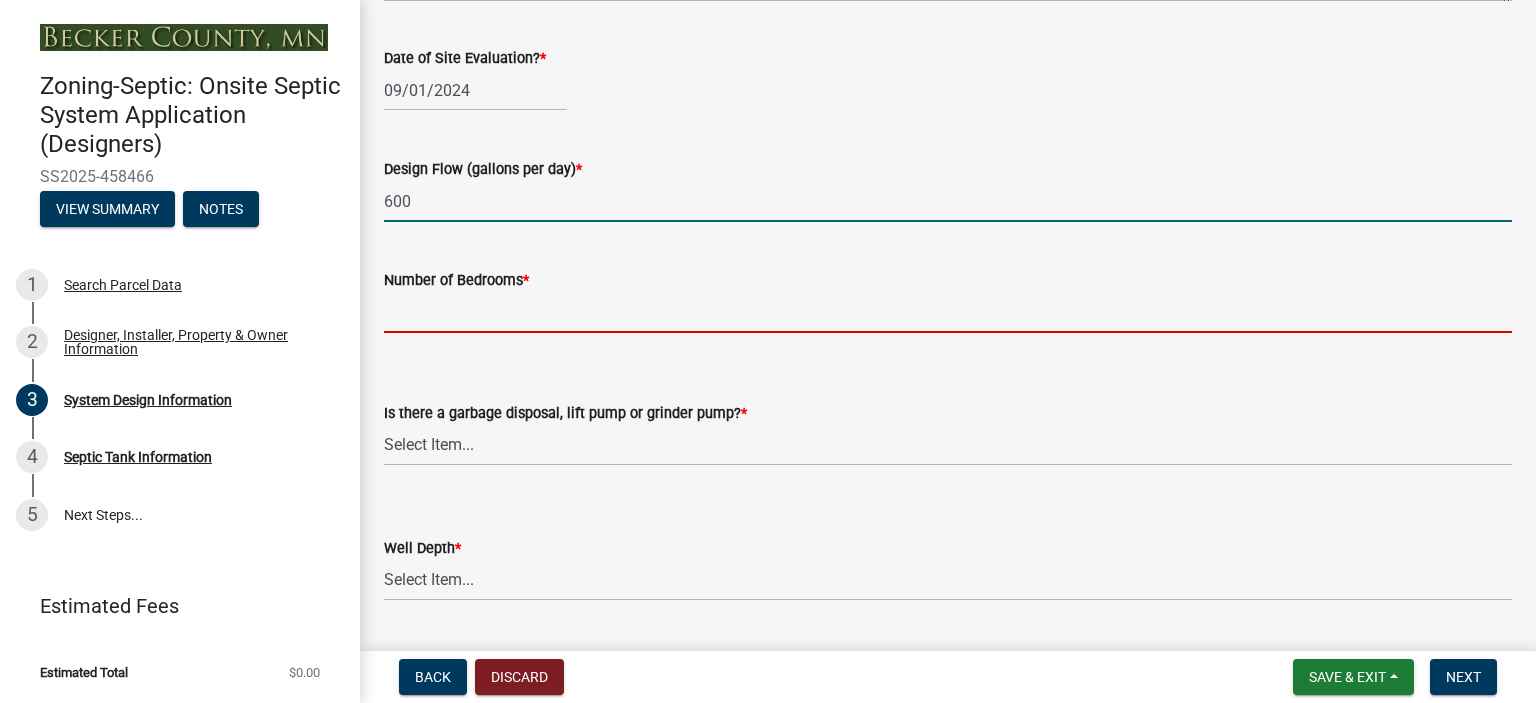 click on "Number of Bedrooms  *" at bounding box center [948, 312] 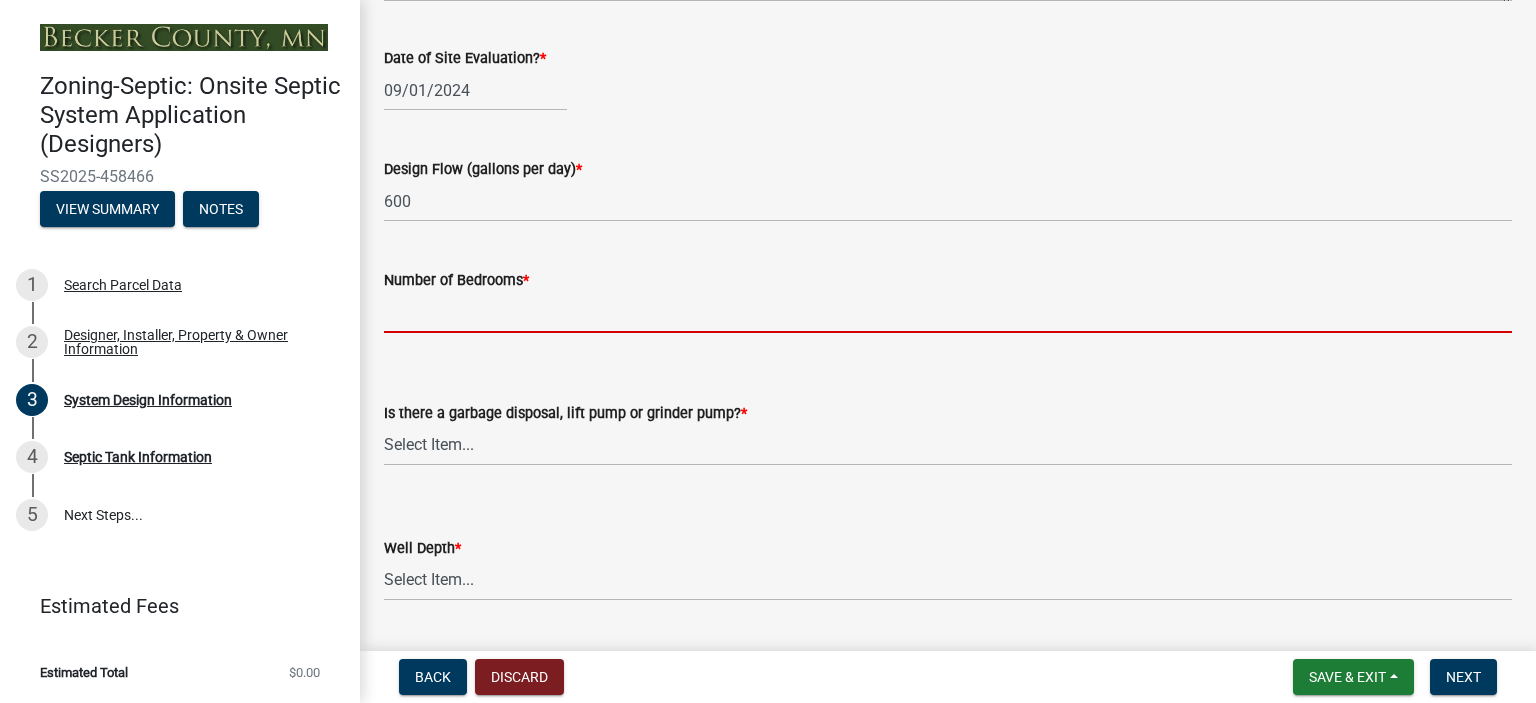 type on "4" 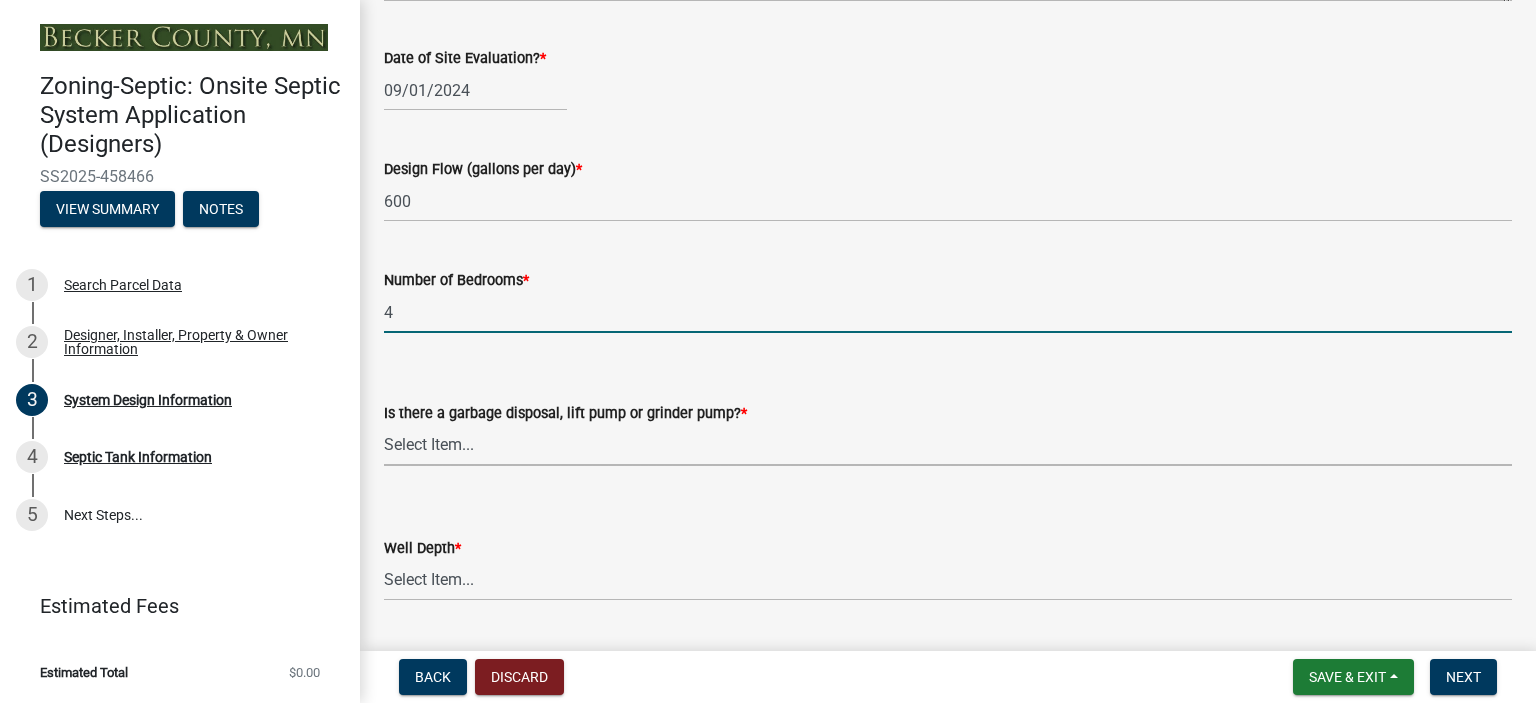 click on "Select Item...   Yes   No" at bounding box center [948, 445] 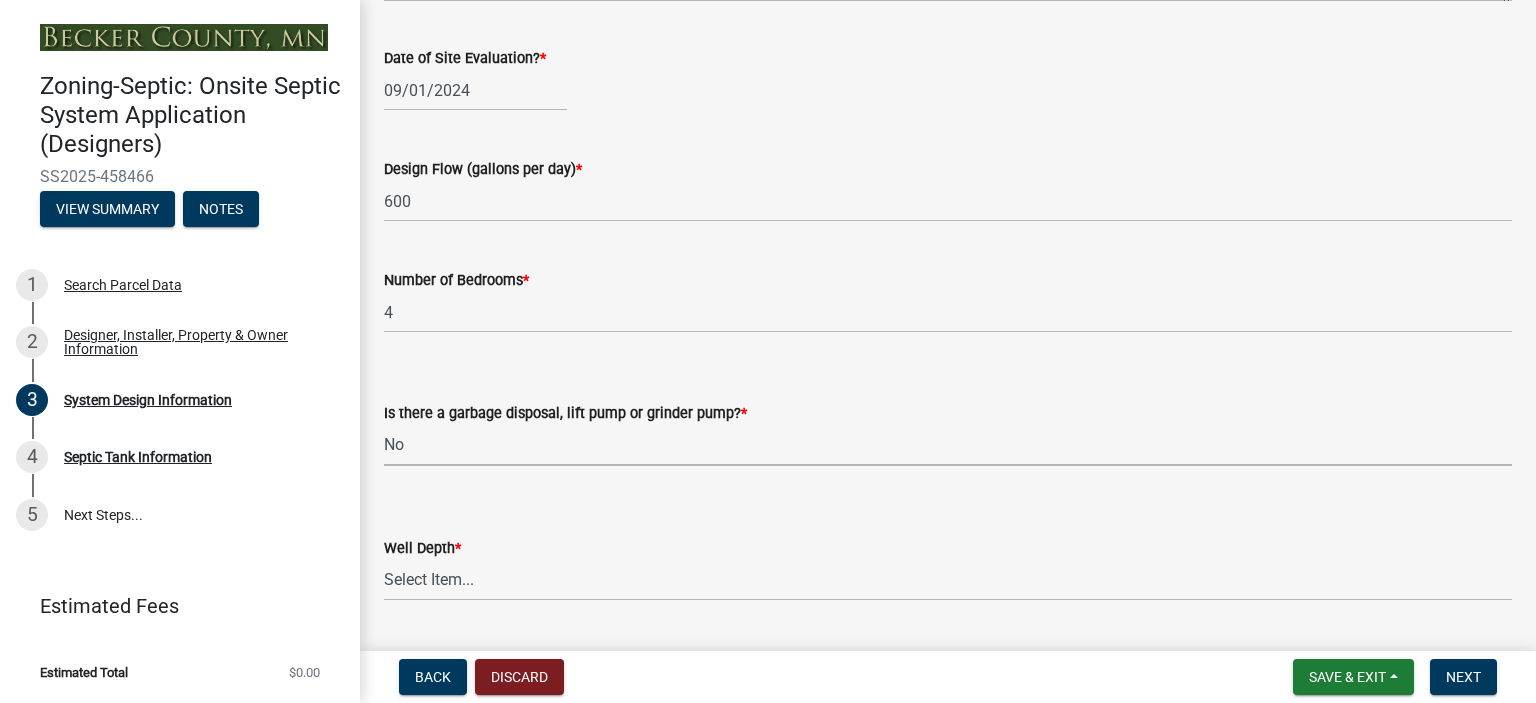 click on "Select Item...   Yes   No" at bounding box center (948, 445) 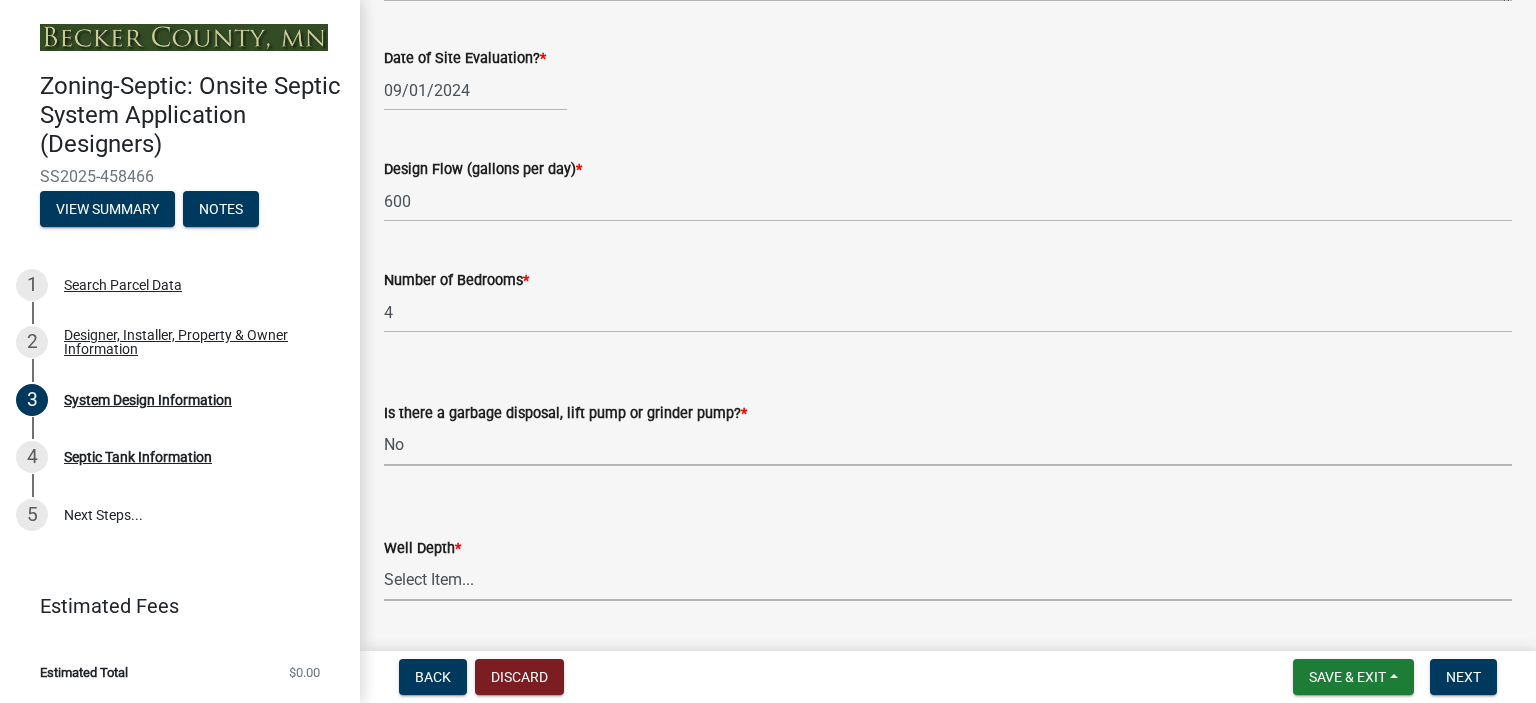 click on "Select Item...   Deep Well   Shallow Well   Well not yet installed - To be drilled   No Well - Connected or to be connected to City Water" at bounding box center [948, 580] 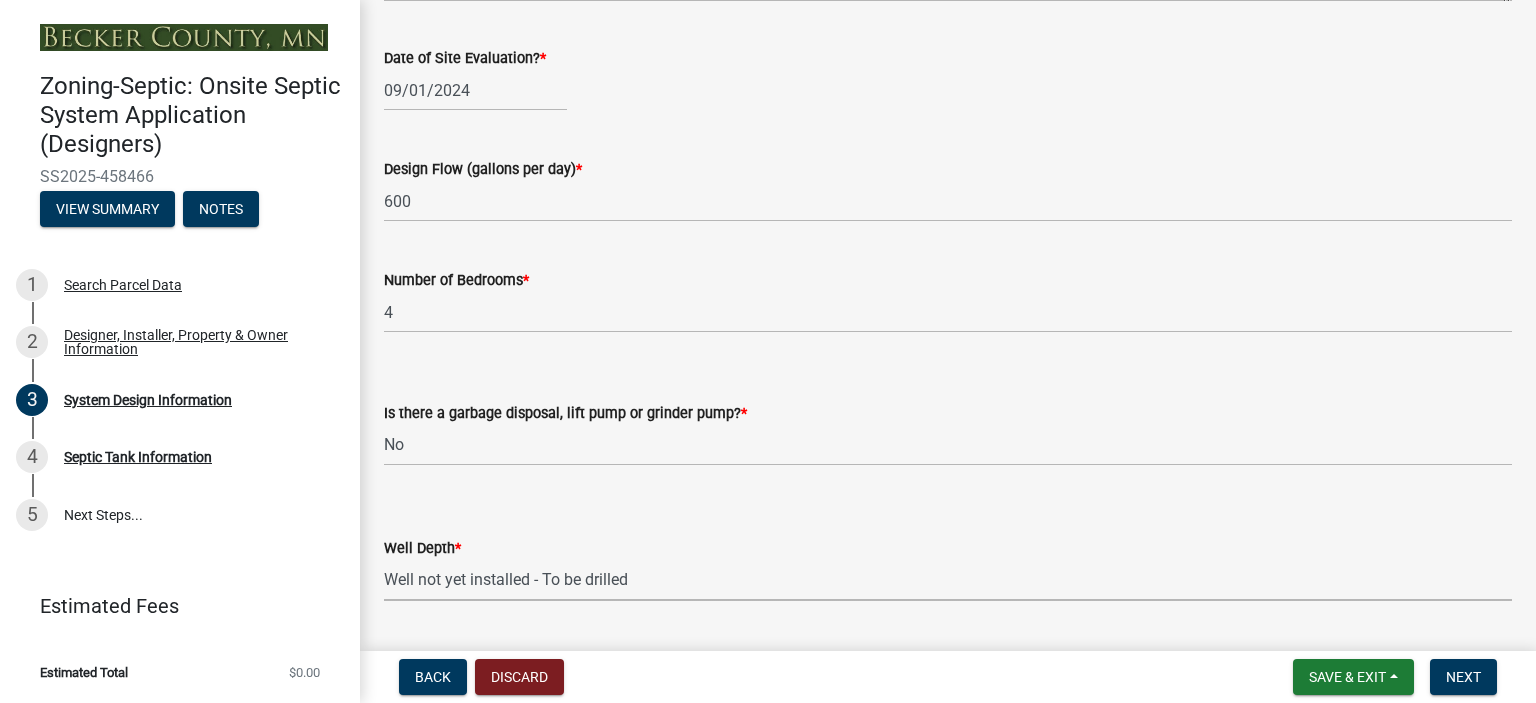 click on "Select Item...   Deep Well   Shallow Well   Well not yet installed - To be drilled   No Well - Connected or to be connected to City Water" at bounding box center [948, 580] 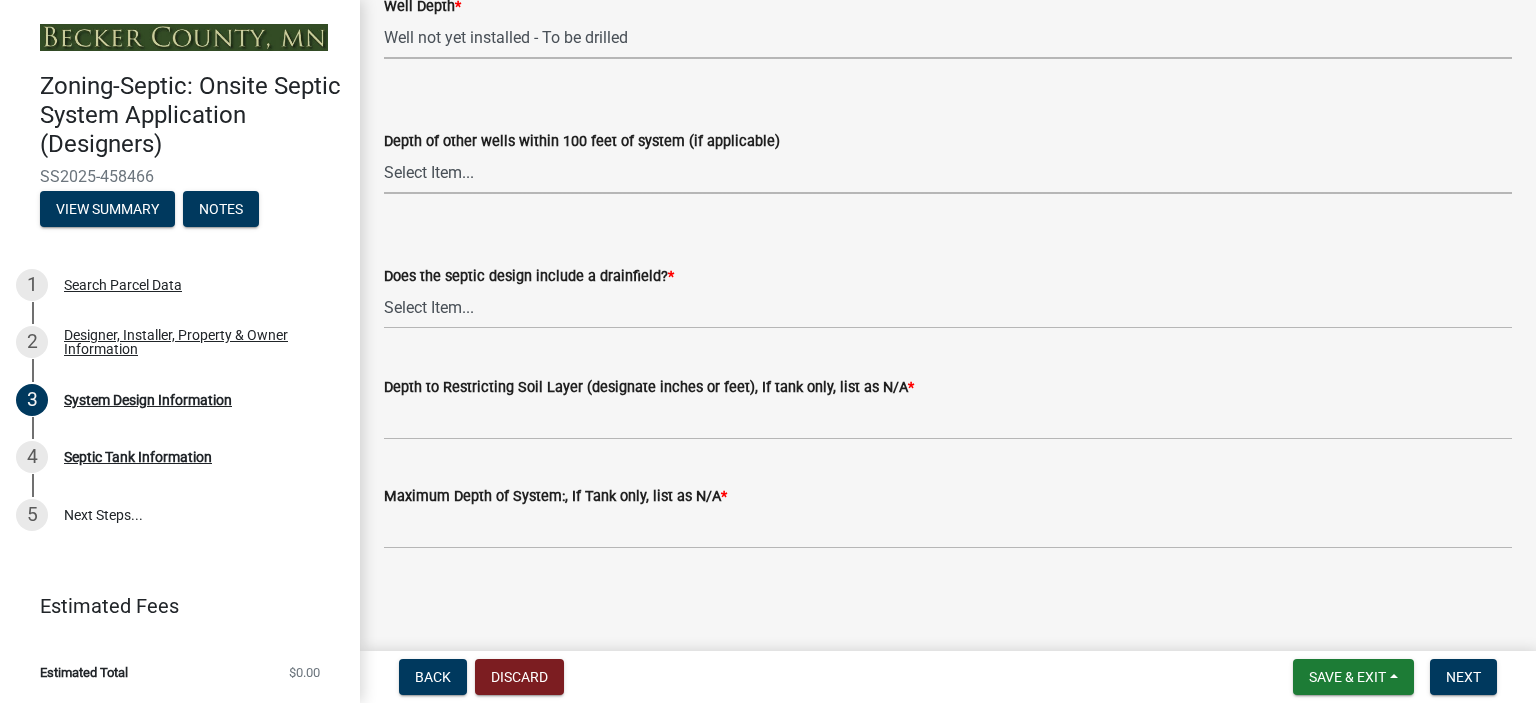 click on "Select Item...   Deep Well   Shallow Well   No other wells" at bounding box center (948, 173) 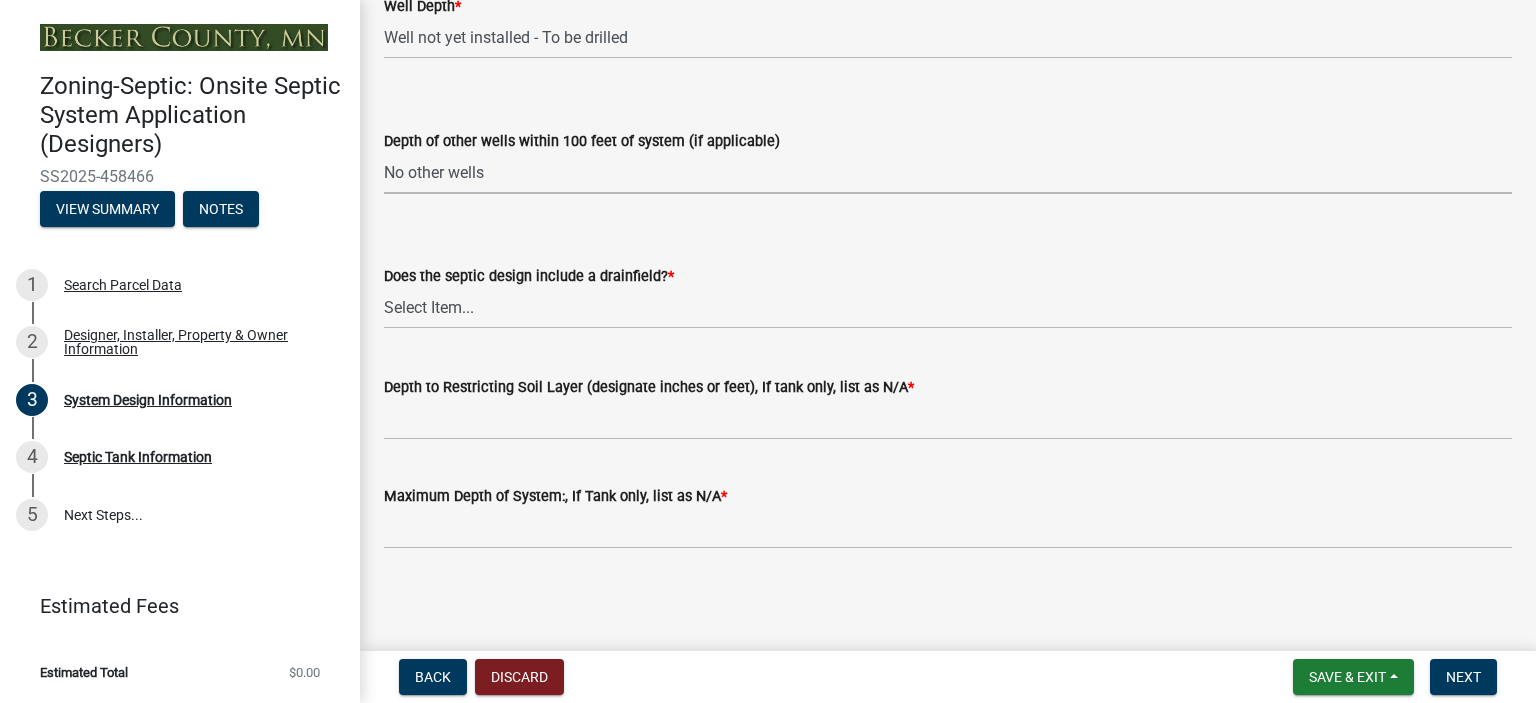 click on "Select Item...   Deep Well   Shallow Well   No other wells" at bounding box center (948, 173) 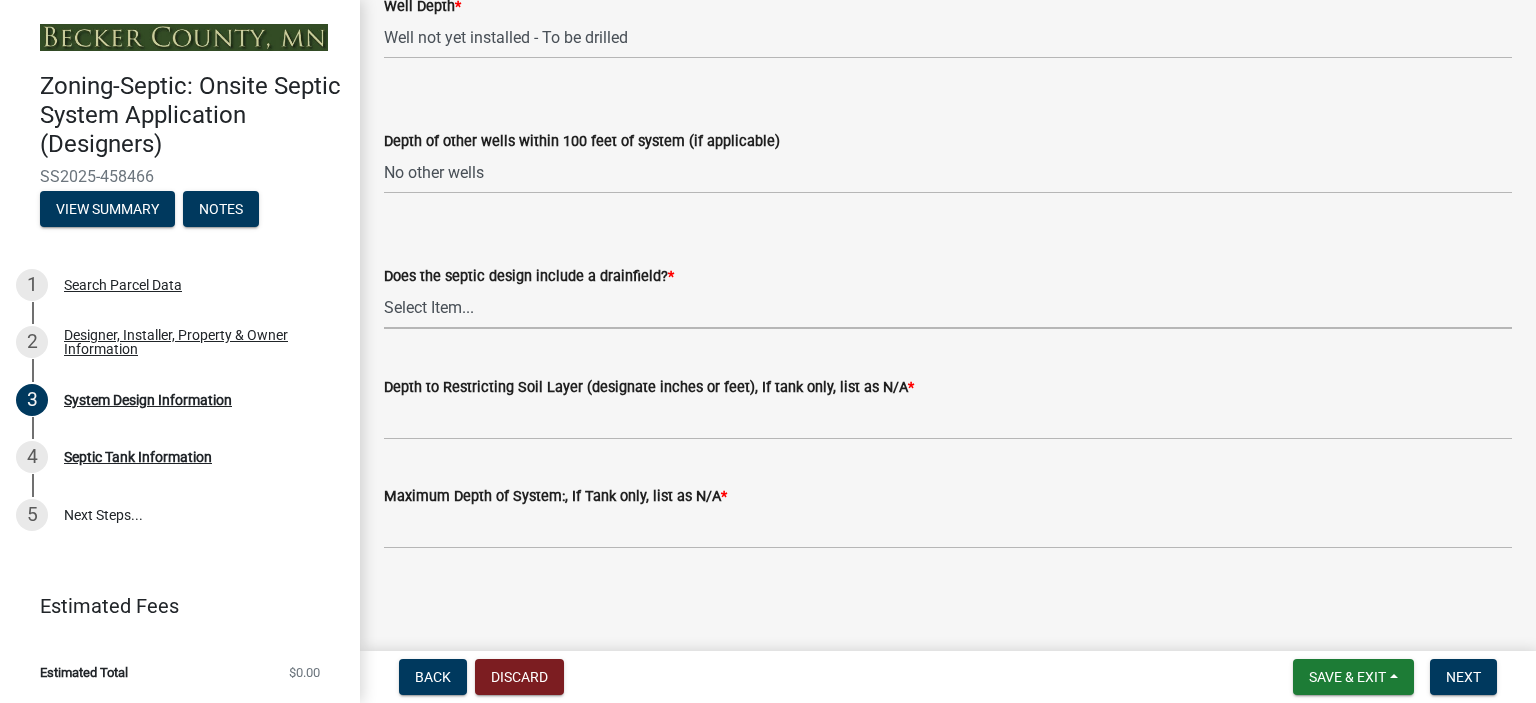 click on "Select Item...   Yes   No   Existing - COC must by submitted" at bounding box center (948, 308) 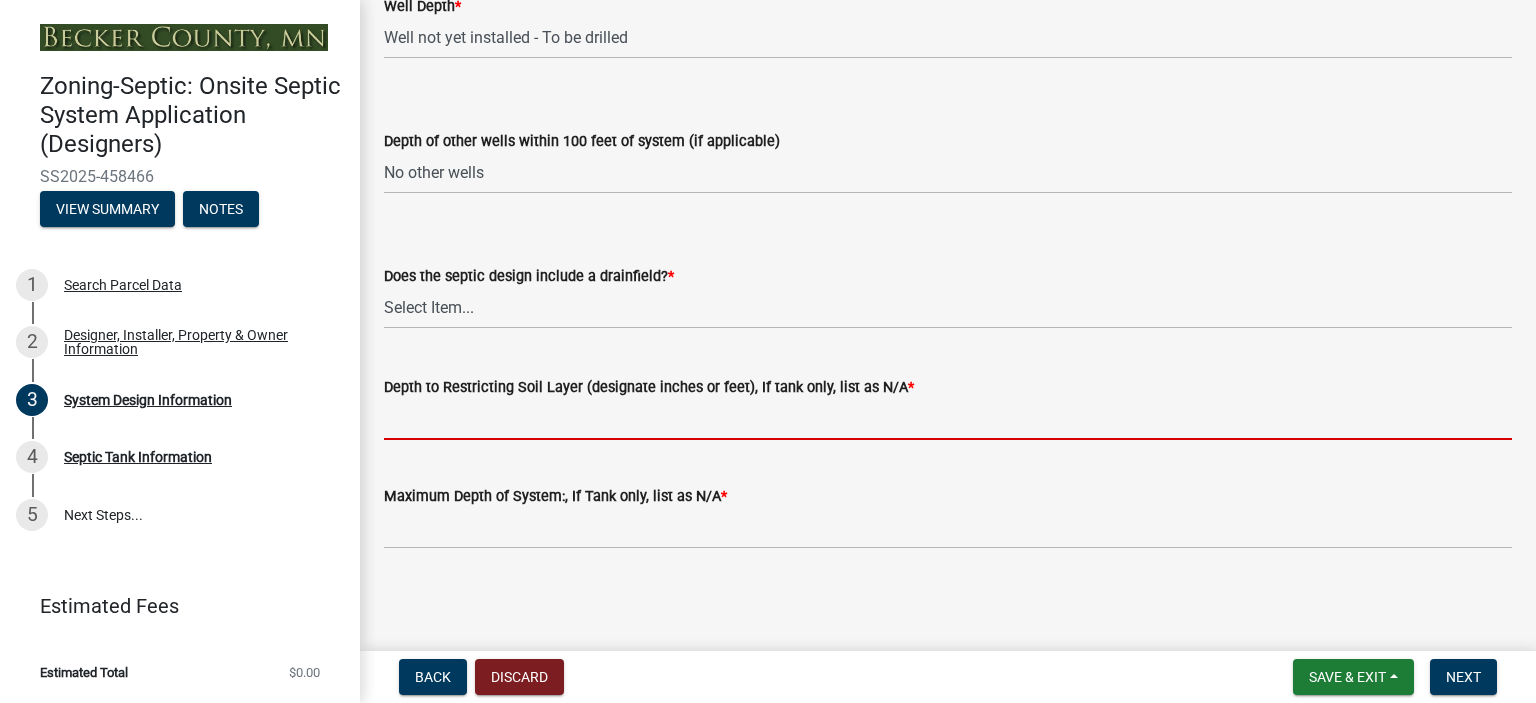 click on "Depth to Restricting Soil Layer (designate inches or feet), If tank only, list as N/A  *" at bounding box center (948, 419) 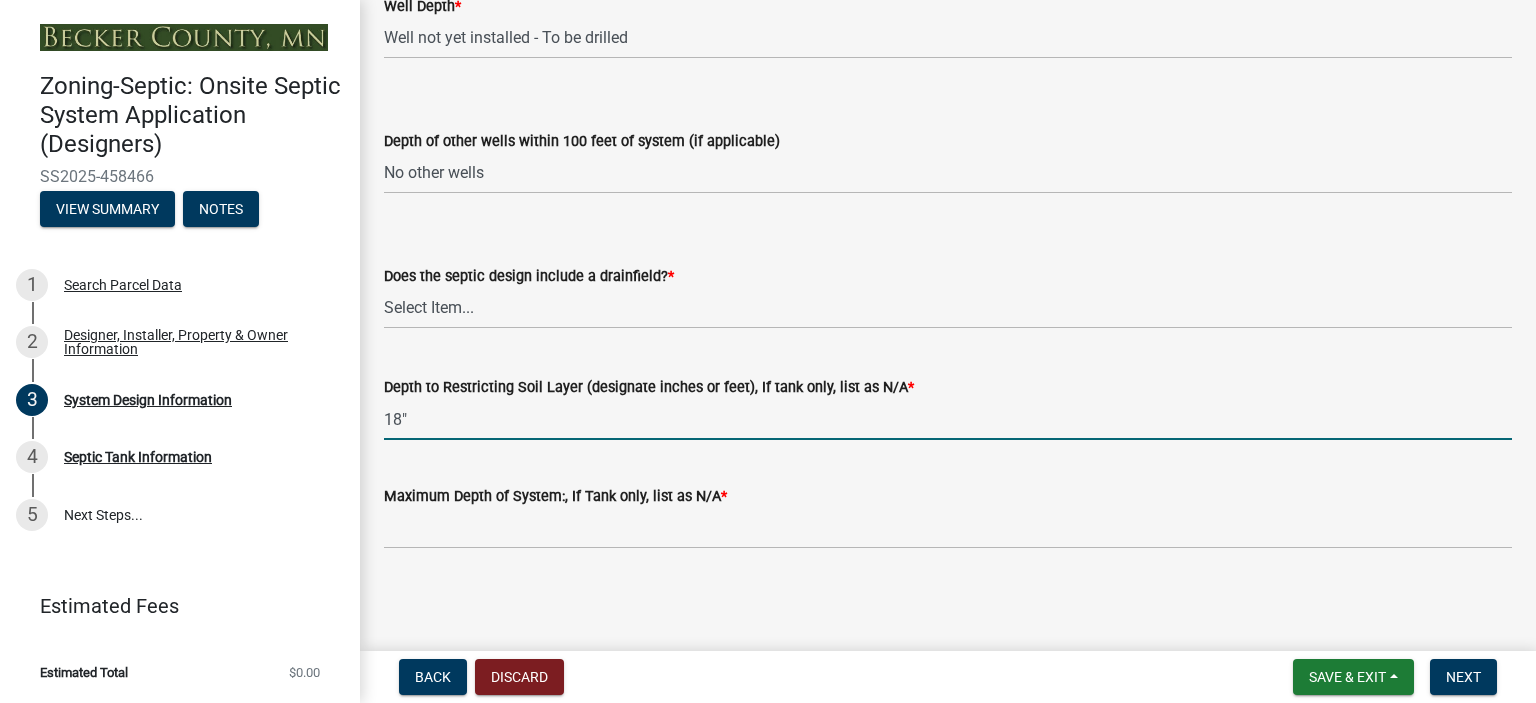 type on "18"" 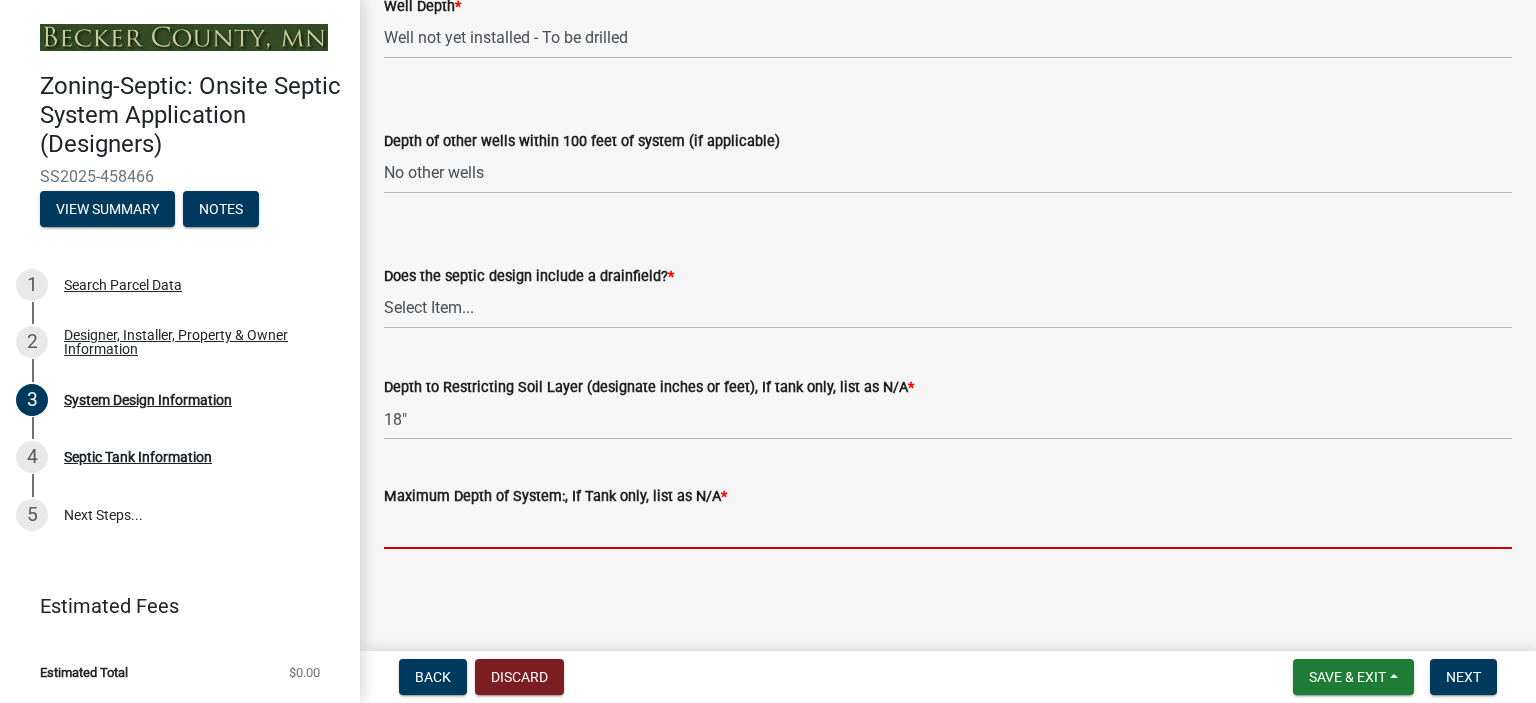 click on "Maximum Depth of System:, If Tank only, list as N/A  *" at bounding box center [948, 528] 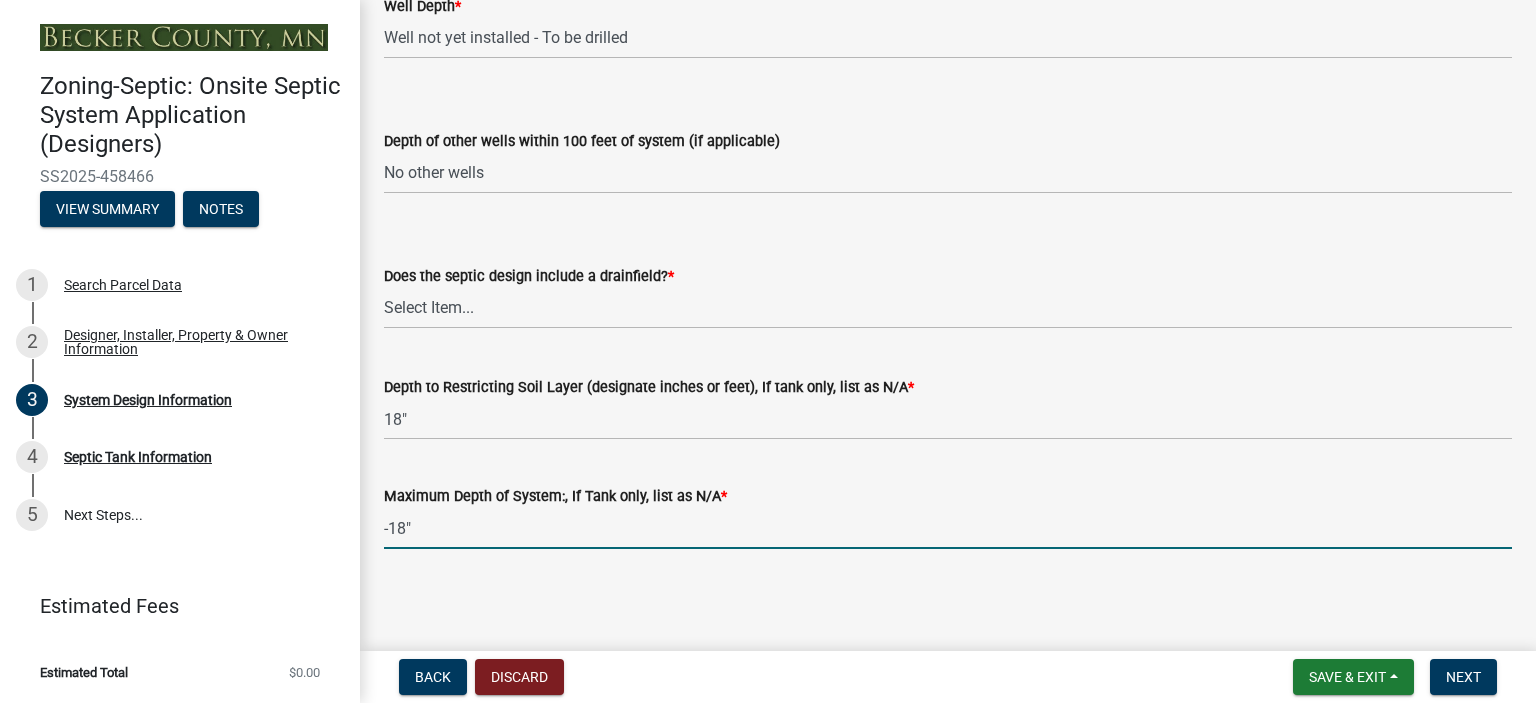 scroll, scrollTop: 4039, scrollLeft: 0, axis: vertical 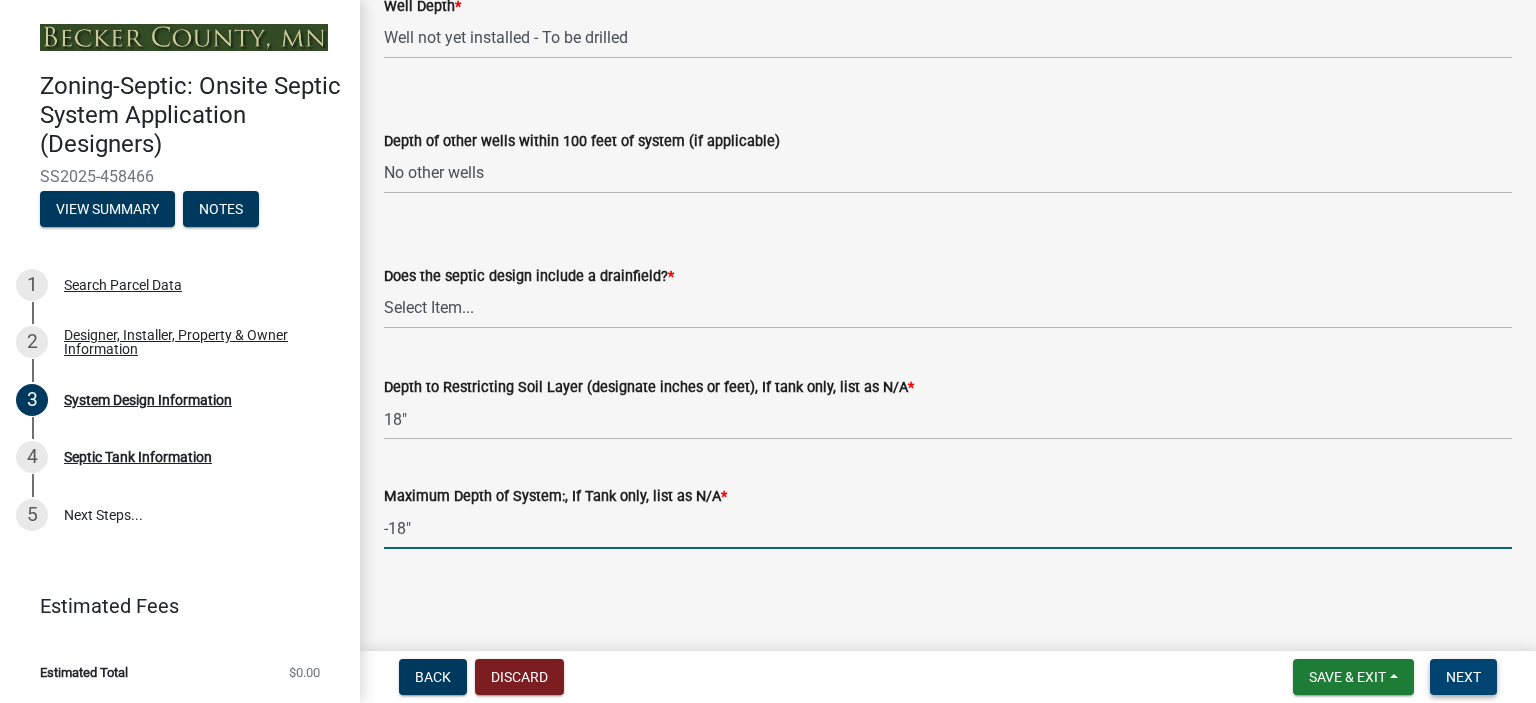 click on "Next" at bounding box center (1463, 677) 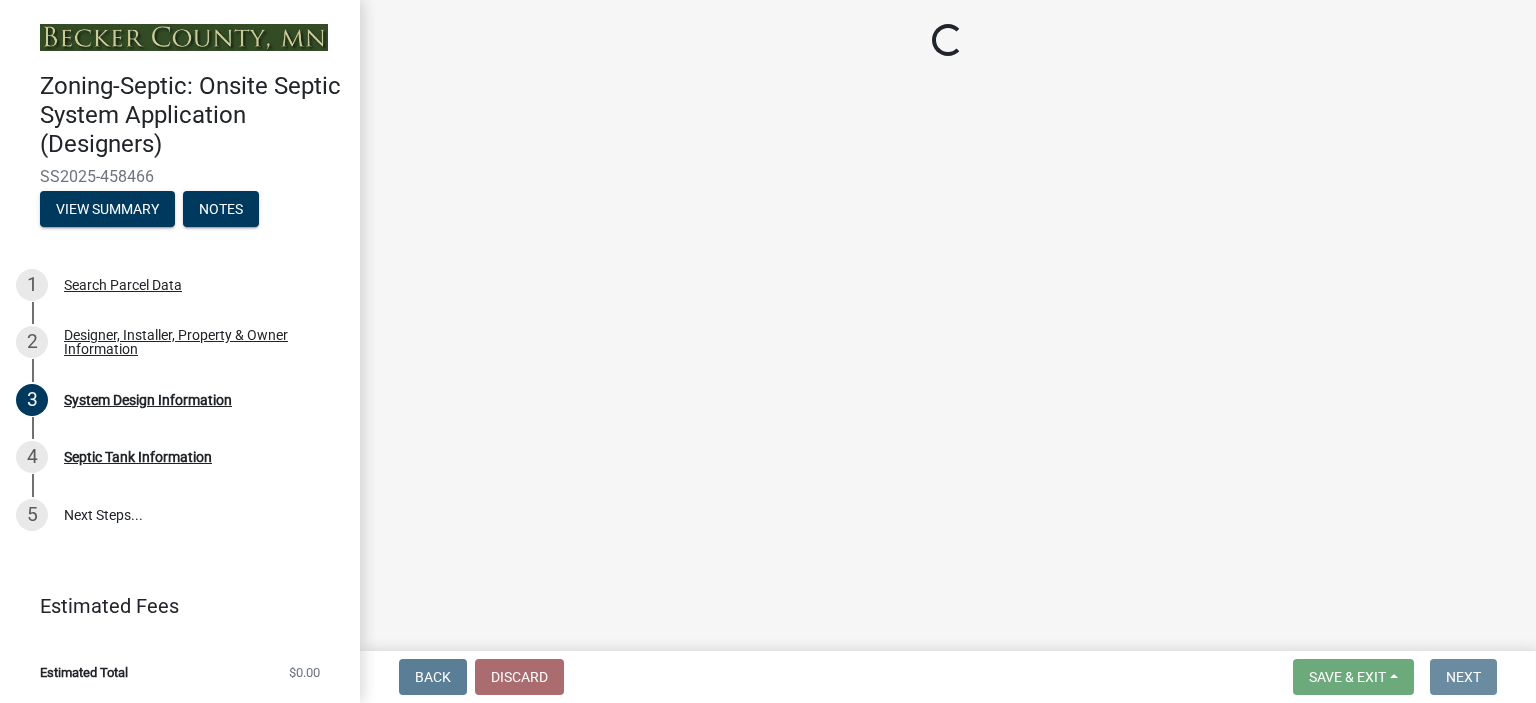 scroll, scrollTop: 0, scrollLeft: 0, axis: both 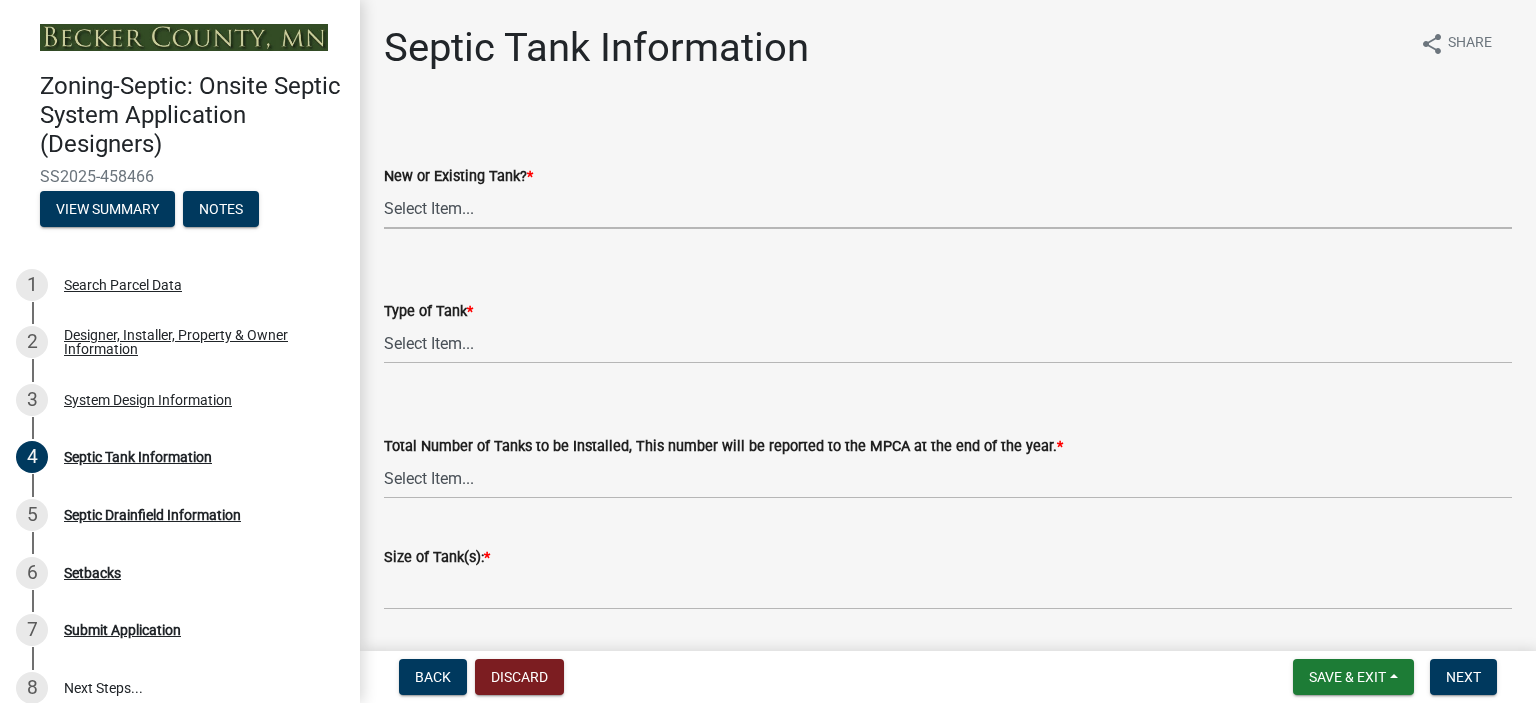 click on "Select Item...   New   Existing   Both -New and Existing Tank" at bounding box center (948, 208) 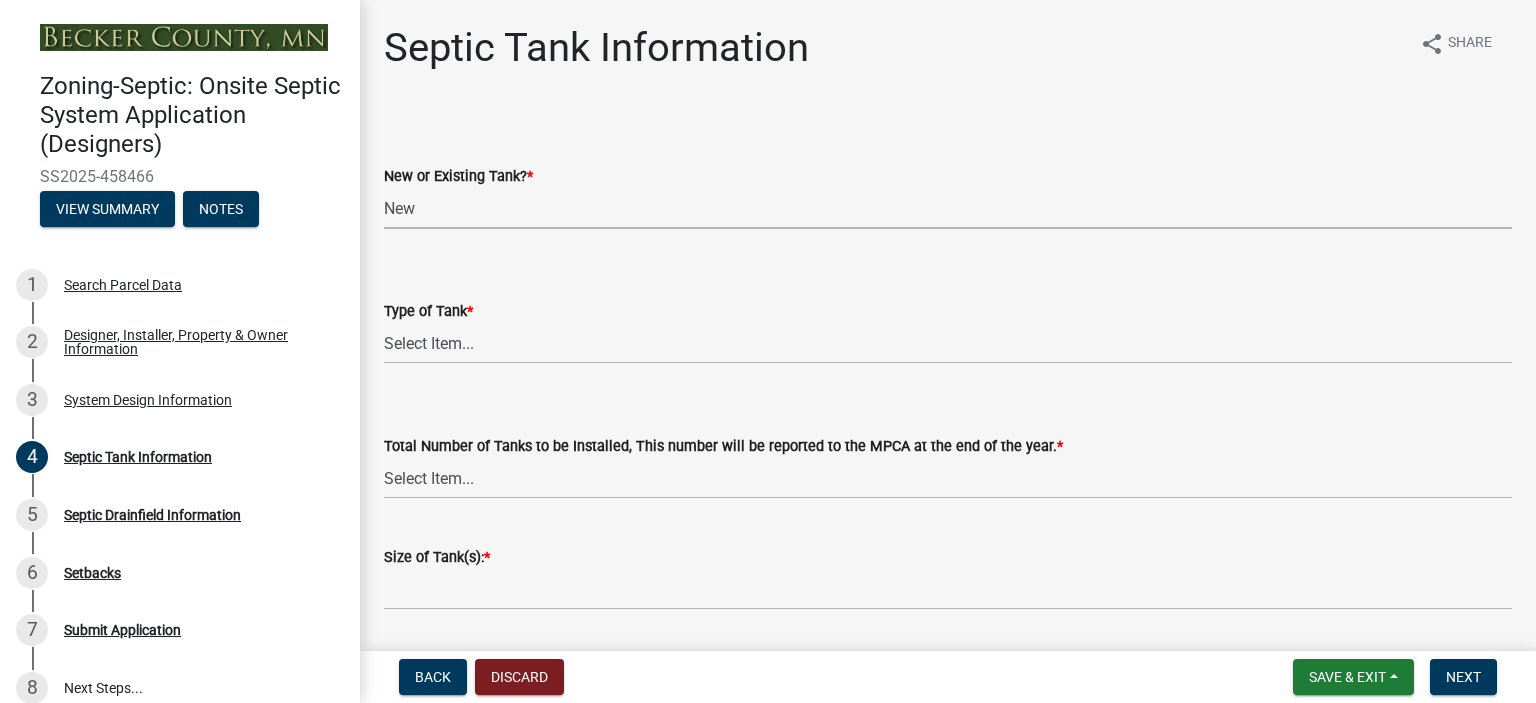 click on "Select Item...   New   Existing   Both -New and Existing Tank" at bounding box center (948, 208) 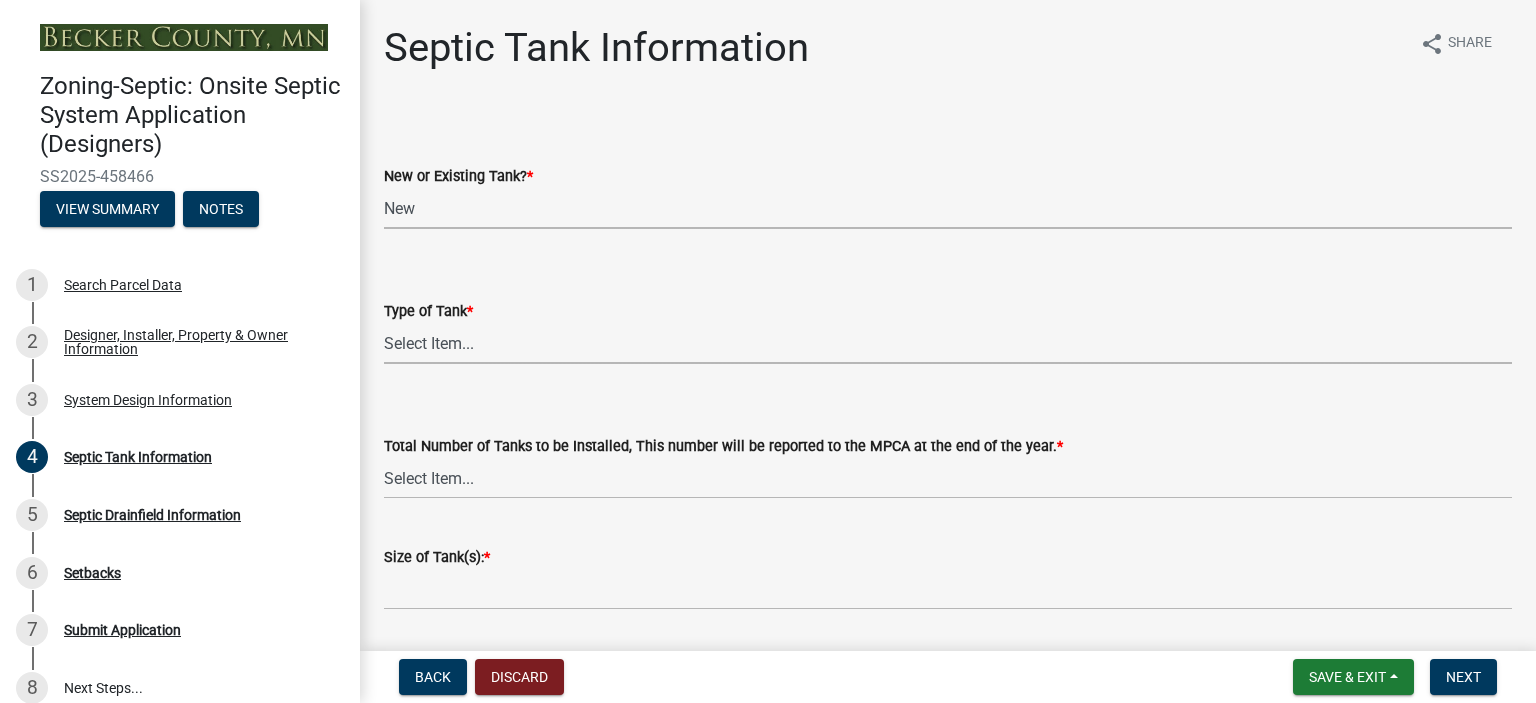 click on "Select Item...   Single Septic Tank   Compartmented Tank   Single Tank plus Compartmented Tank   Pit Privy   Holding Tank   Existing Tank   Existing Tank with New Additional Tank   Existing Tank with New Lift Station   Holding Tank with Privy" at bounding box center [948, 343] 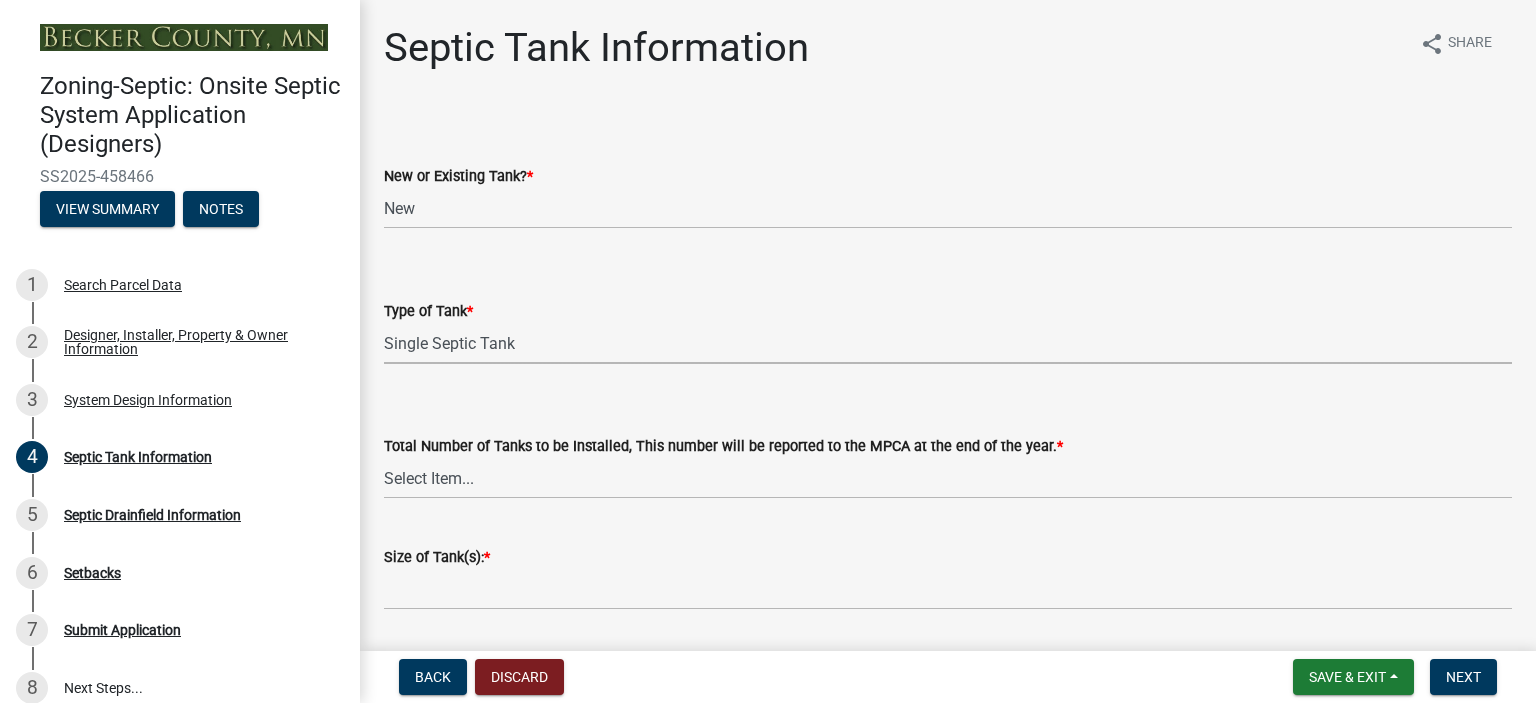 click on "Select Item...   Single Septic Tank   Compartmented Tank   Single Tank plus Compartmented Tank   Pit Privy   Holding Tank   Existing Tank   Existing Tank with New Additional Tank   Existing Tank with New Lift Station   Holding Tank with Privy" at bounding box center [948, 343] 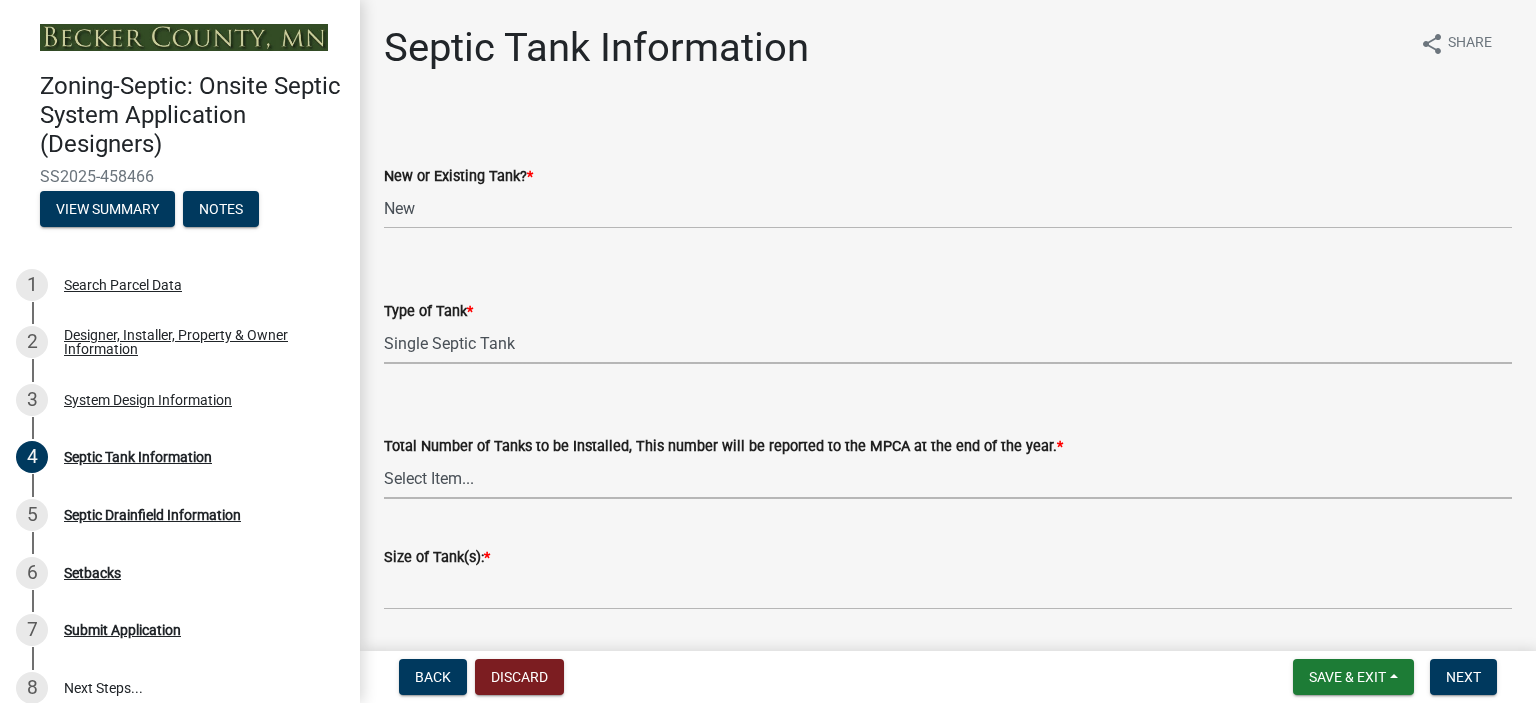 click on "Select Item...   0   1   2   3   4" at bounding box center (948, 478) 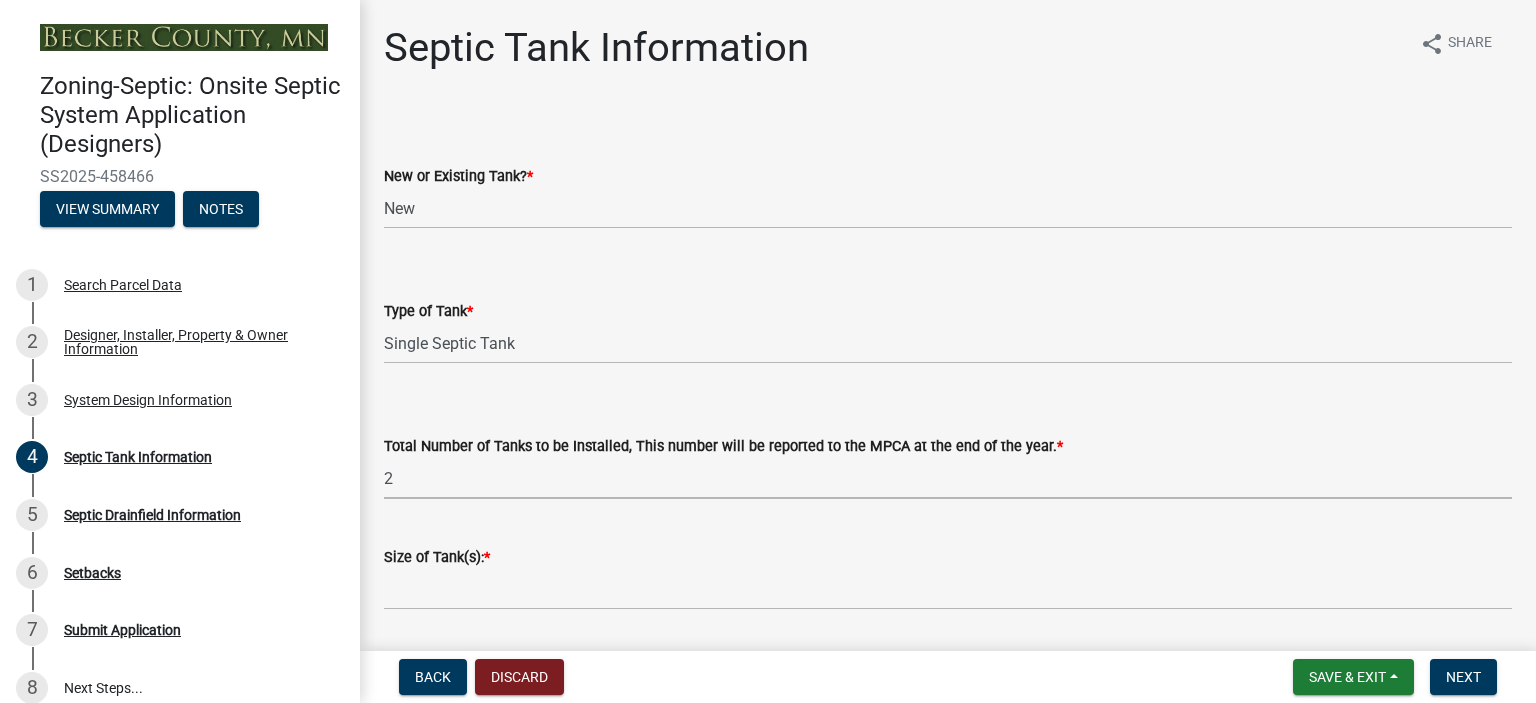 click on "Select Item...   0   1   2   3   4" at bounding box center (948, 478) 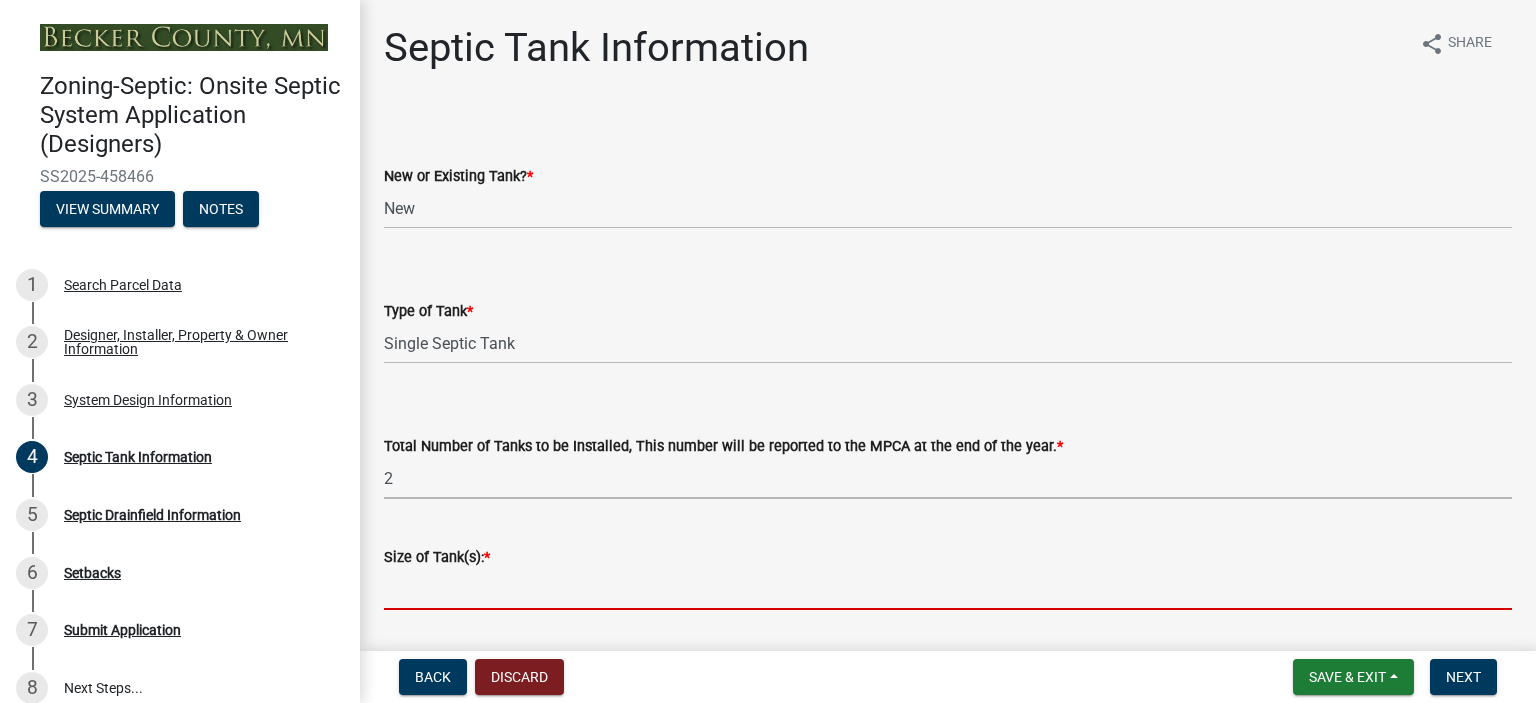 drag, startPoint x: 444, startPoint y: 590, endPoint x: 438, endPoint y: 611, distance: 21.84033 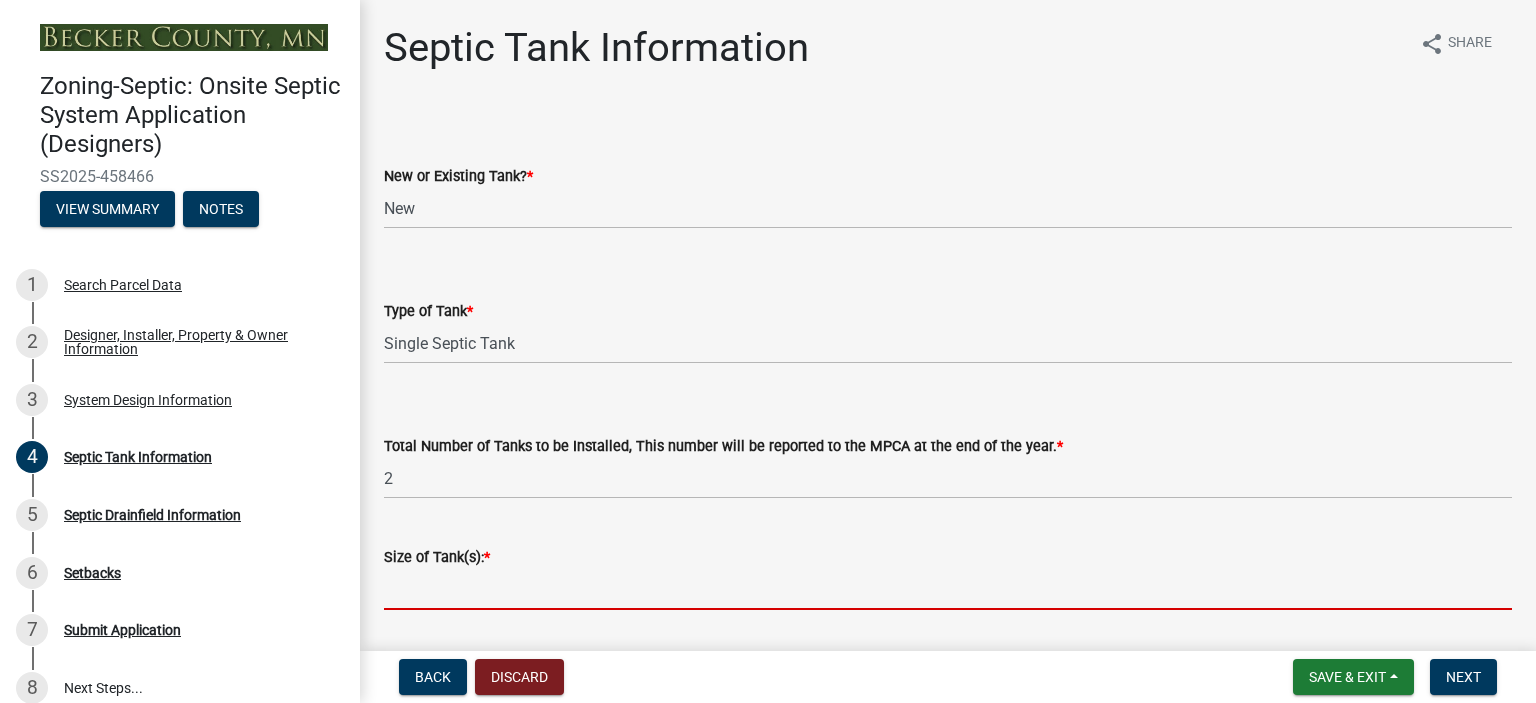 type on "1500, 625" 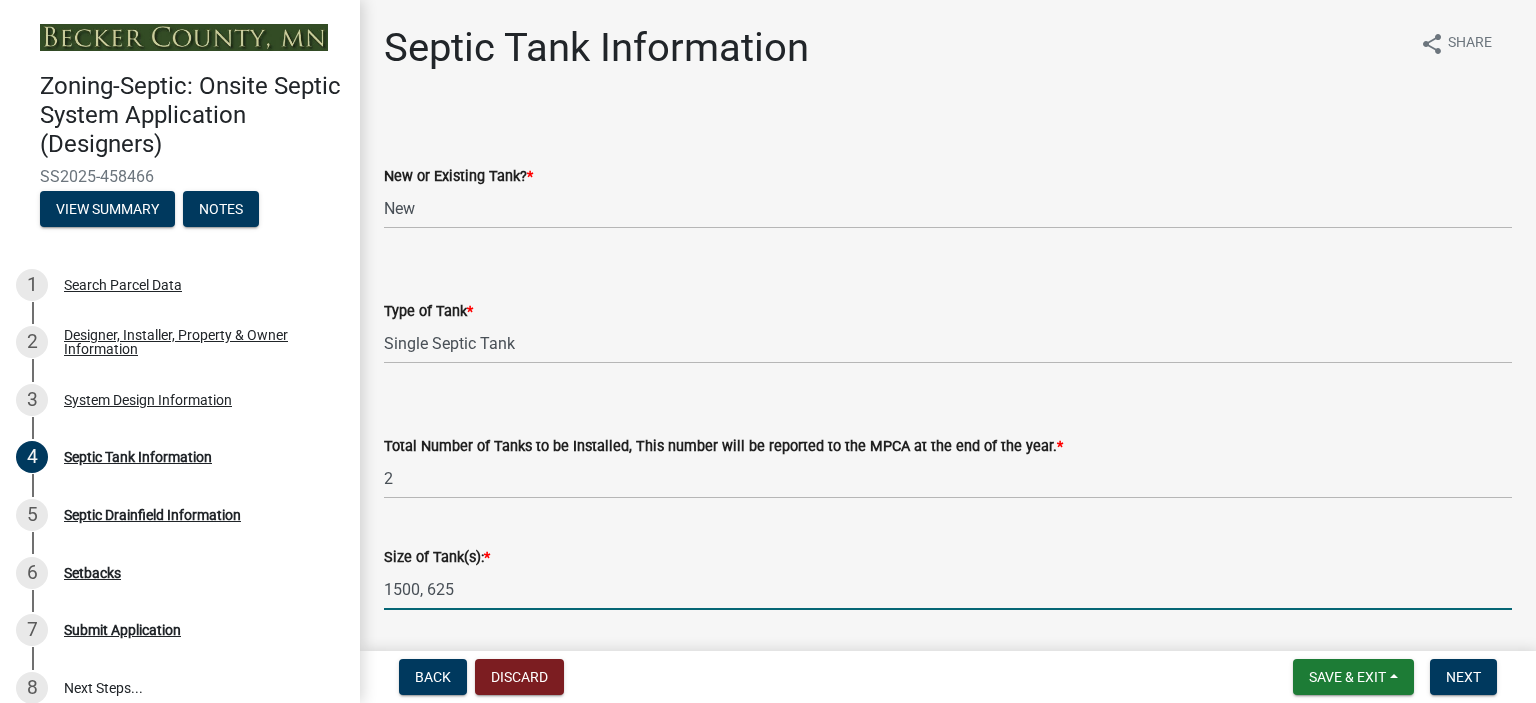 scroll, scrollTop: 562, scrollLeft: 0, axis: vertical 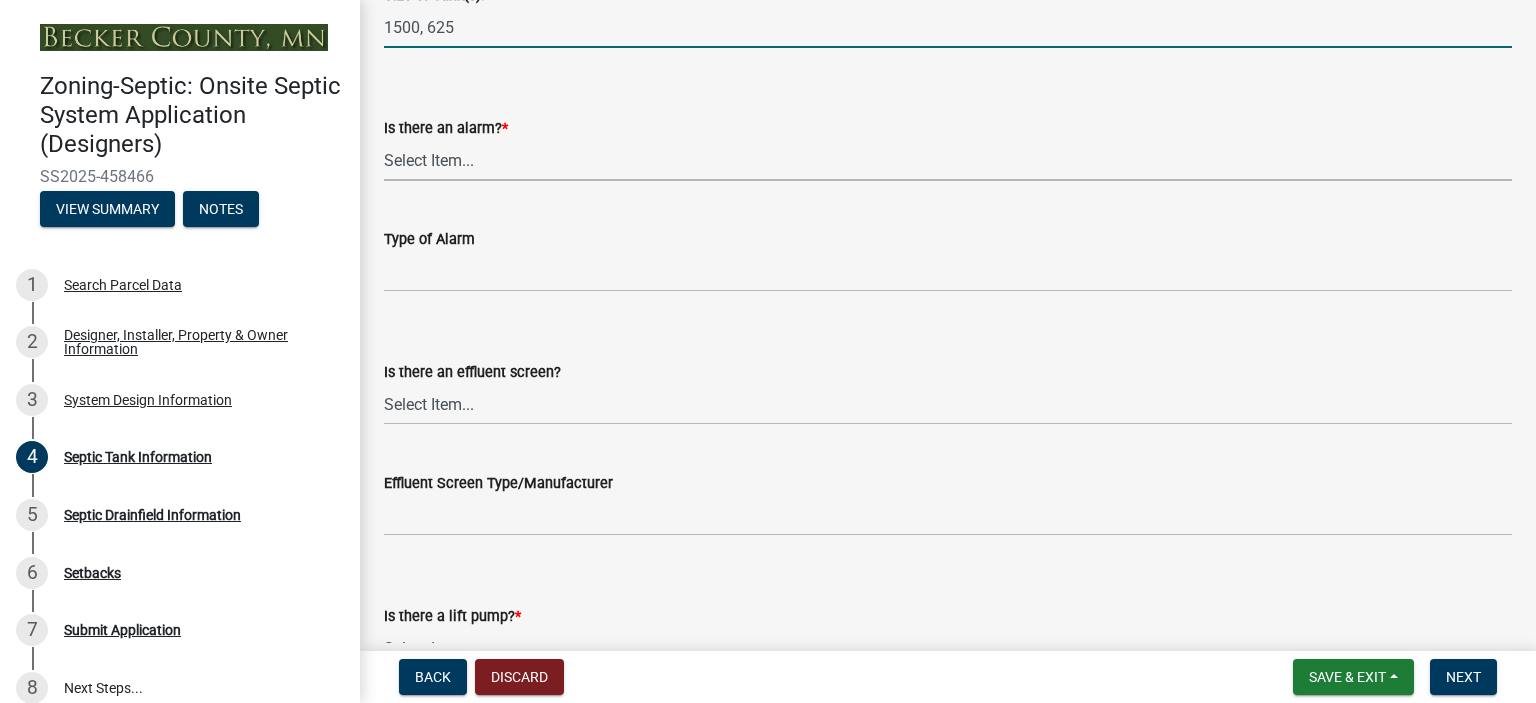 click on "Select Item...   Yes   No" at bounding box center [948, 160] 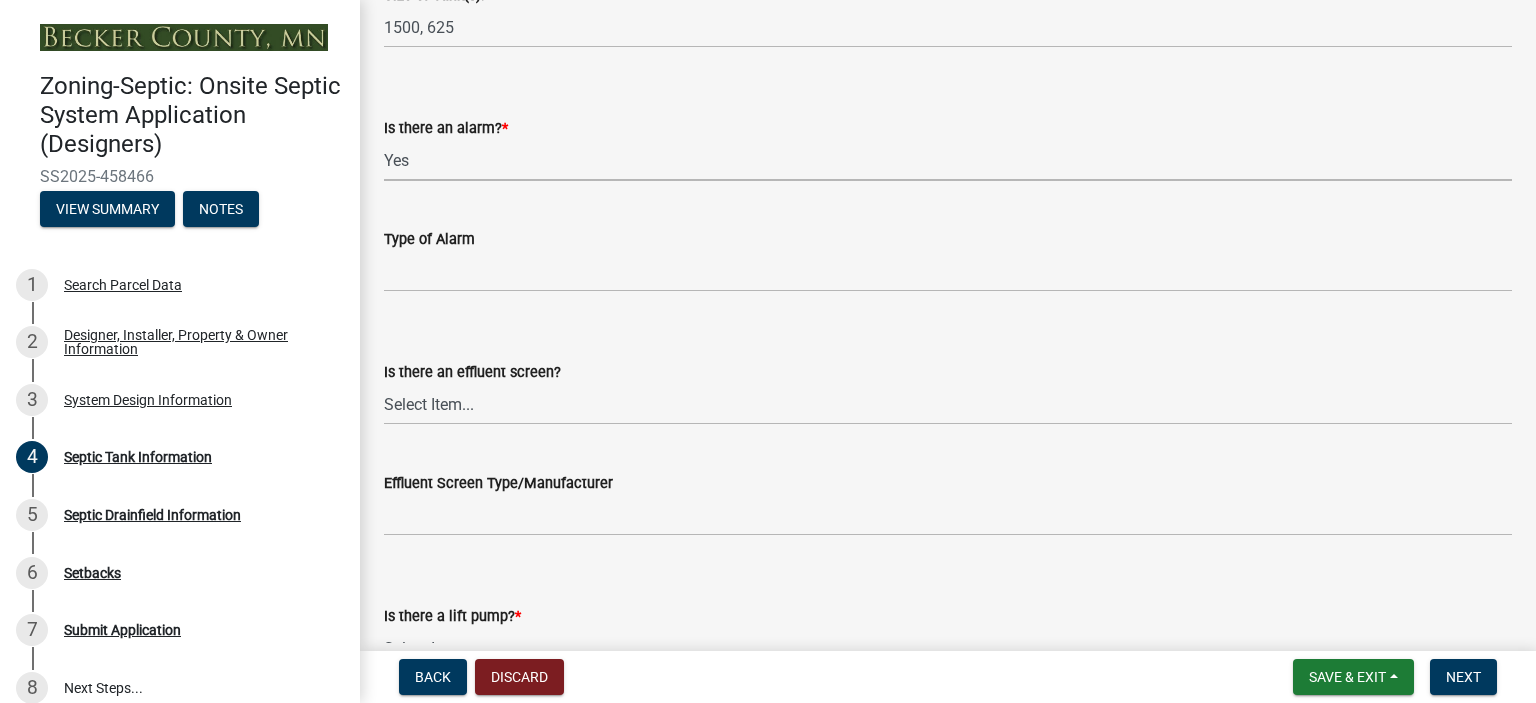 click on "Select Item...   Yes   No" at bounding box center [948, 160] 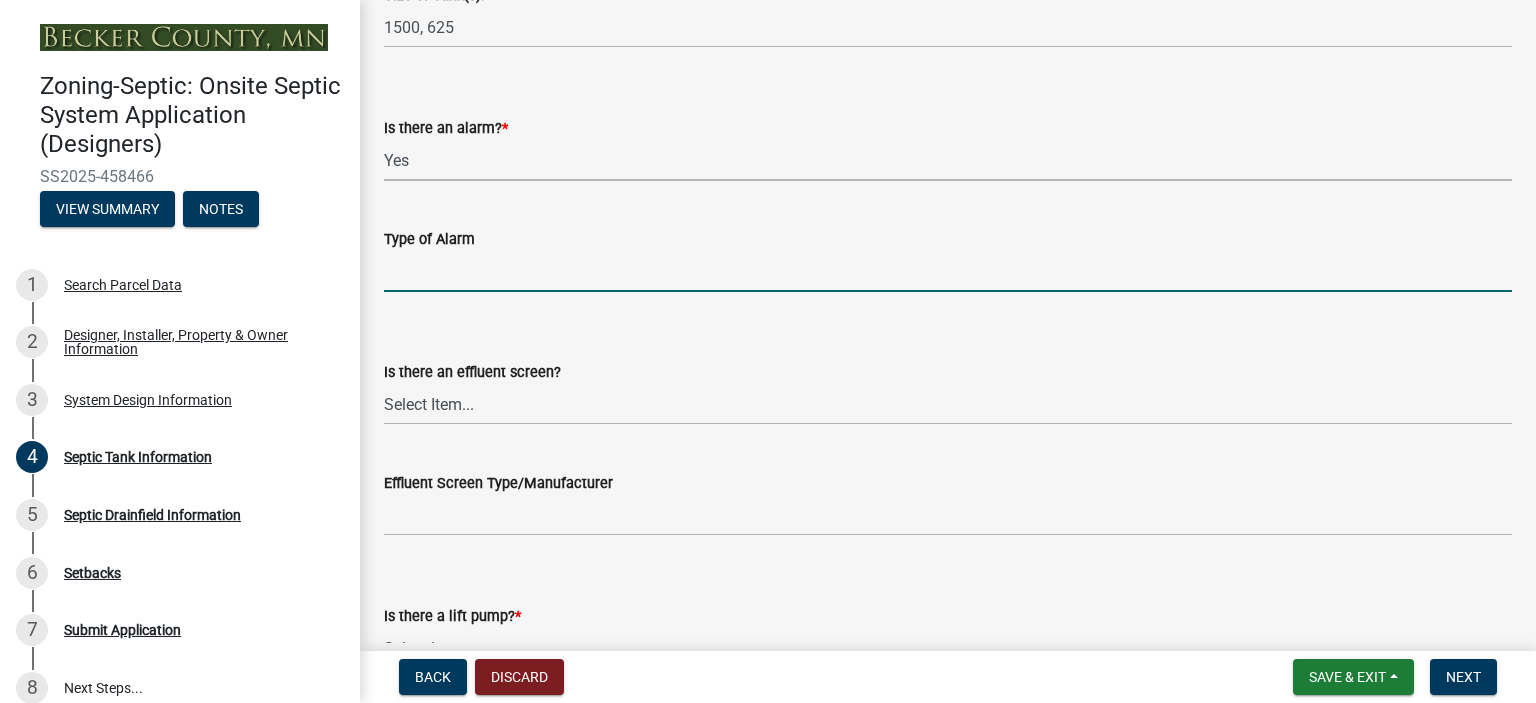 click on "Type of Alarm" at bounding box center [948, 271] 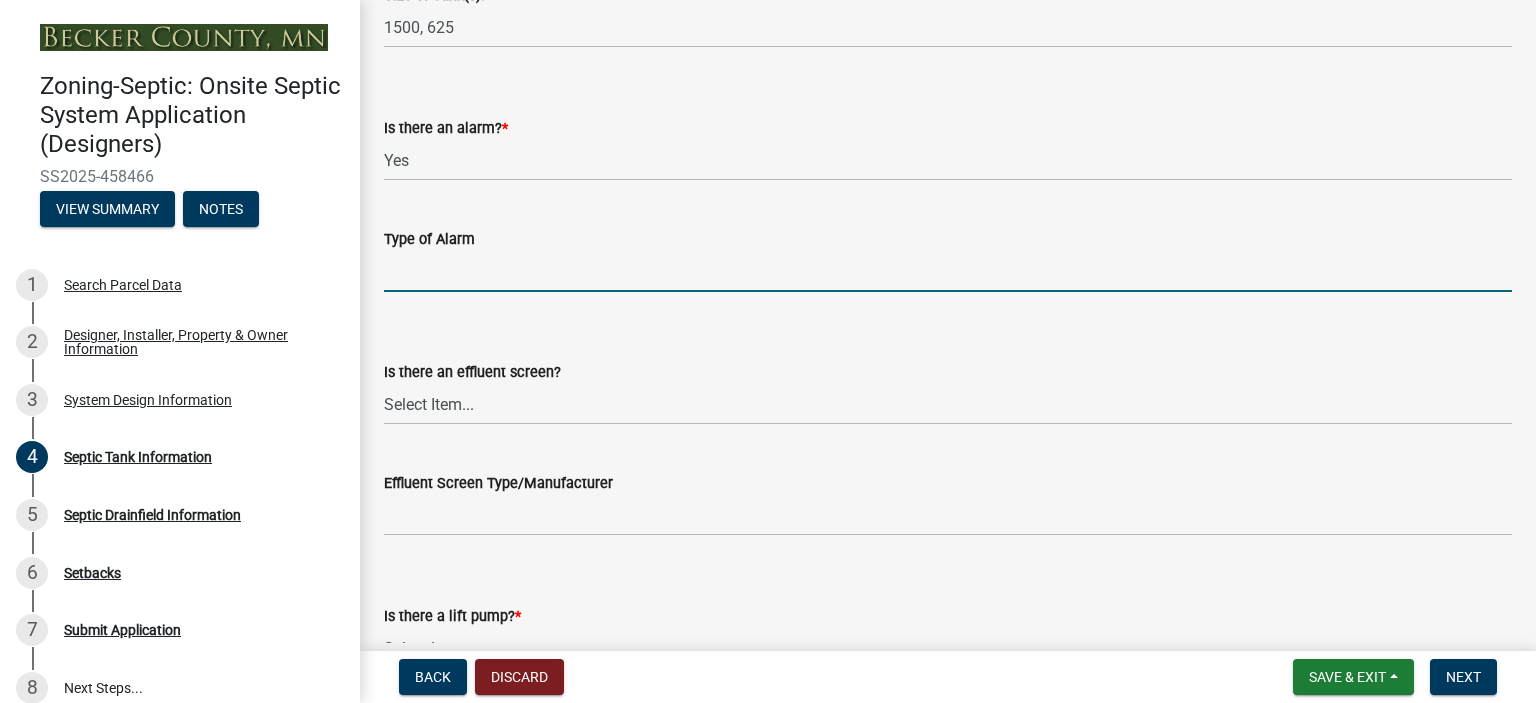 type on "ELECTRIC" 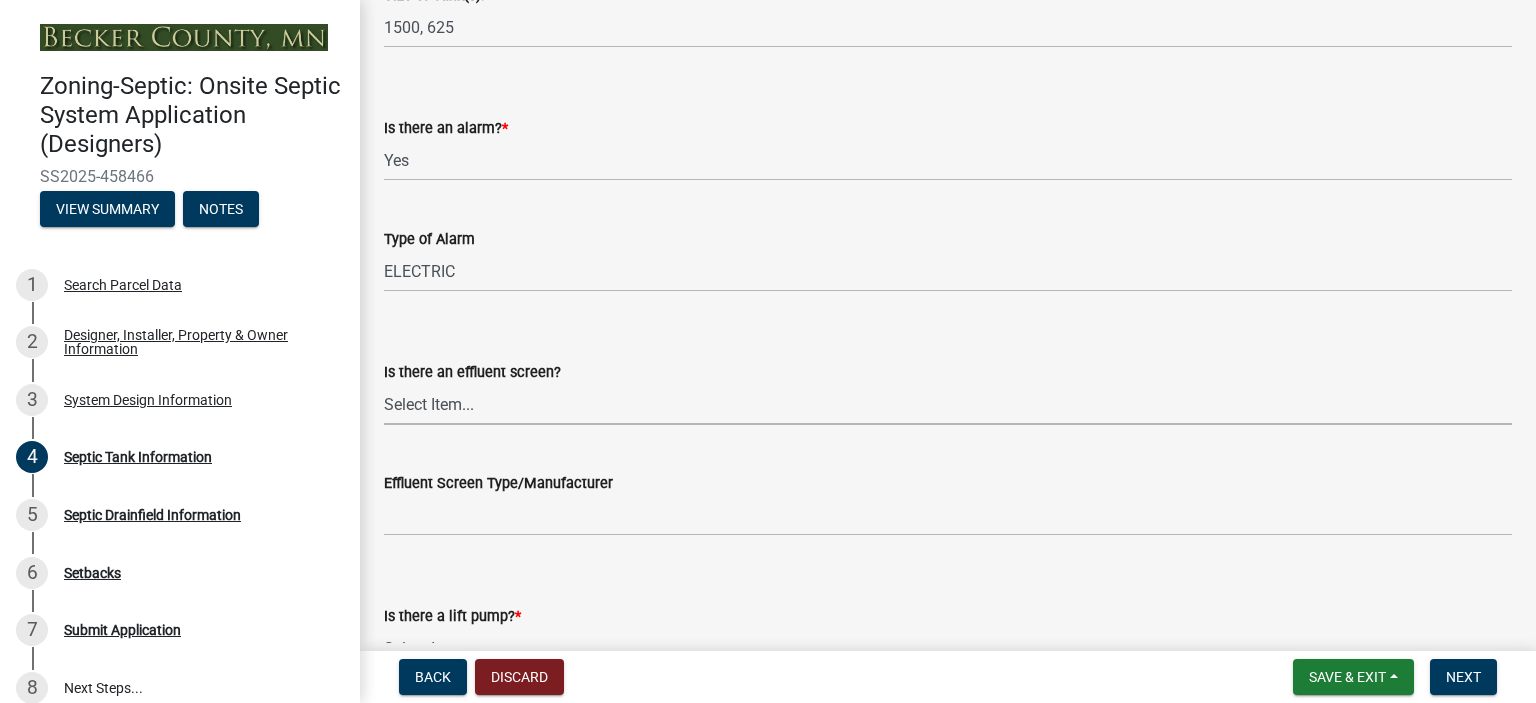 click on "Select Item...   Yes   No" at bounding box center (948, 404) 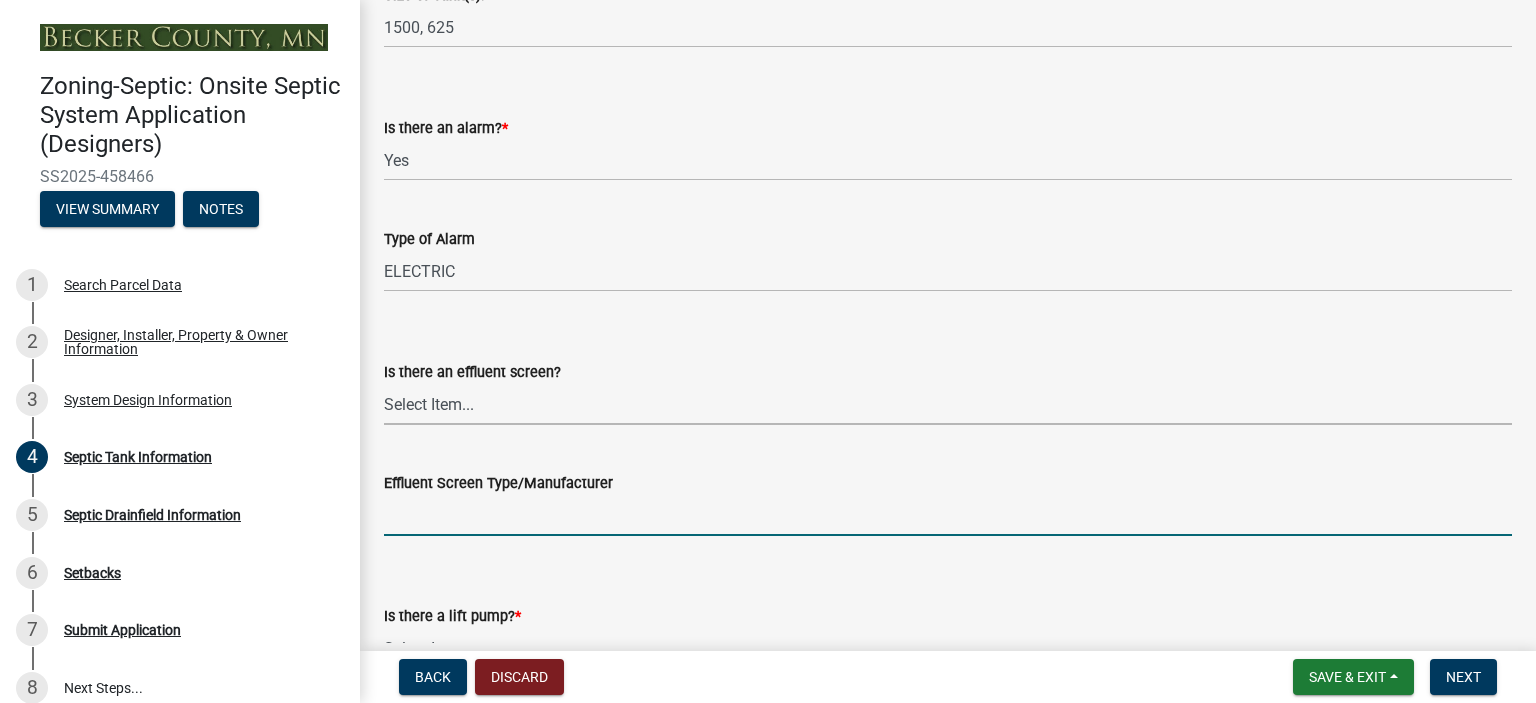 click on "Effluent Screen Type/Manufacturer" at bounding box center (948, 515) 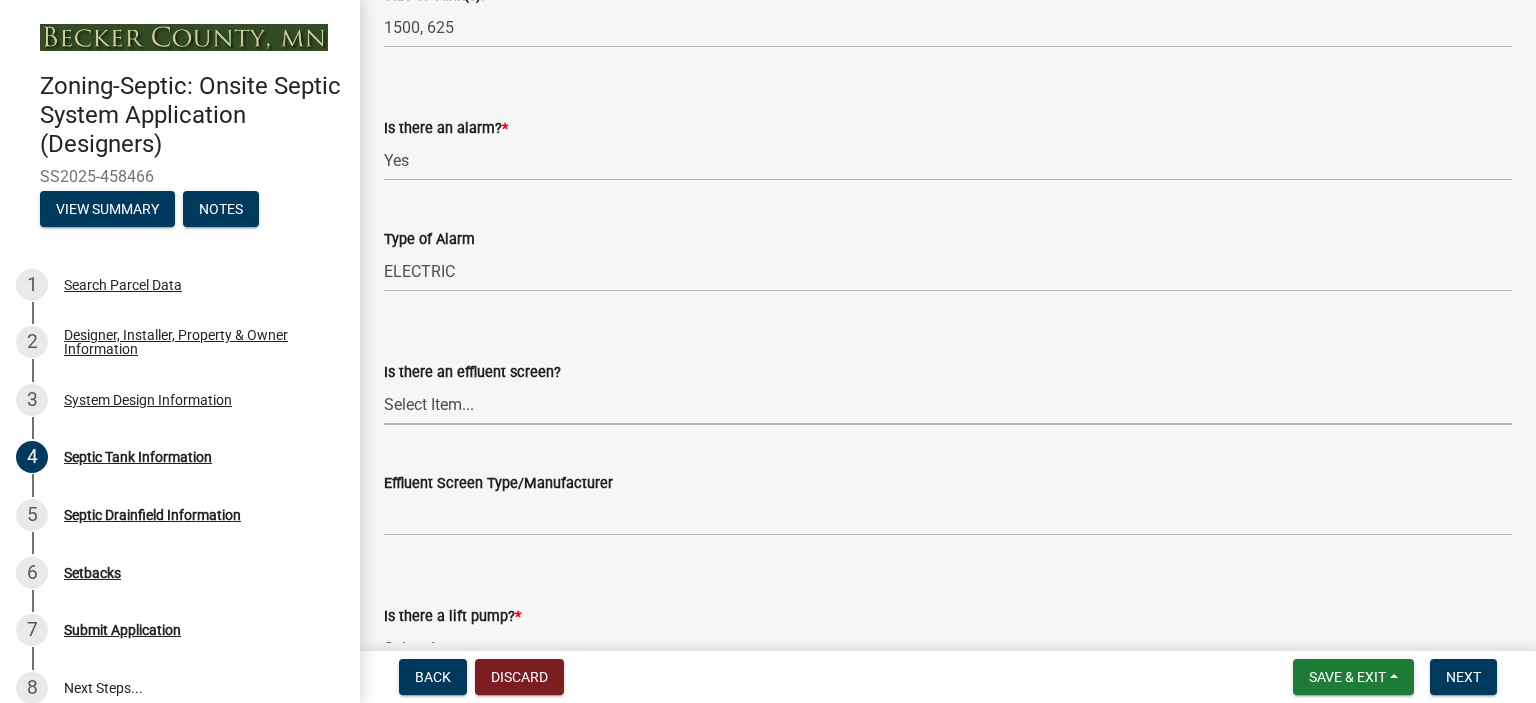 click on "Select Item...   Yes   No" at bounding box center (948, 404) 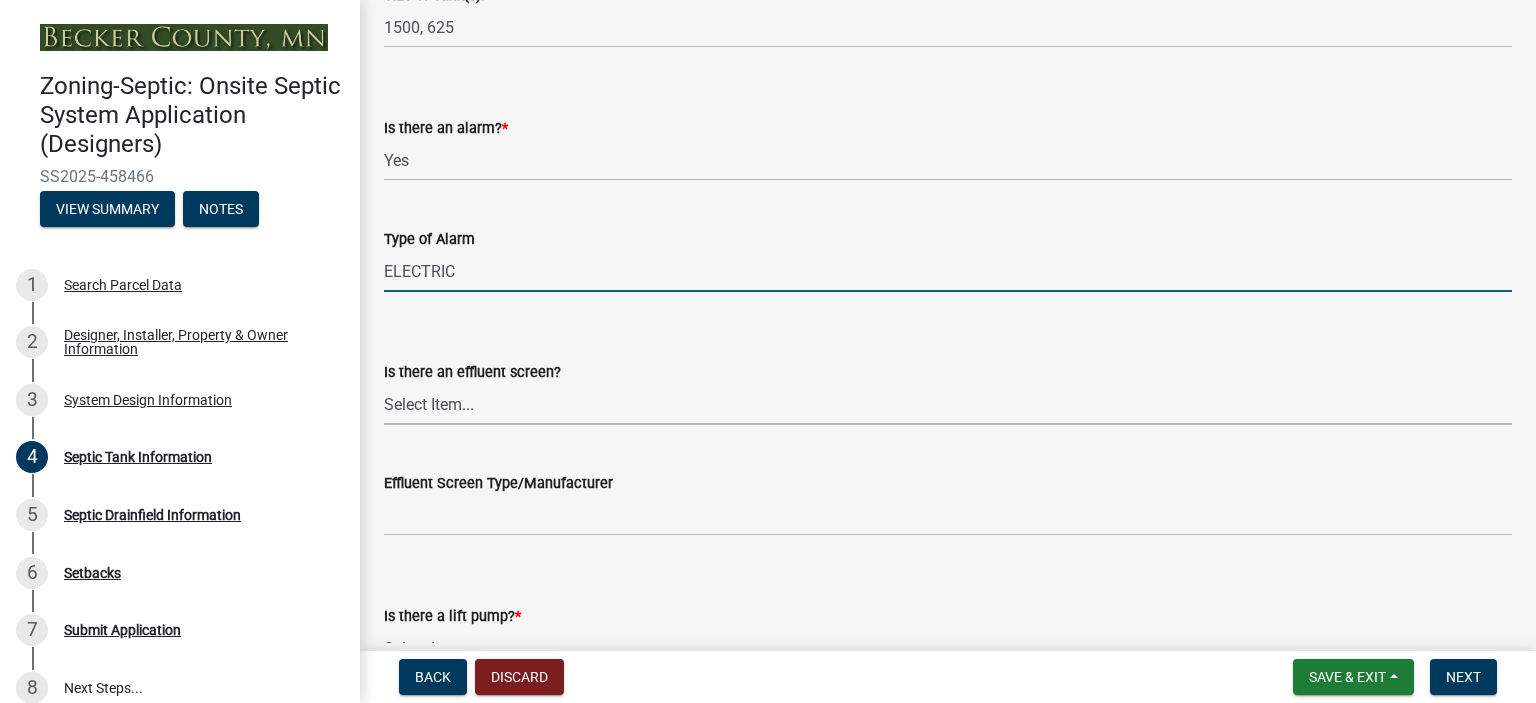 click on "ELECTRIC" at bounding box center (948, 271) 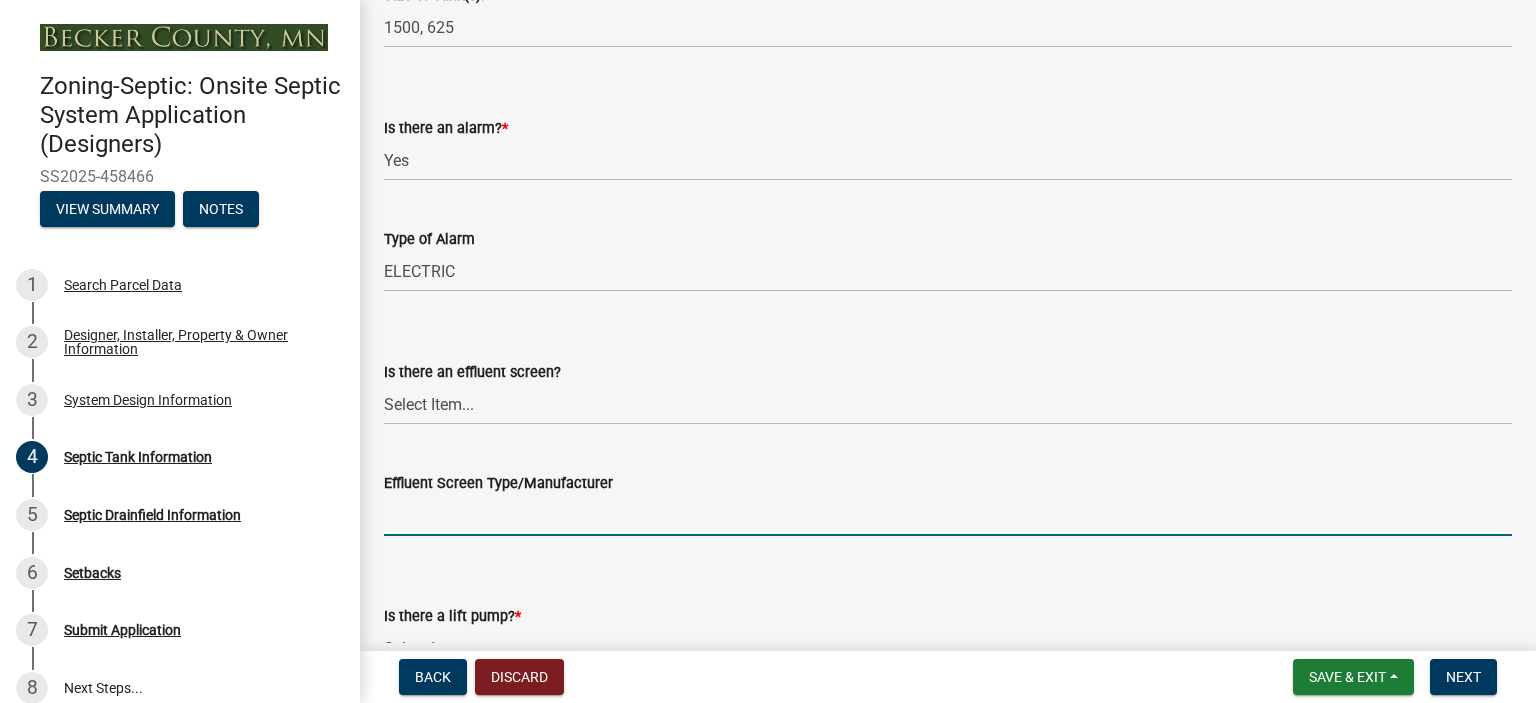 click on "Effluent Screen Type/Manufacturer" at bounding box center [948, 515] 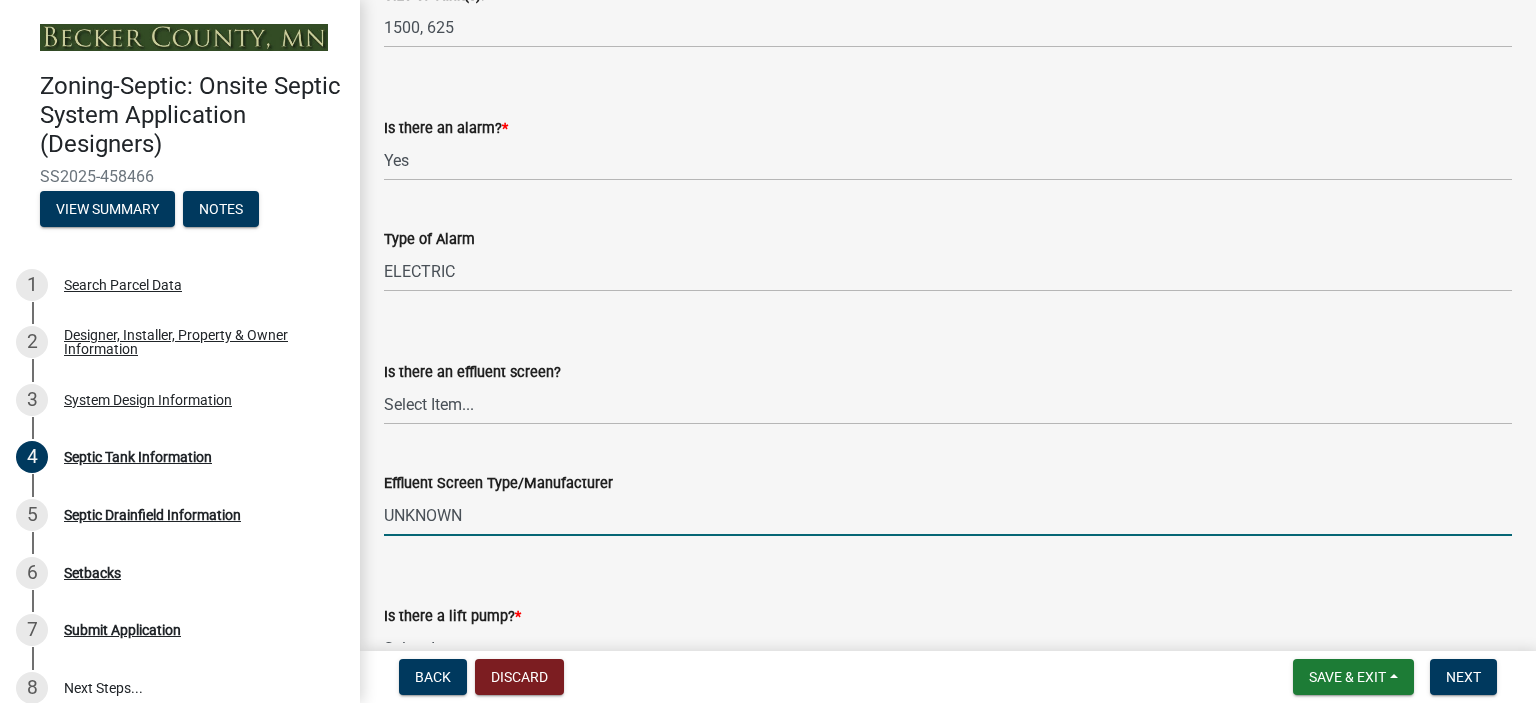 scroll, scrollTop: 901, scrollLeft: 0, axis: vertical 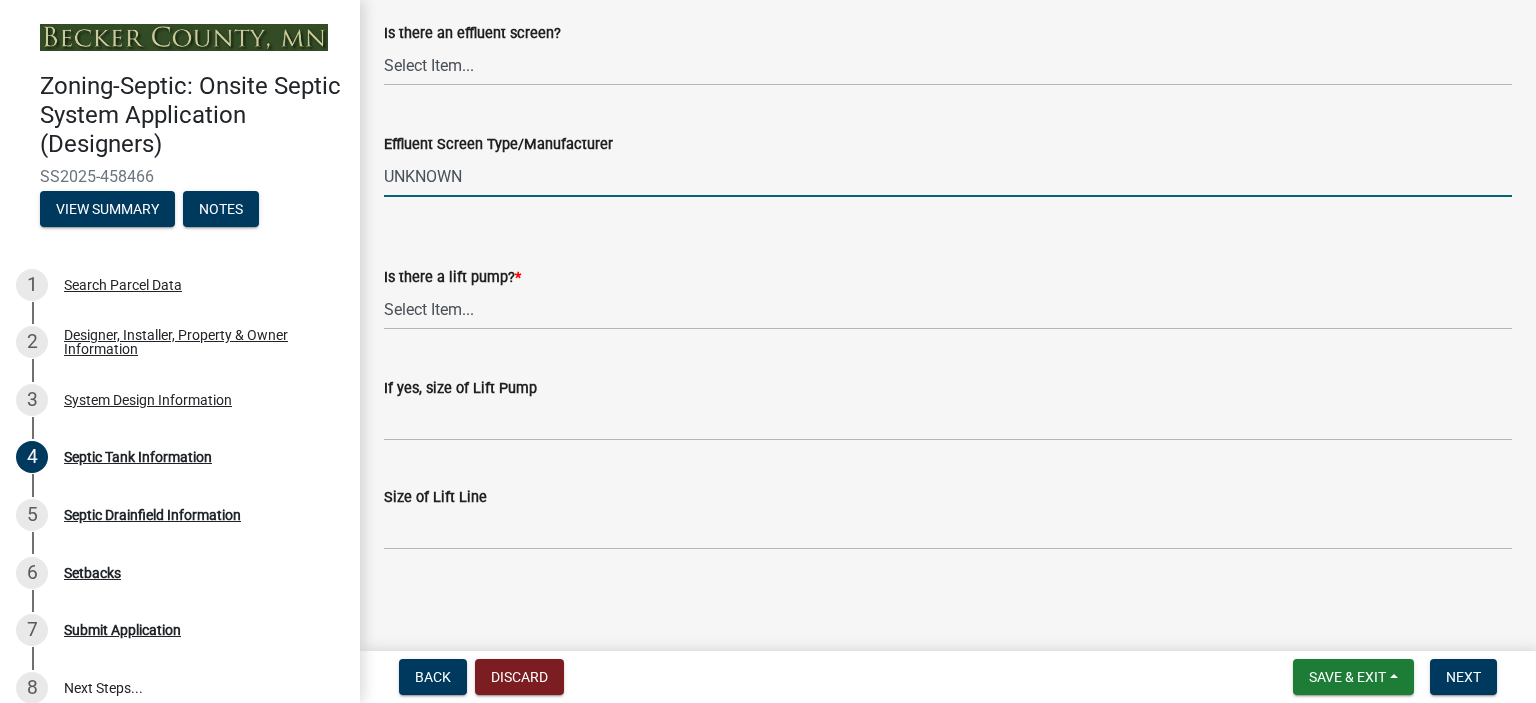 type on "UNKNOWN" 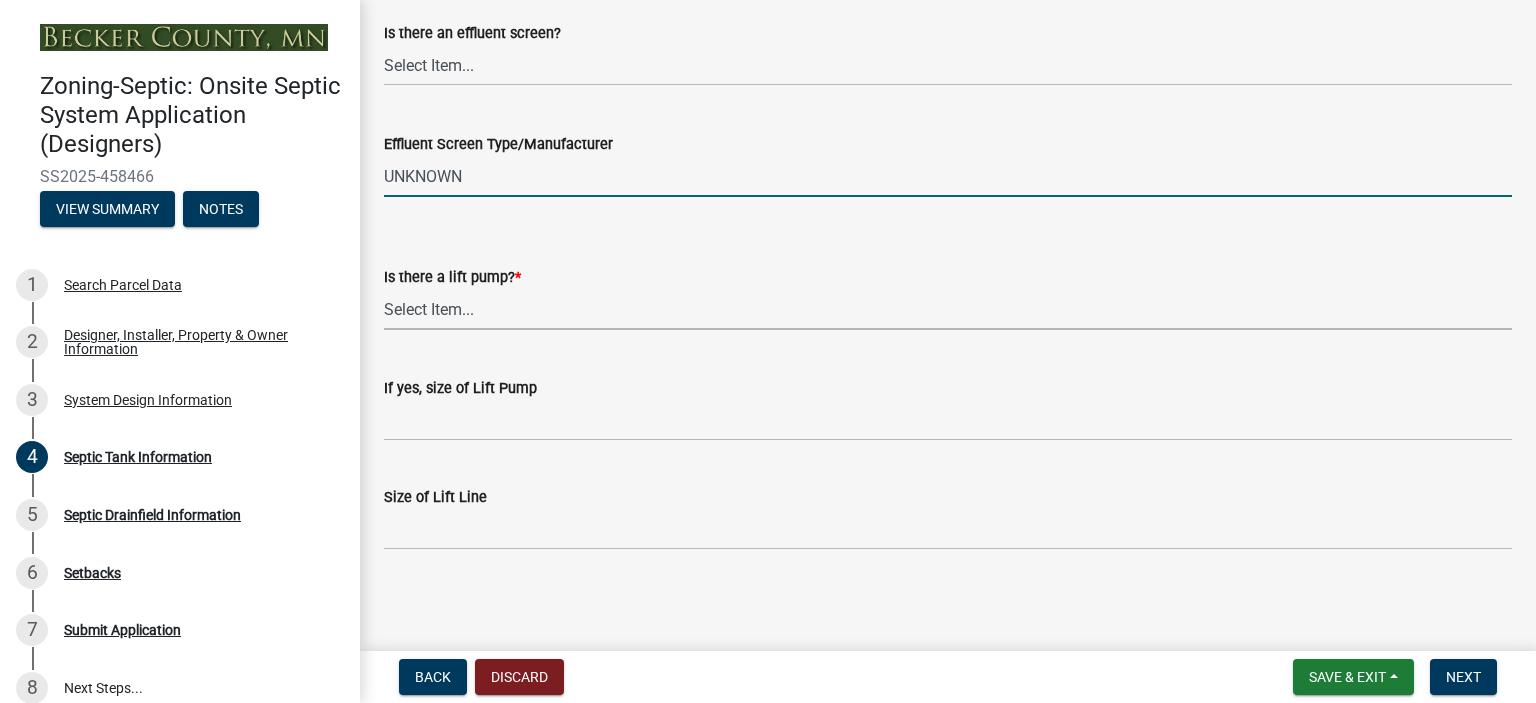 click on "Select Item...   Yes   No" at bounding box center (948, 309) 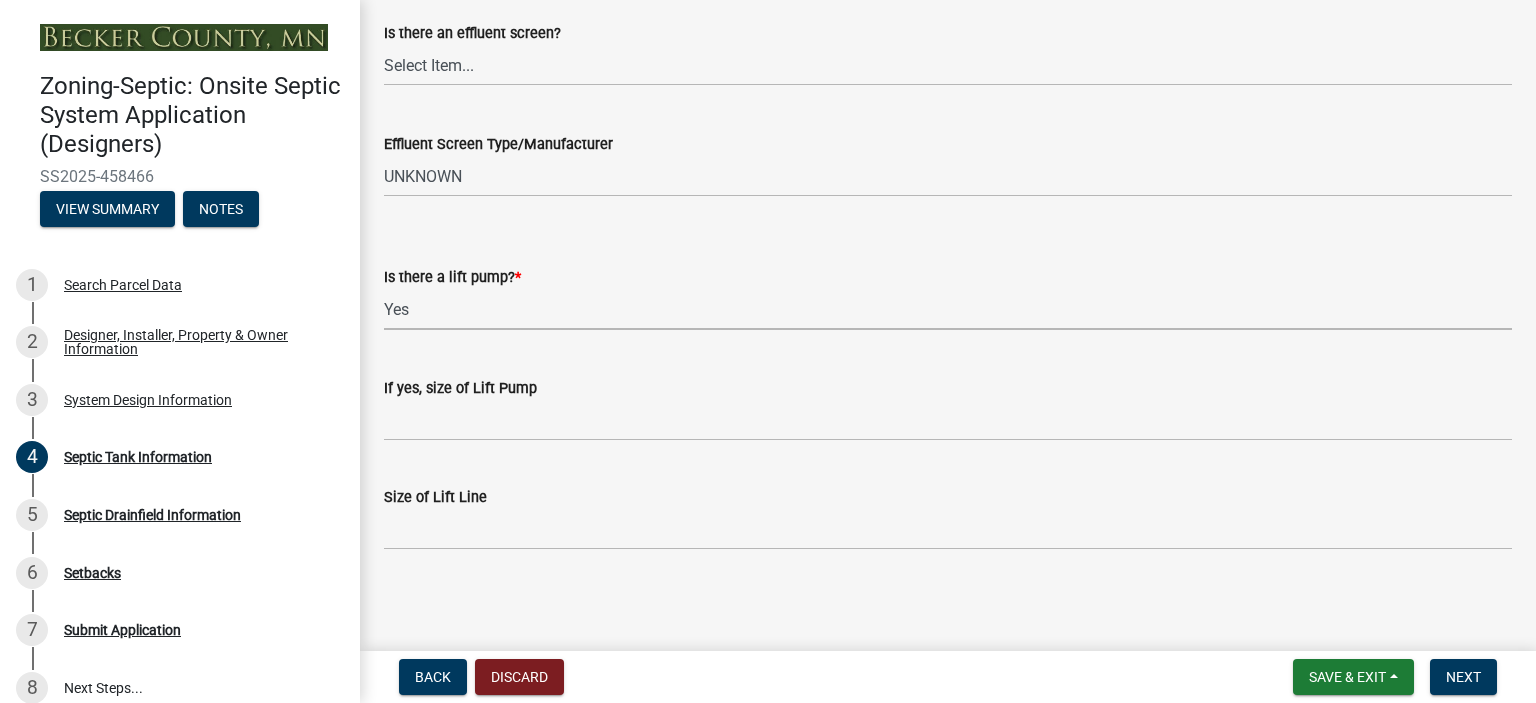 click on "Select Item...   Yes   No" at bounding box center [948, 309] 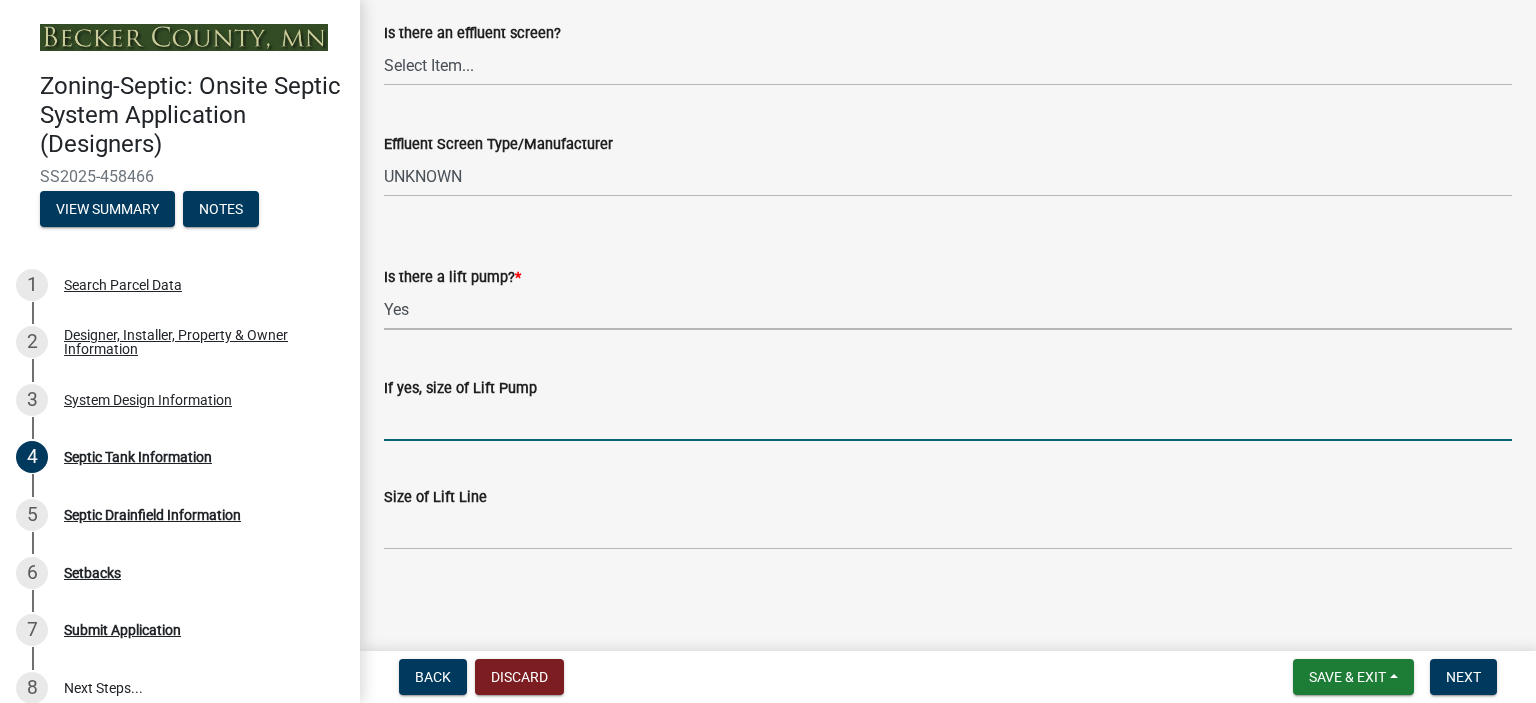 click on "If yes, size of Lift Pump" at bounding box center (948, 420) 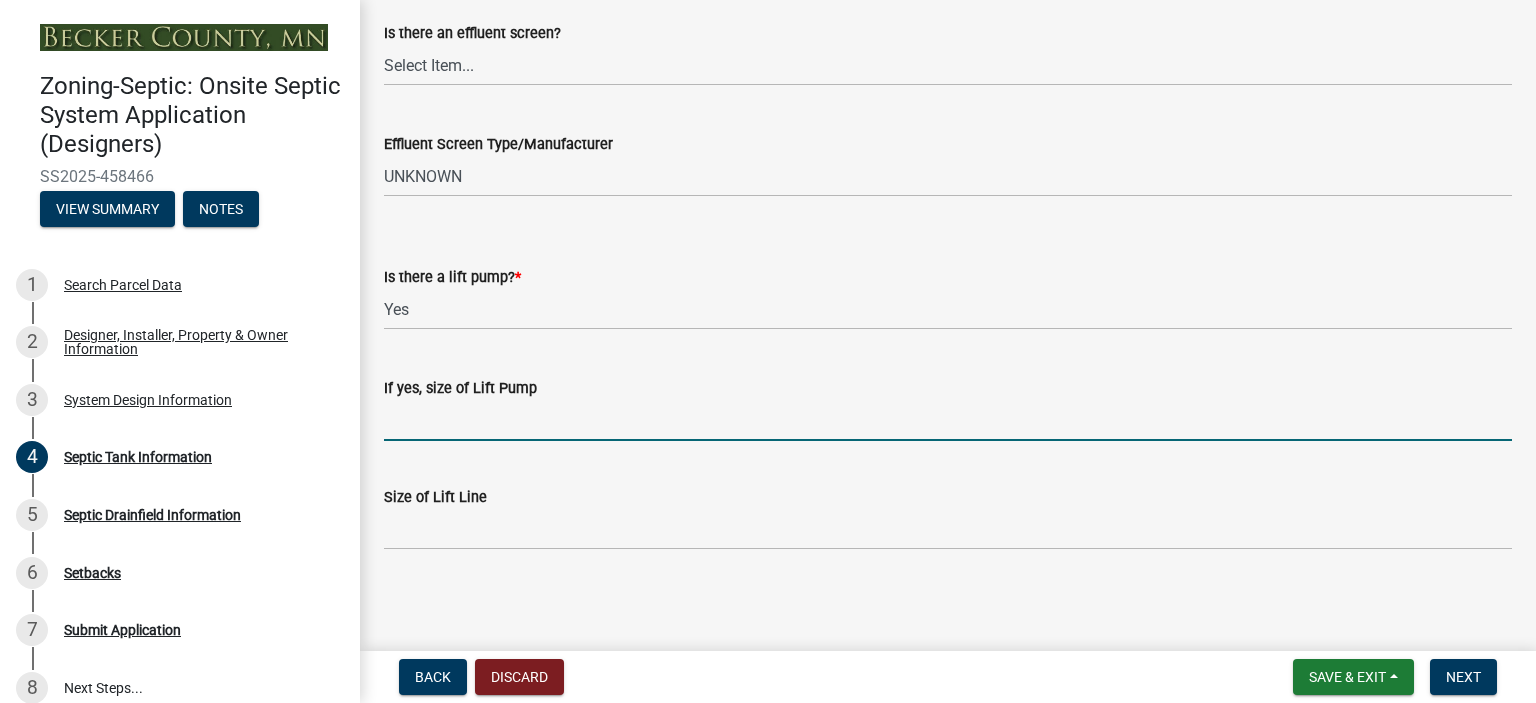 type on "45GPM" 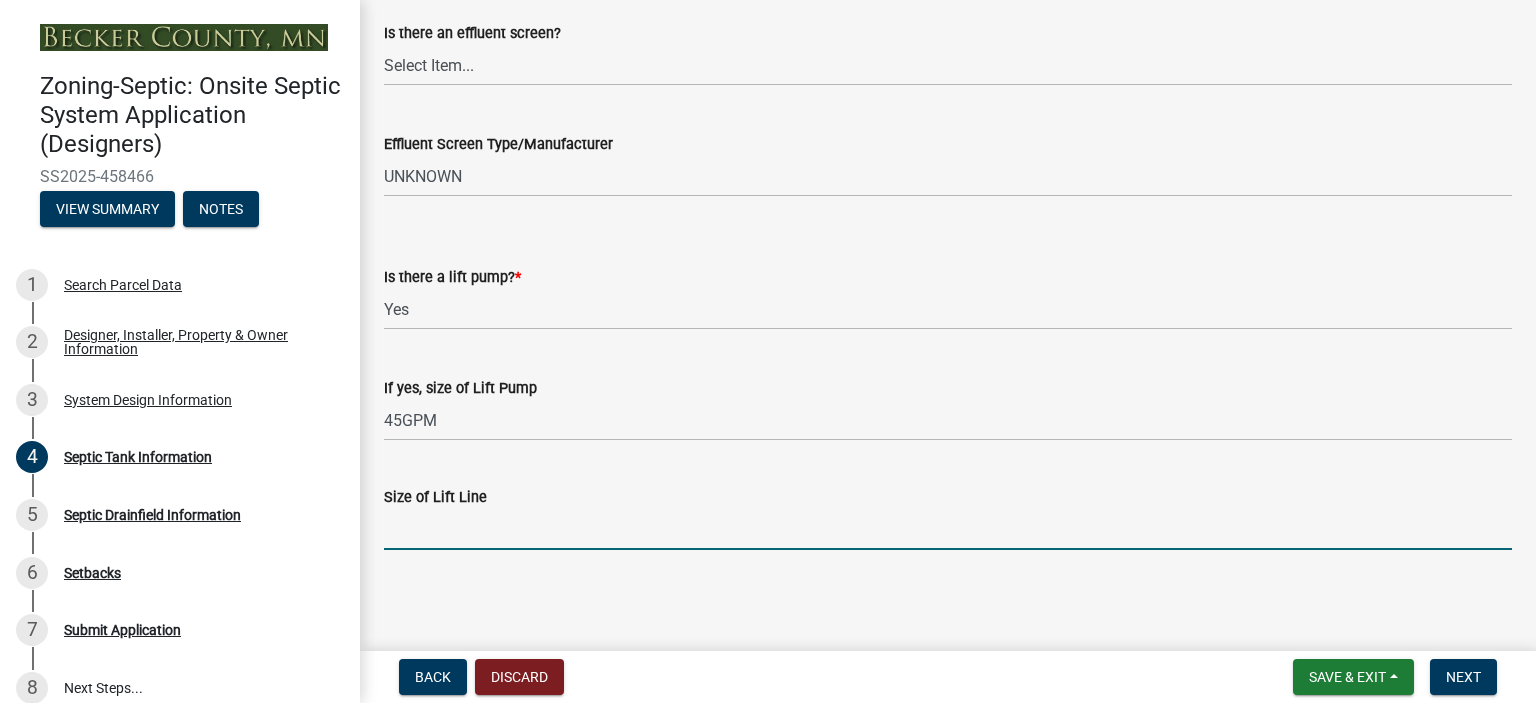 click on "Size of Lift Line" at bounding box center [948, 529] 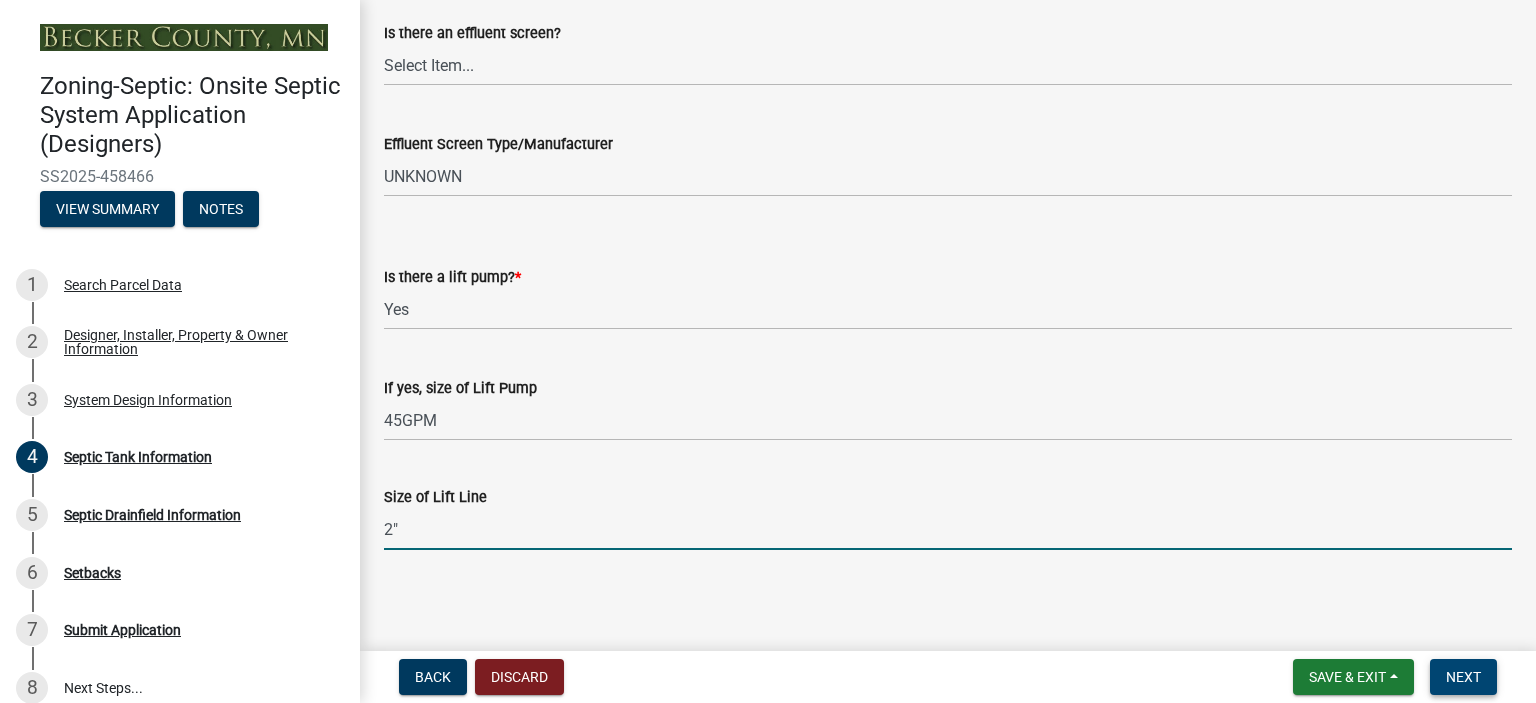 click on "Next" at bounding box center [1463, 677] 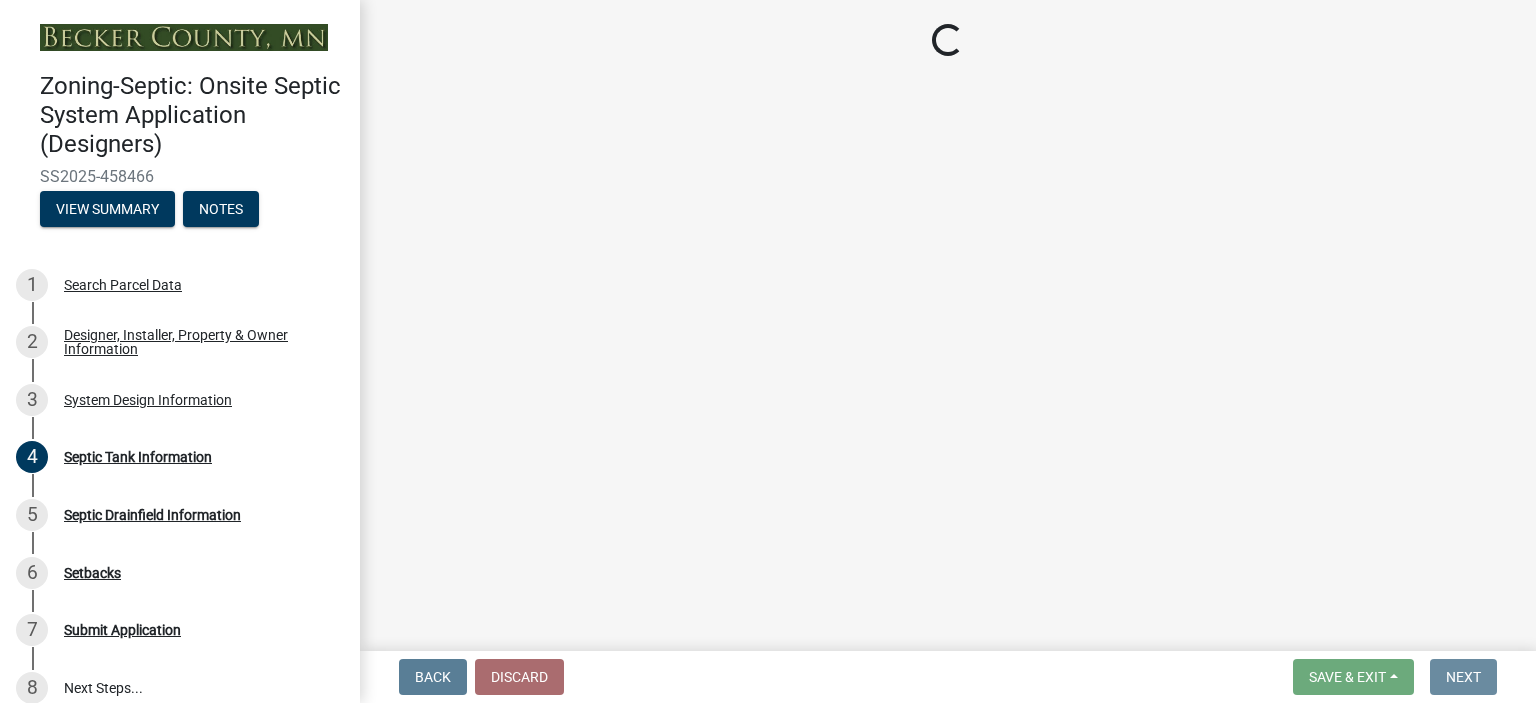 scroll, scrollTop: 0, scrollLeft: 0, axis: both 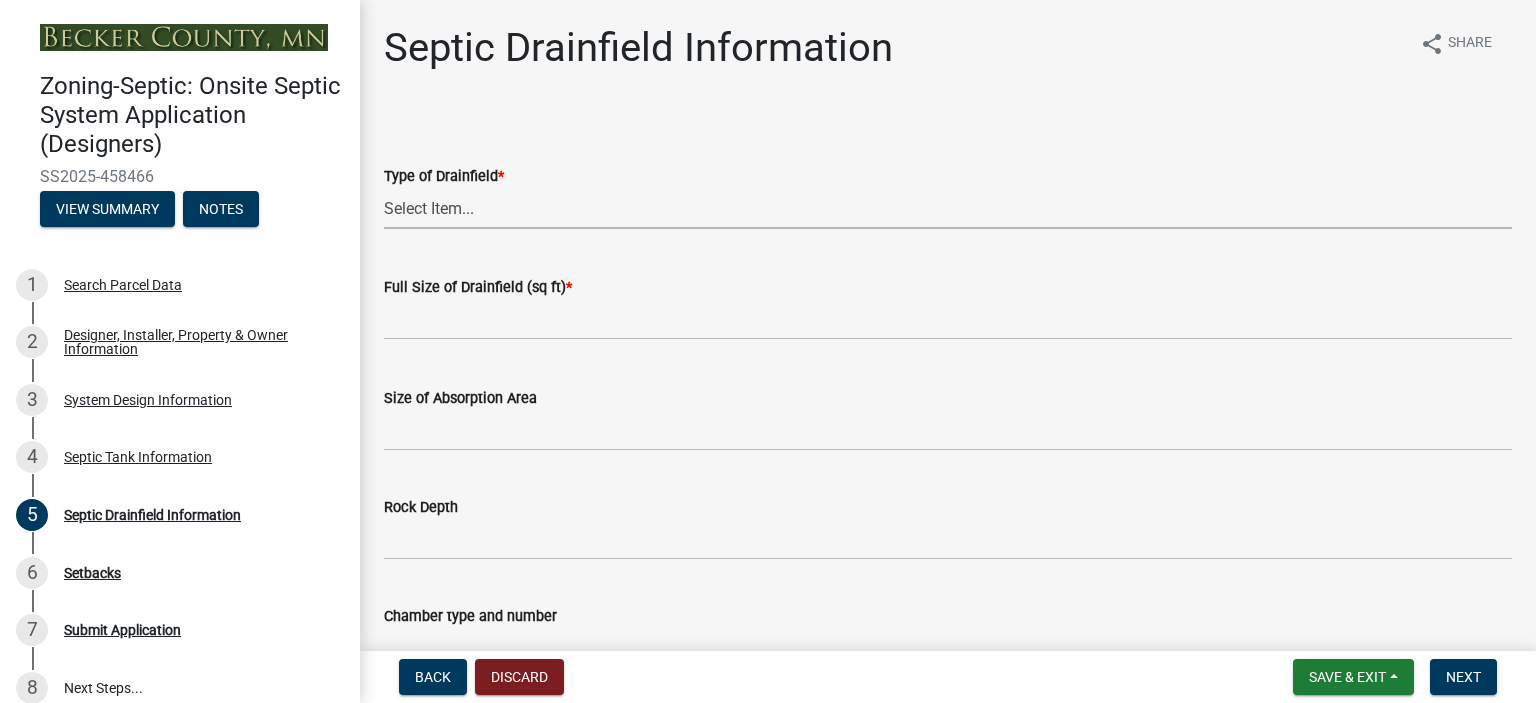 click on "Select Item...   Chamber Trench   Rock Trench   Gravelless   Mound   Pressure Bed   Seepage Bed   At-Grade   Alternative / Performance" at bounding box center [948, 208] 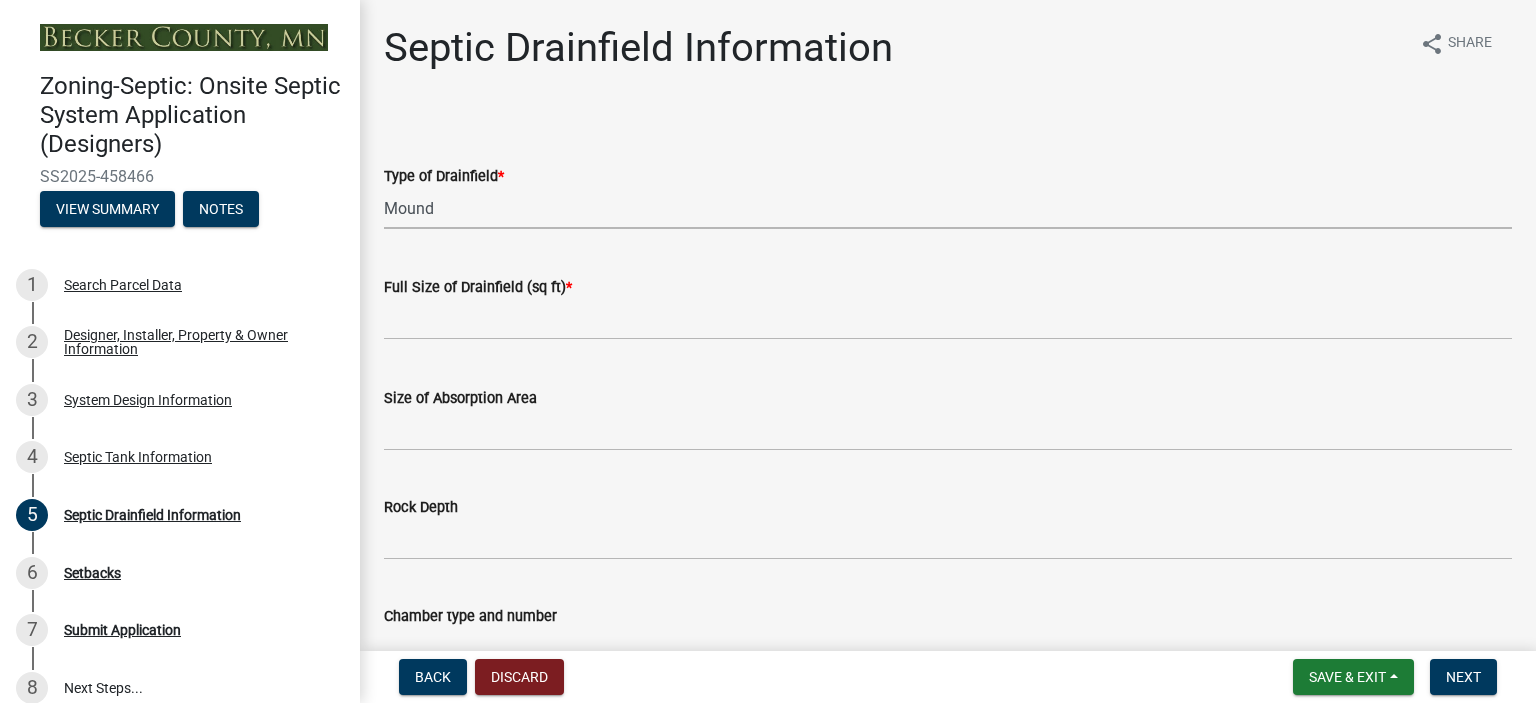 click on "Select Item...   Chamber Trench   Rock Trench   Gravelless   Mound   Pressure Bed   Seepage Bed   At-Grade   Alternative / Performance" at bounding box center (948, 208) 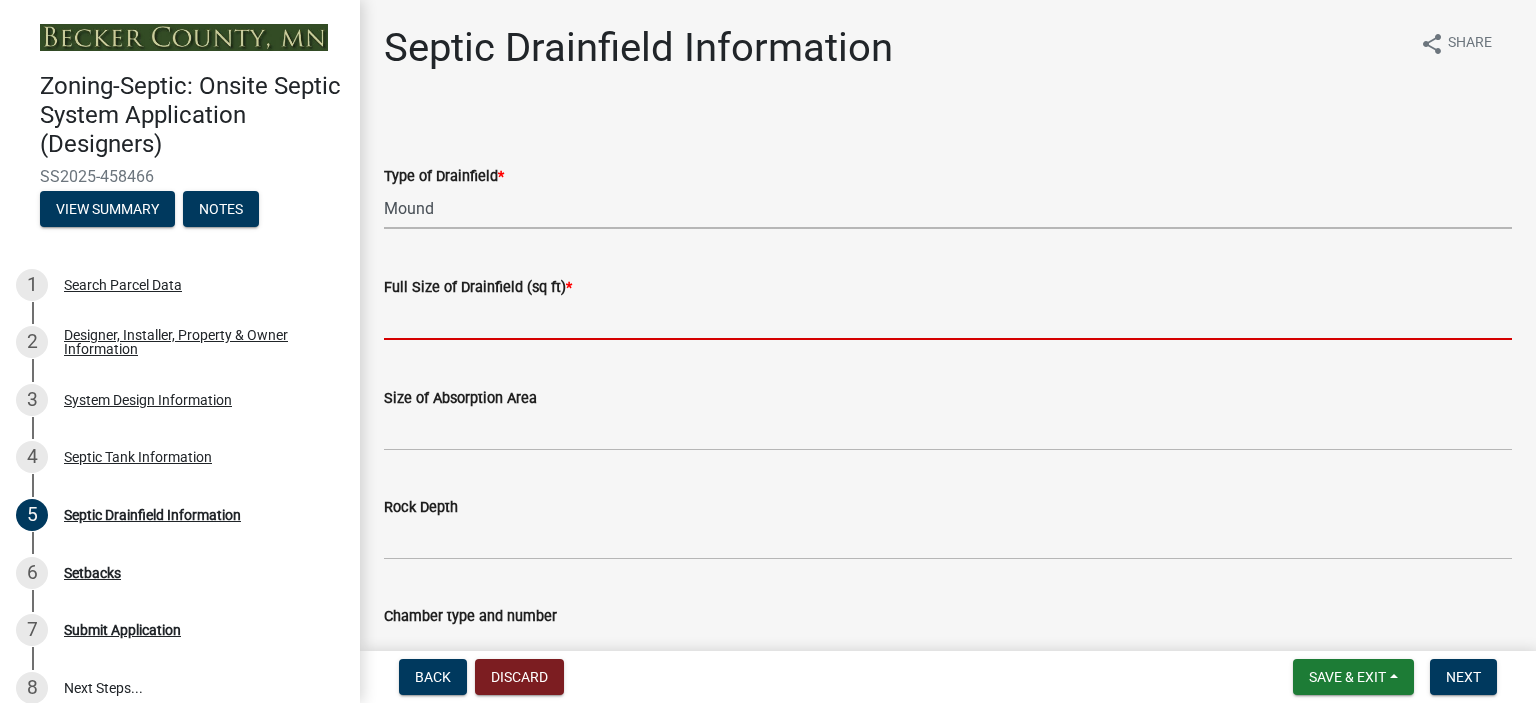 click 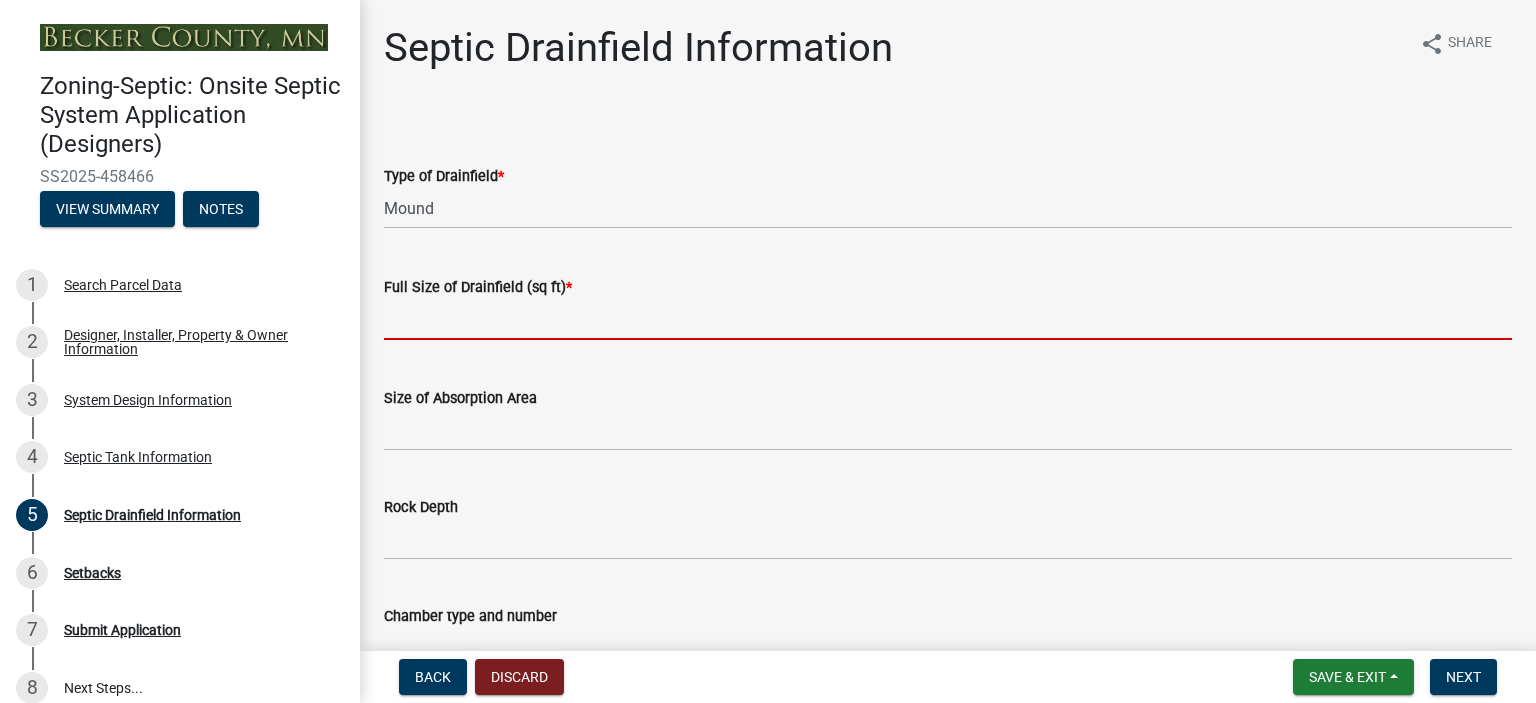 type on "500" 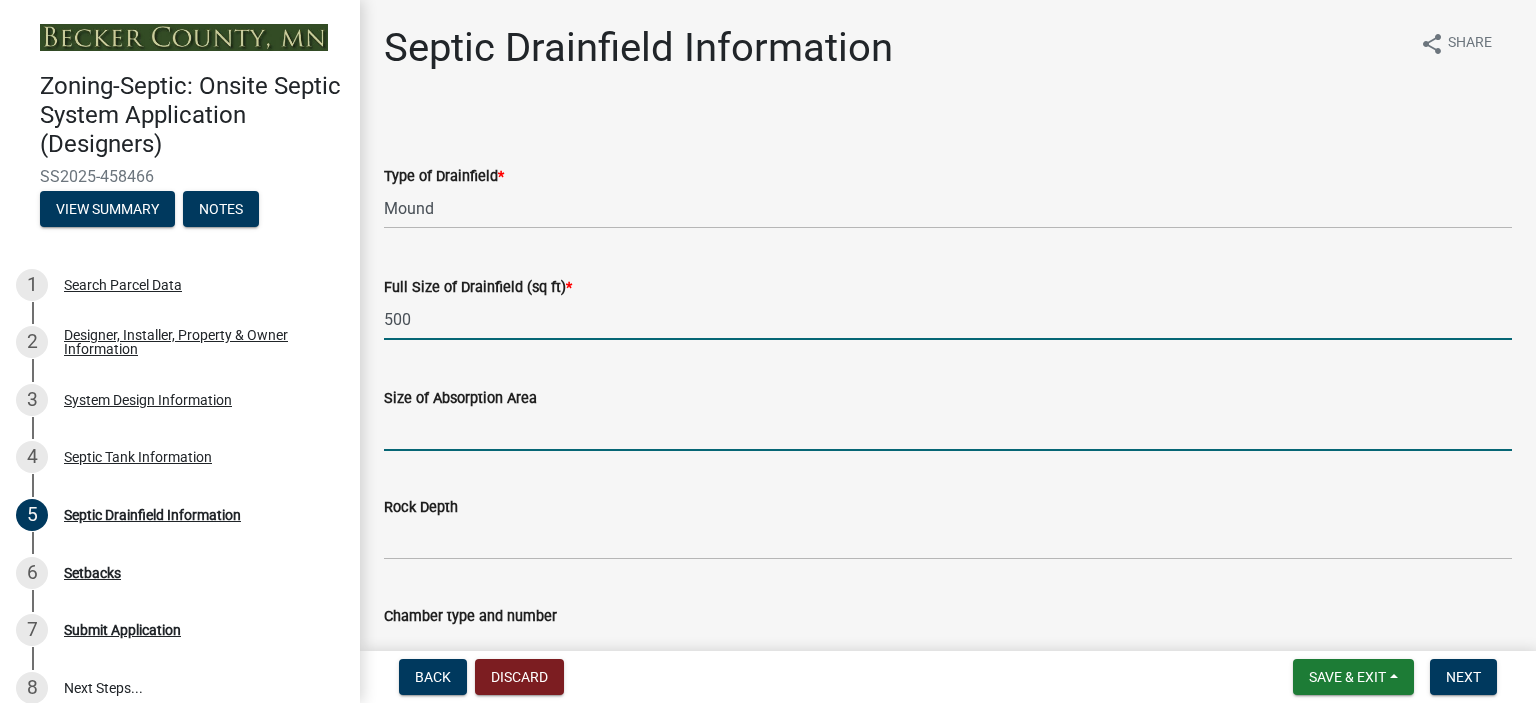 click on "Size of Absorption Area" at bounding box center (948, 430) 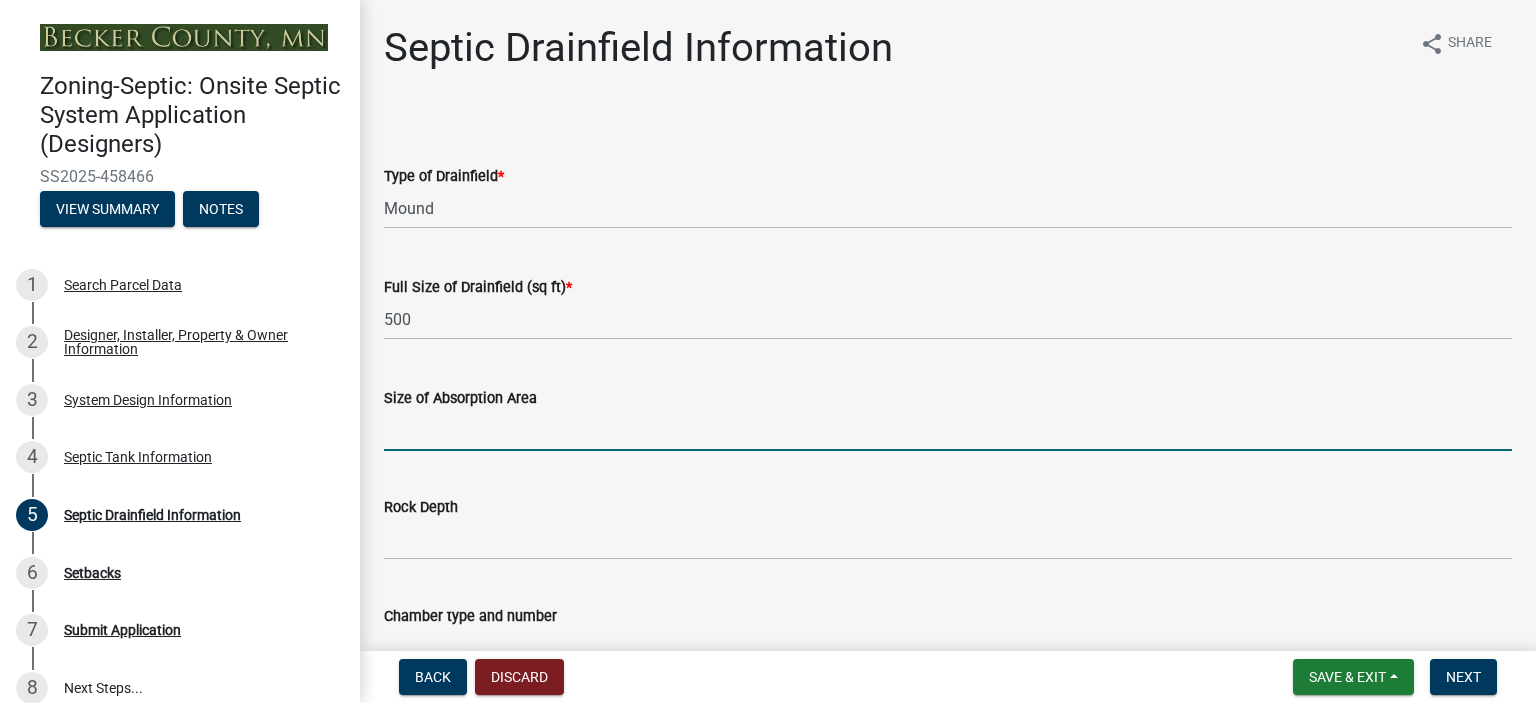 click on "Size of Absorption Area" at bounding box center [948, 430] 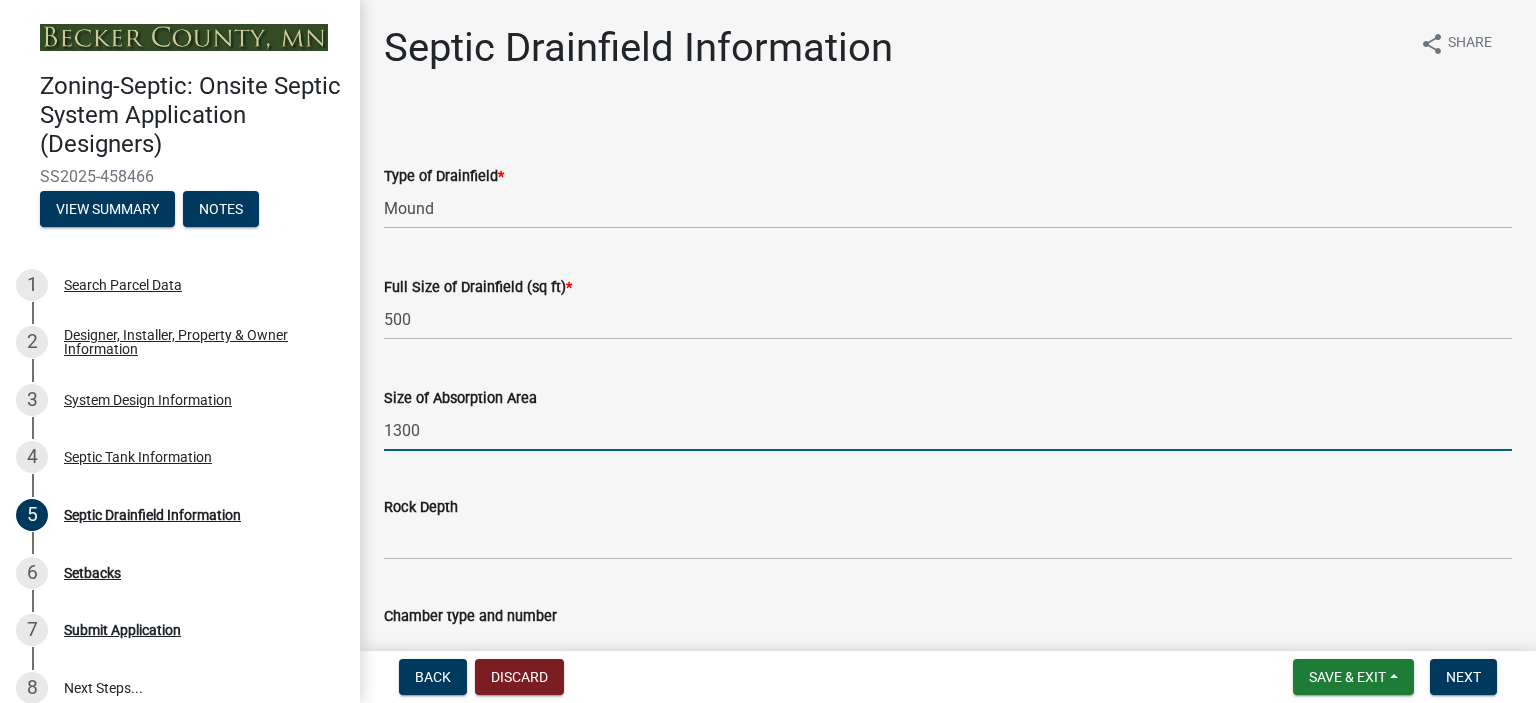 type on "1300" 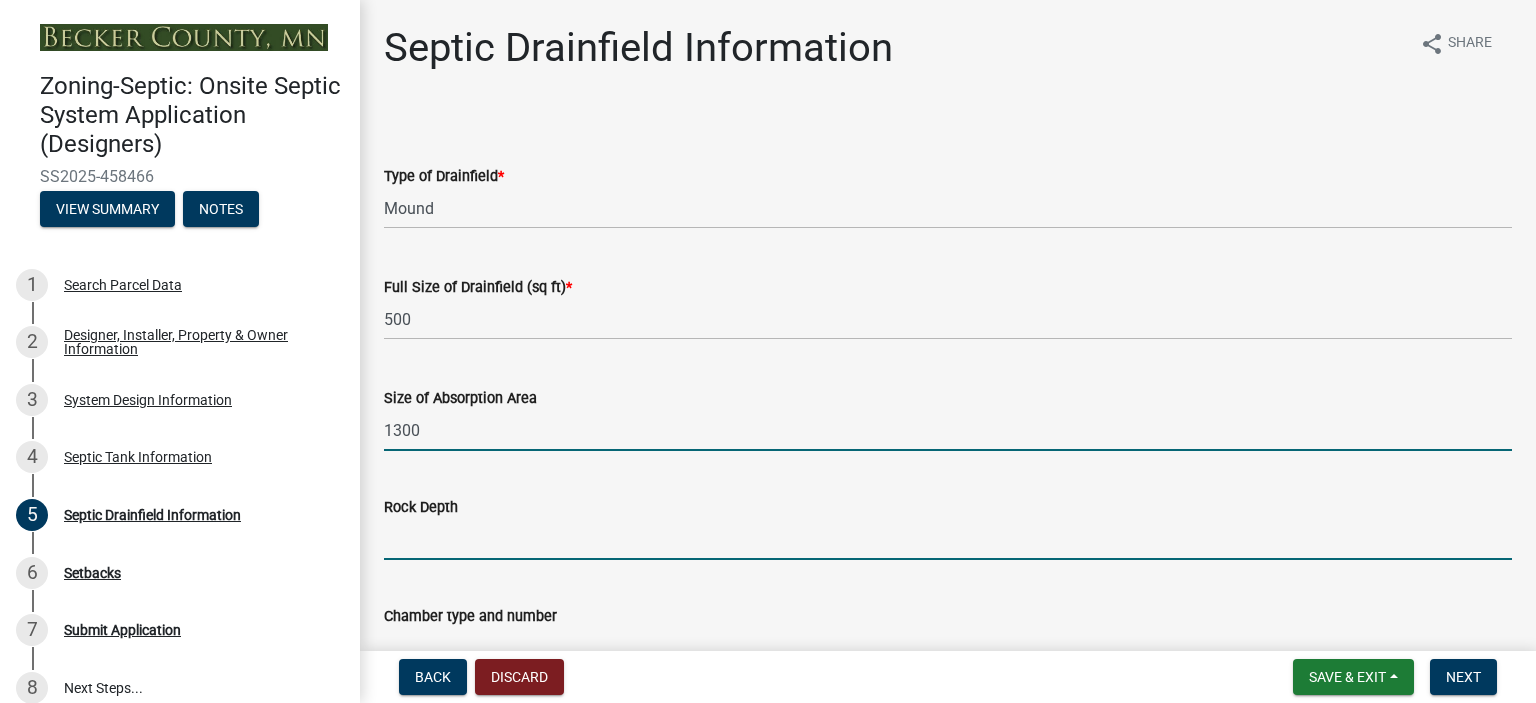 click on "Rock Depth" at bounding box center [948, 539] 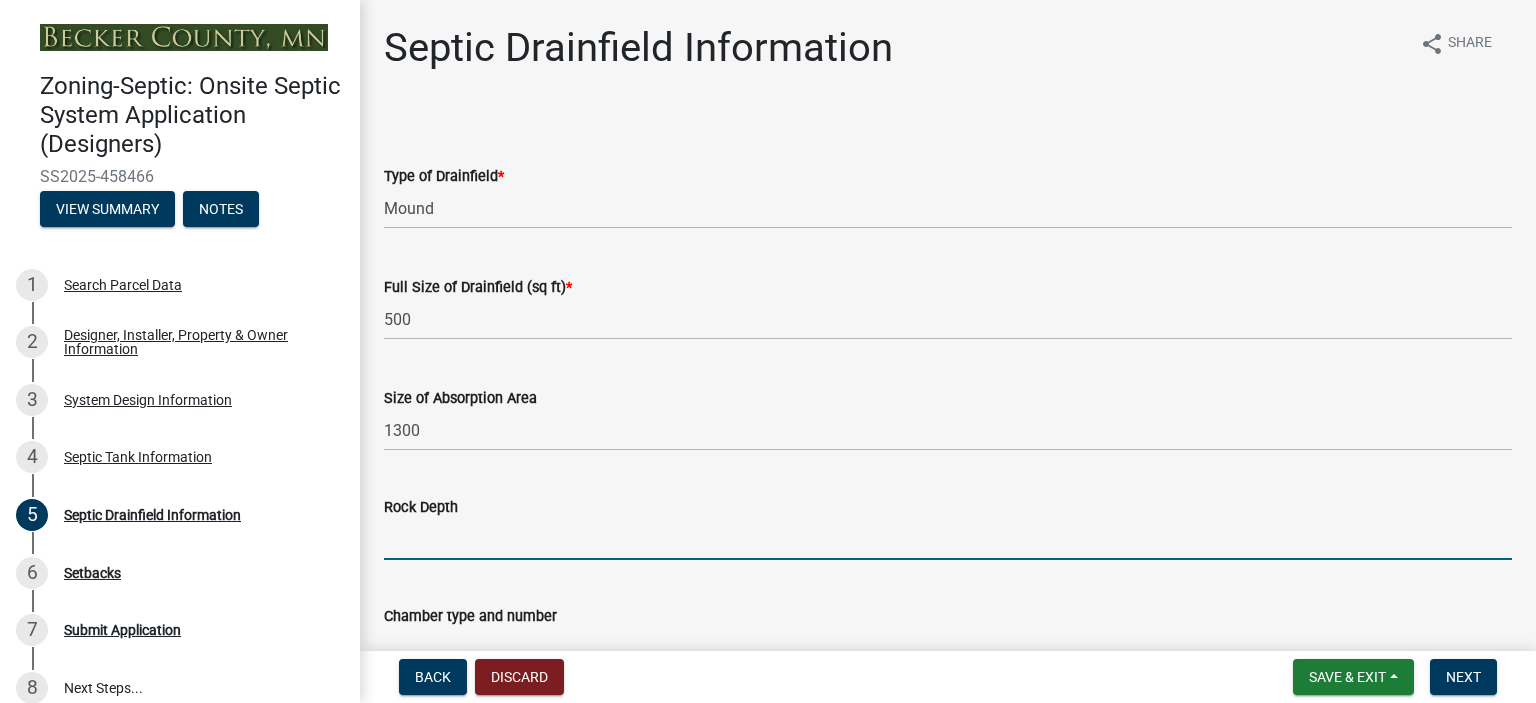 type on "6"" 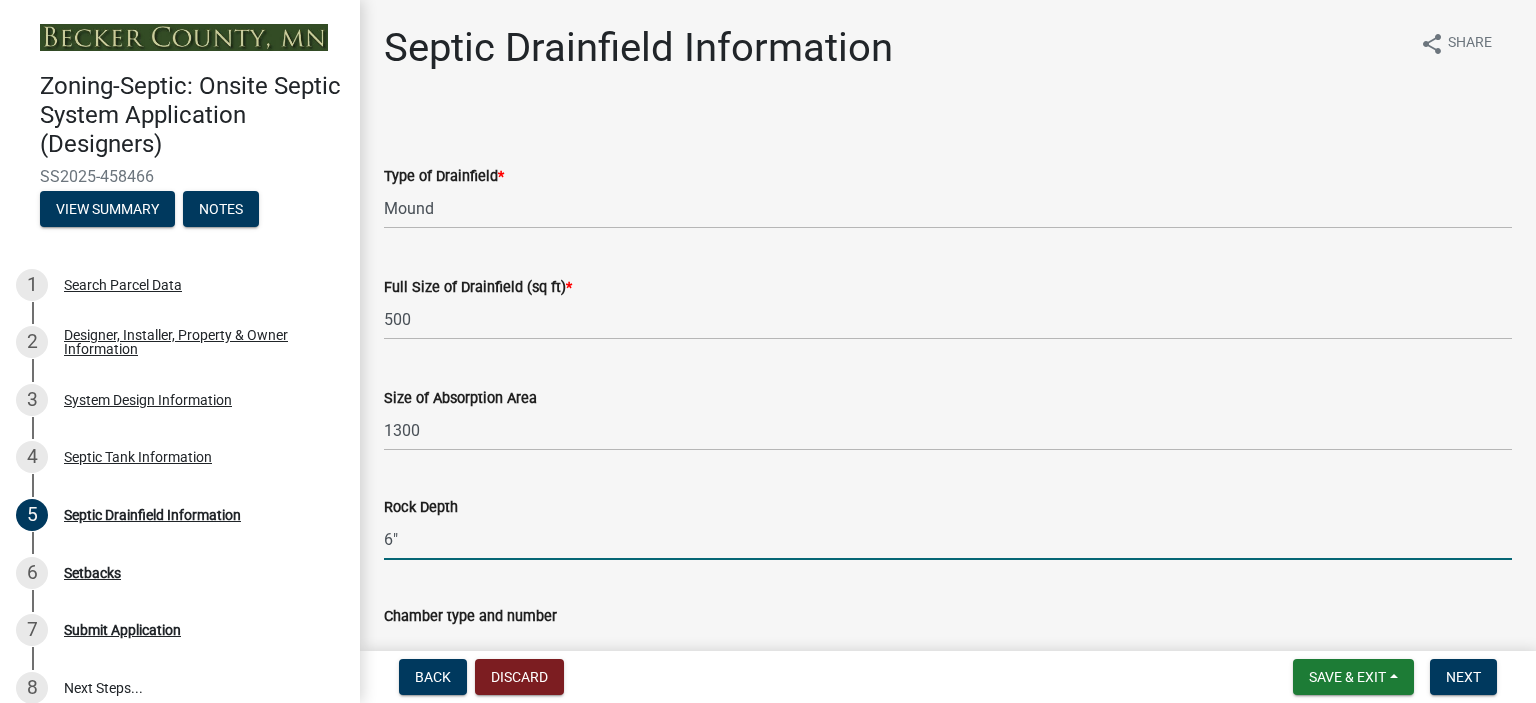 scroll, scrollTop: 562, scrollLeft: 0, axis: vertical 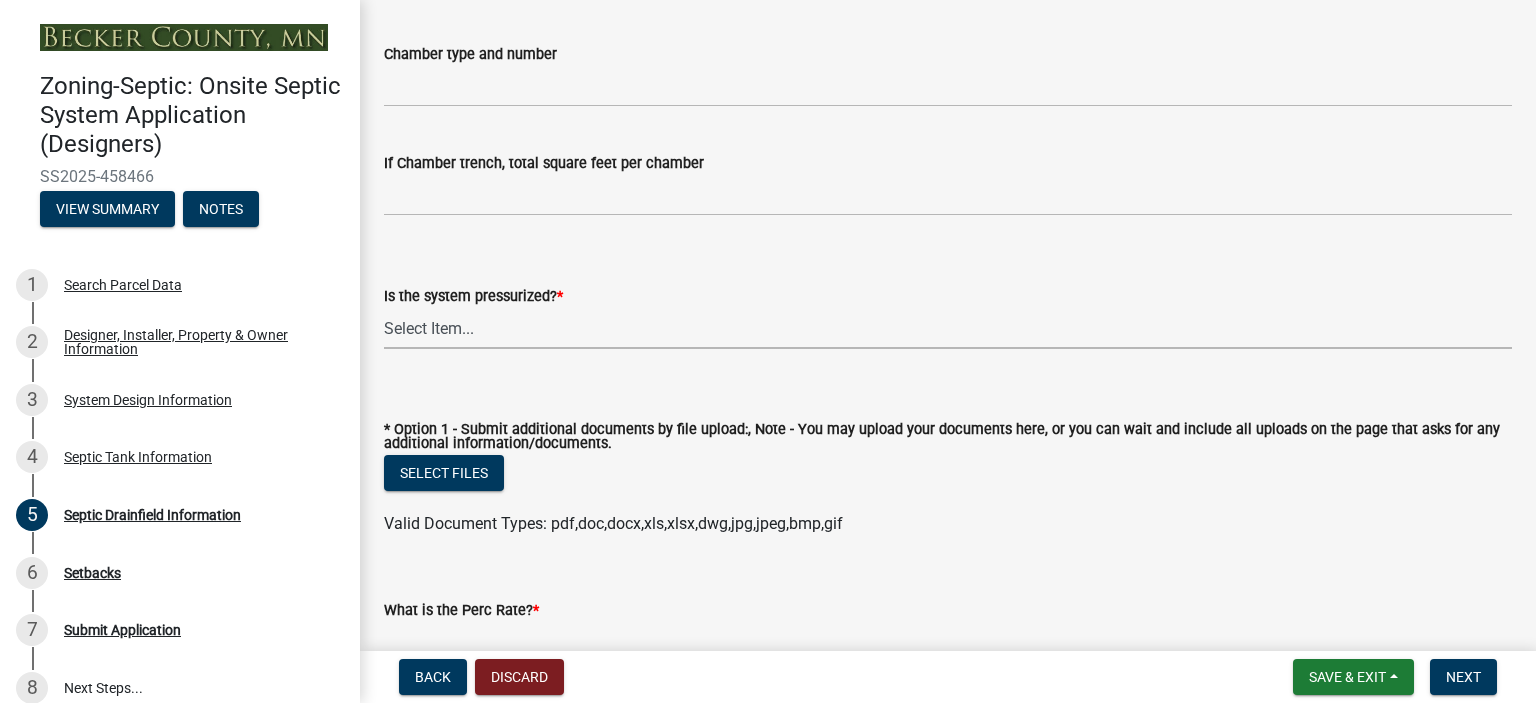click on "Select Item...   Yes   No" at bounding box center (948, 328) 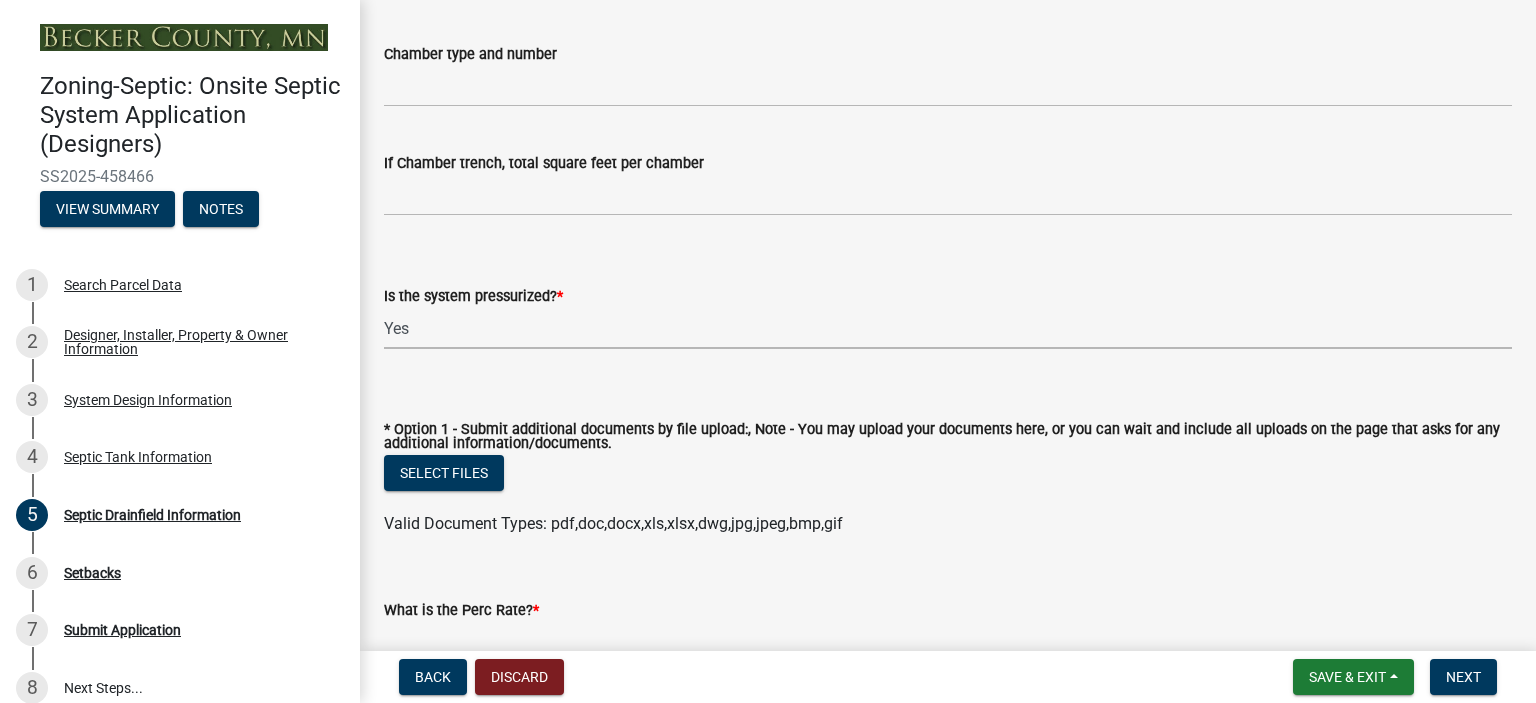 click on "Select Item...   Yes   No" at bounding box center [948, 328] 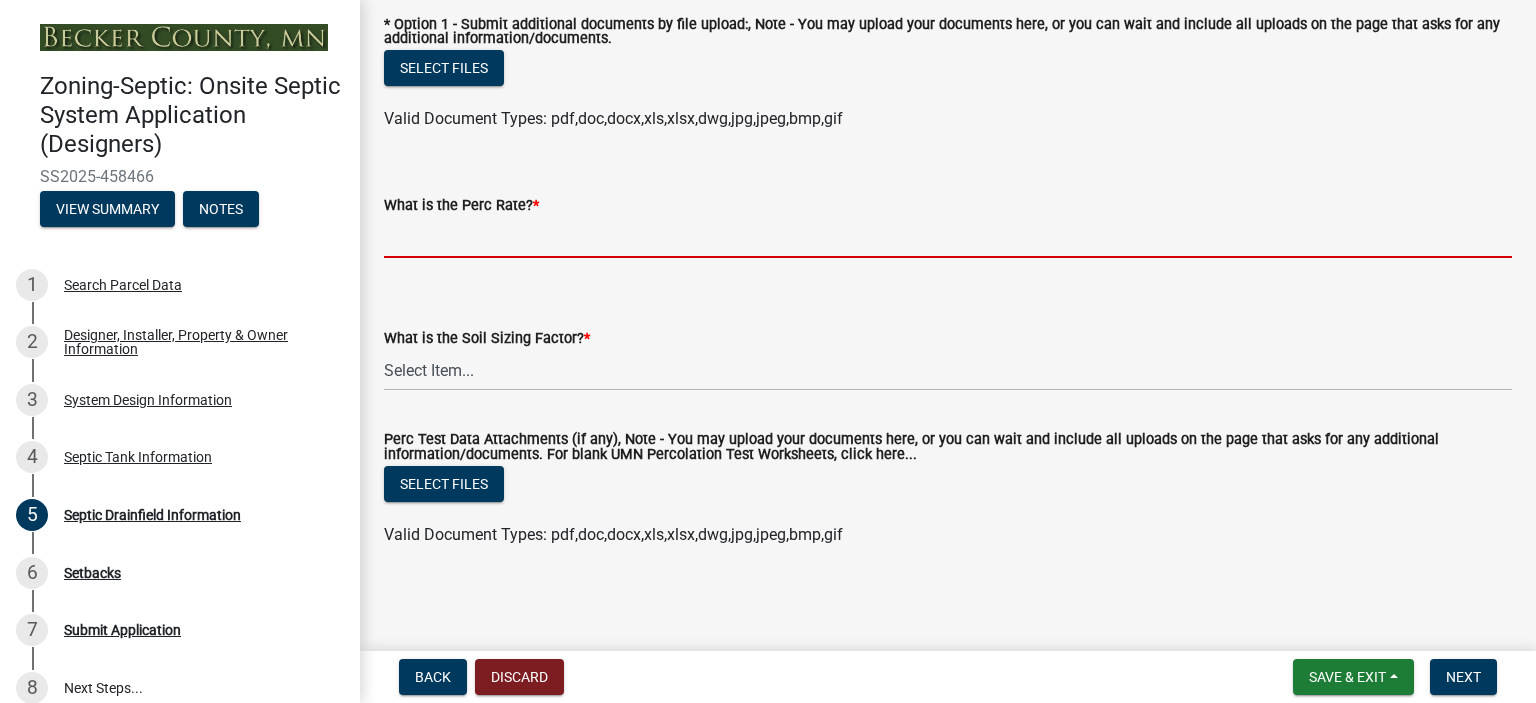 click on "What is the Perc Rate?  *" at bounding box center (948, 237) 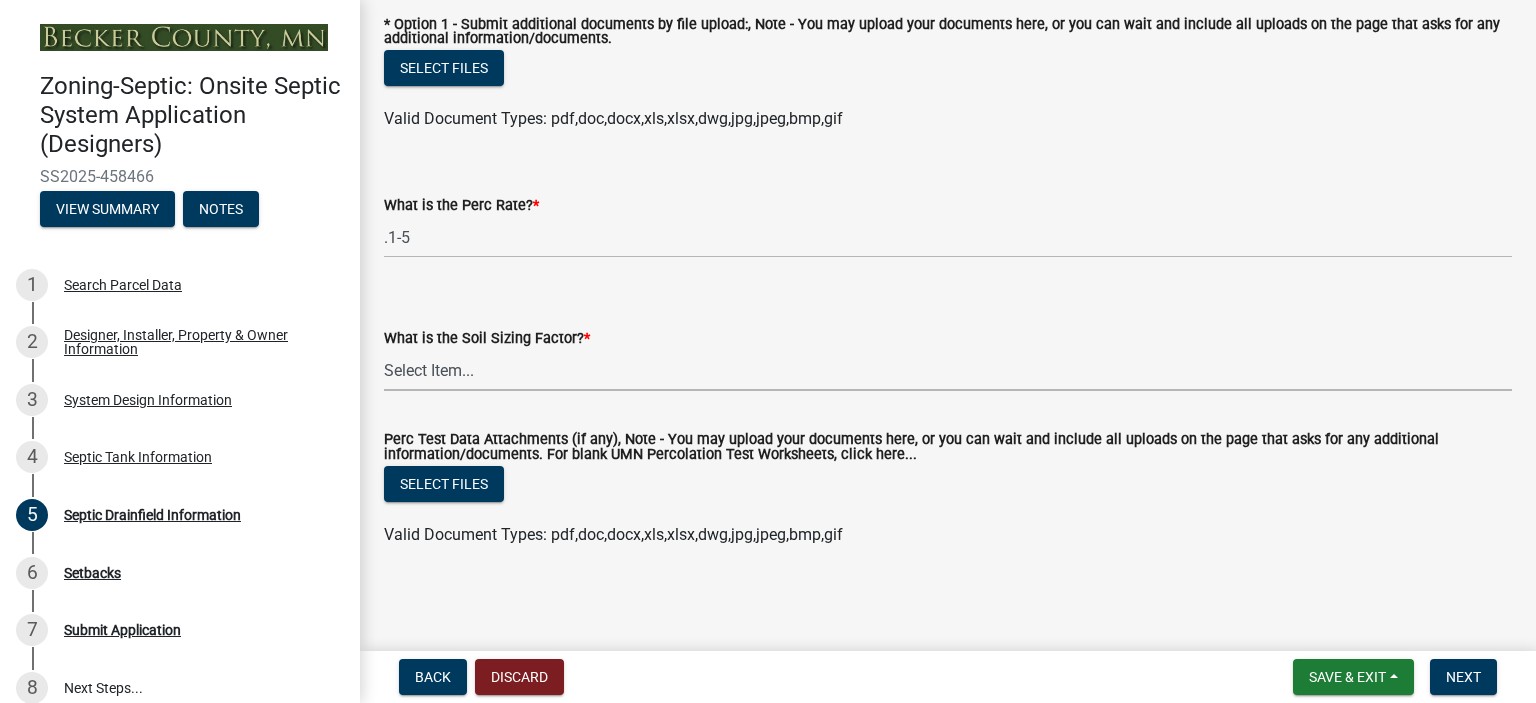 click on "Select Item...   0.00   0.24   0.45   0.50   0.60   0.78   .83   1.27   1.67" at bounding box center [948, 370] 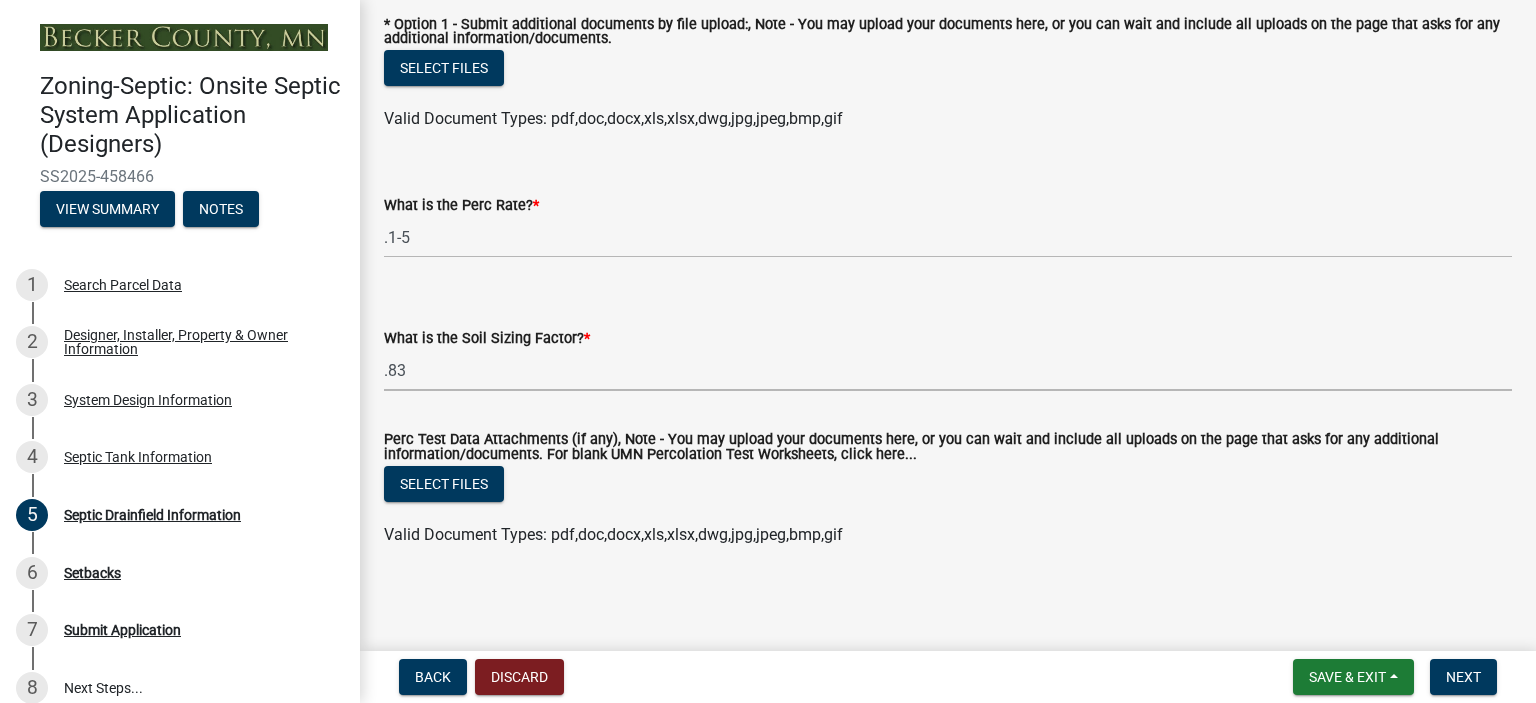 click on "Select Item...   0.00   0.24   0.45   0.50   0.60   0.78   .83   1.27   1.67" at bounding box center (948, 370) 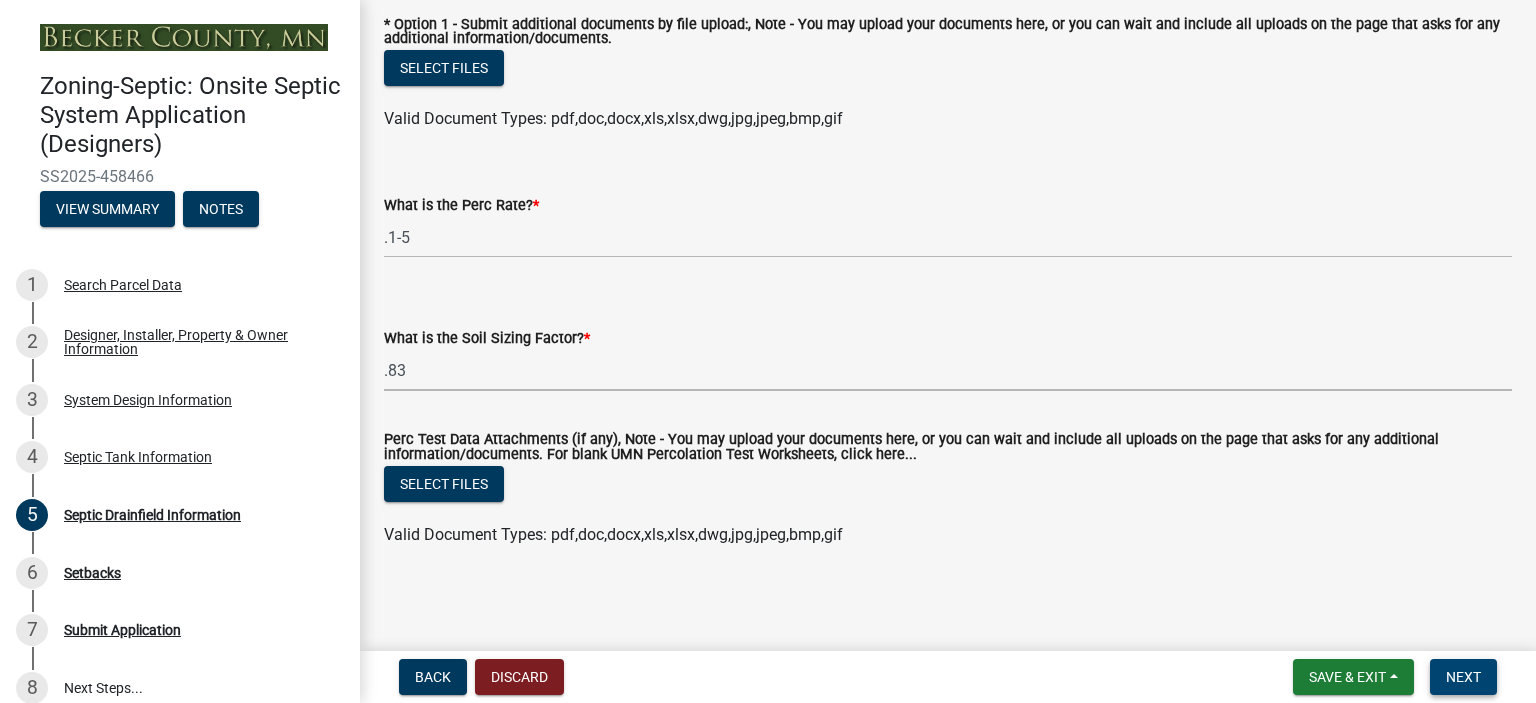 click on "Next" at bounding box center (1463, 677) 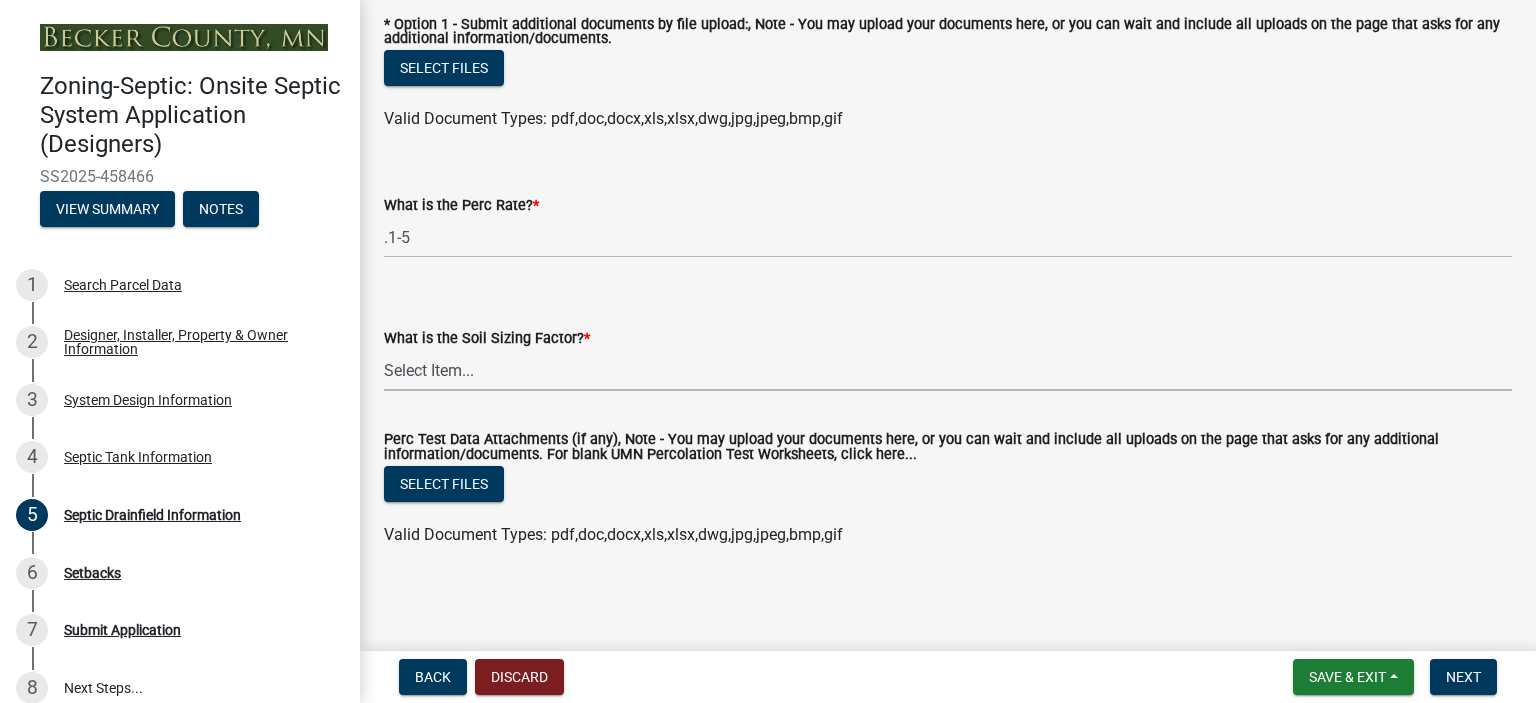 scroll, scrollTop: 0, scrollLeft: 0, axis: both 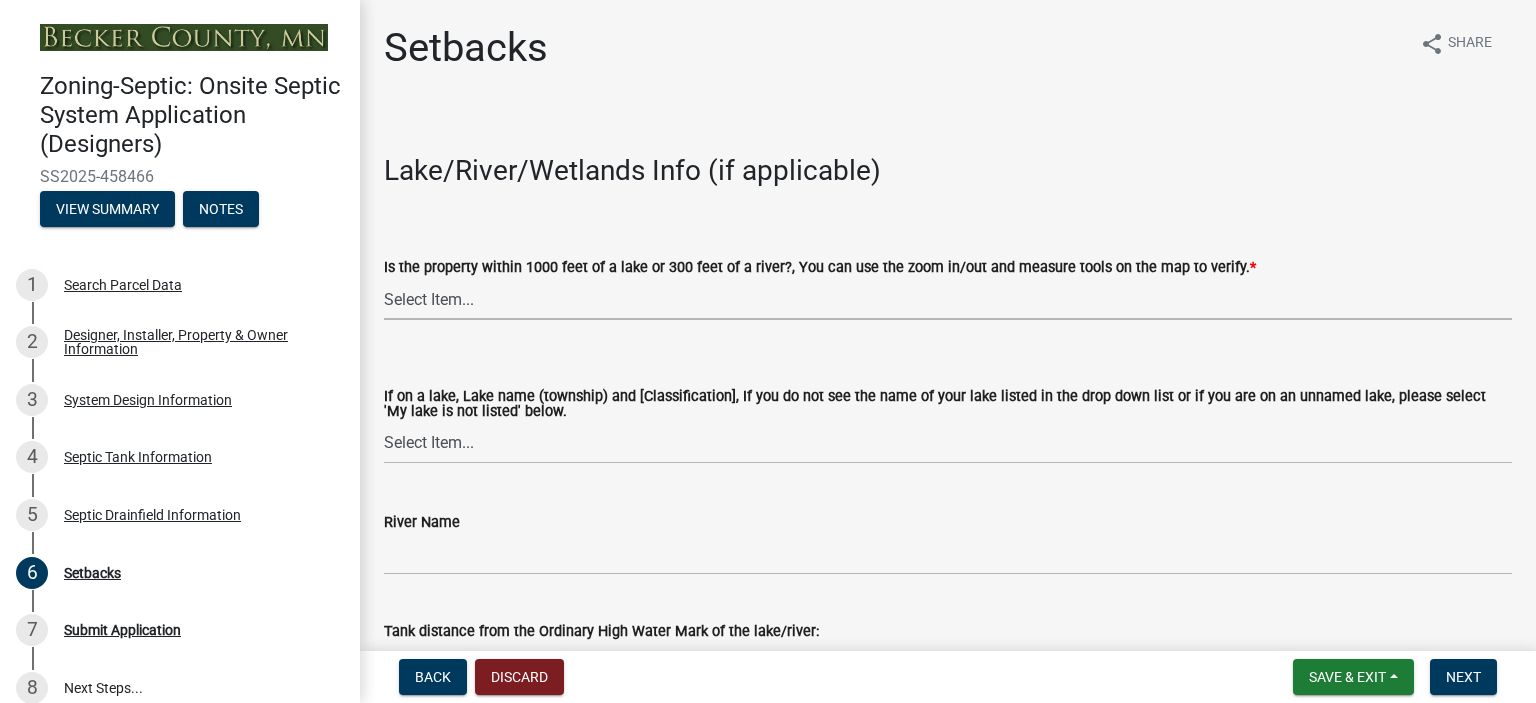 click on "Select Item...   Yes   No" at bounding box center (948, 299) 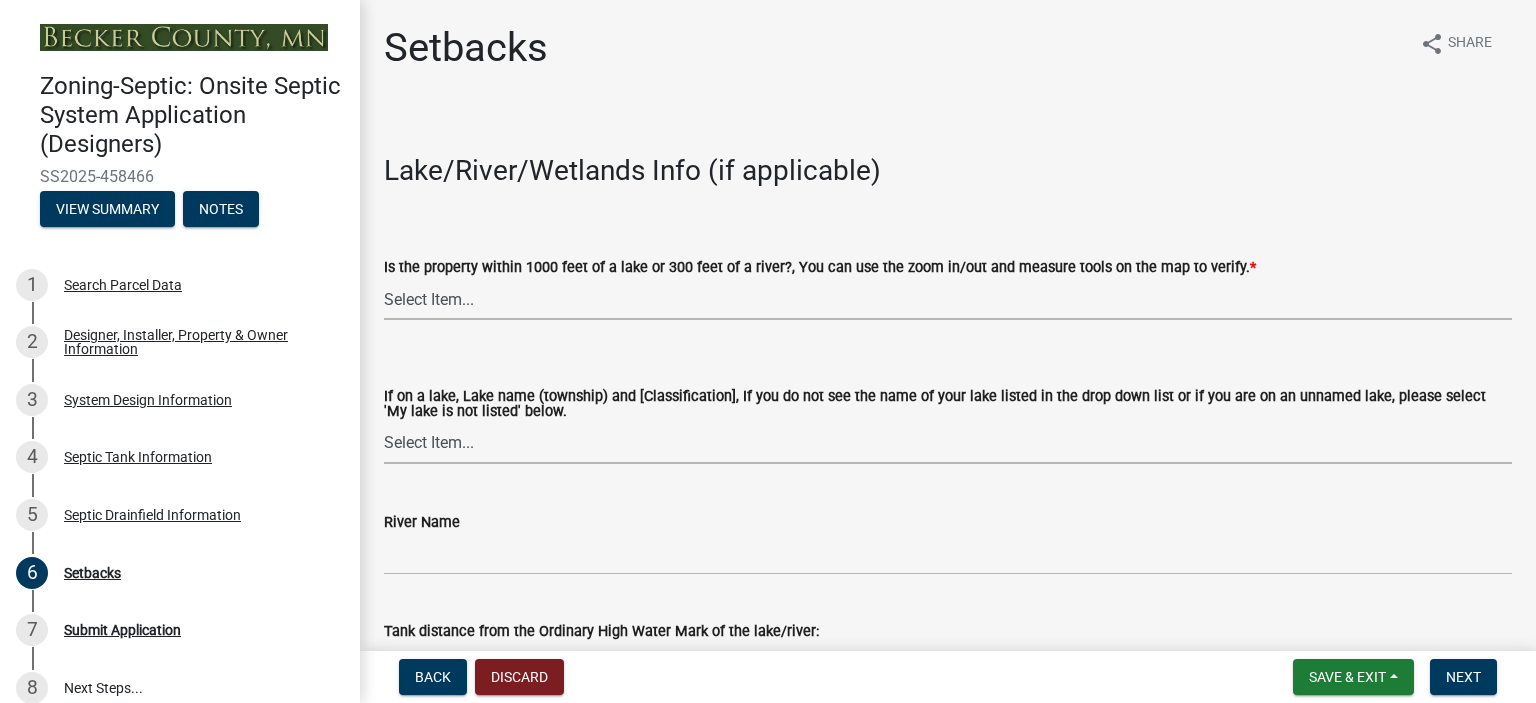 click on "If on a lake, Lake name (township) and [Classification], If you do not see the name of your lake listed in the drop down list or if you are on an unnamed lake, please select 'My lake is not listed' below.   Select Item...   My lake is not listed below   Abbey (Lake View) [NE Tier 2]   Abners (Savannah) [NE Tier 3]   Acorn (Burlington) [RD]   Albertson (Burlington) [RD]   Anderson (Callaway) [NE Tier 1]   Anderson (Lake Park) [NE]   Apple (Spring Creek) [NE Tier 1]   Arrow (Lake Eunice) [NE Tier 2]   Aspinwall (Pine Point & Round Lake) [NE Tier 3]   Audubon (Audubon) [RD]   Axberg(Main Basin) (Lake Park) [NE Tier 2]   Bad Boy (Maple Grove) [NE Tier 3]   Bad Medicine (Forest) [RD]   Baker (White Earth & Spring Creek) [GD]   Balke (Atlanta) [NE Tier 1]   Ballard (Height of Land S) [NE Tier 3]   Balsam (Holmesville) [NE Tier 3]   Banana (Spring Creek) [NE Tier 1]   Bass (Forest) [RD]   Bass (Lake Eunice) [NE Tier 2]   Bass (Maple Grove) [NE Tier 3]   Bass (Shell Lake & Carsonville) [NE Tier 3]" 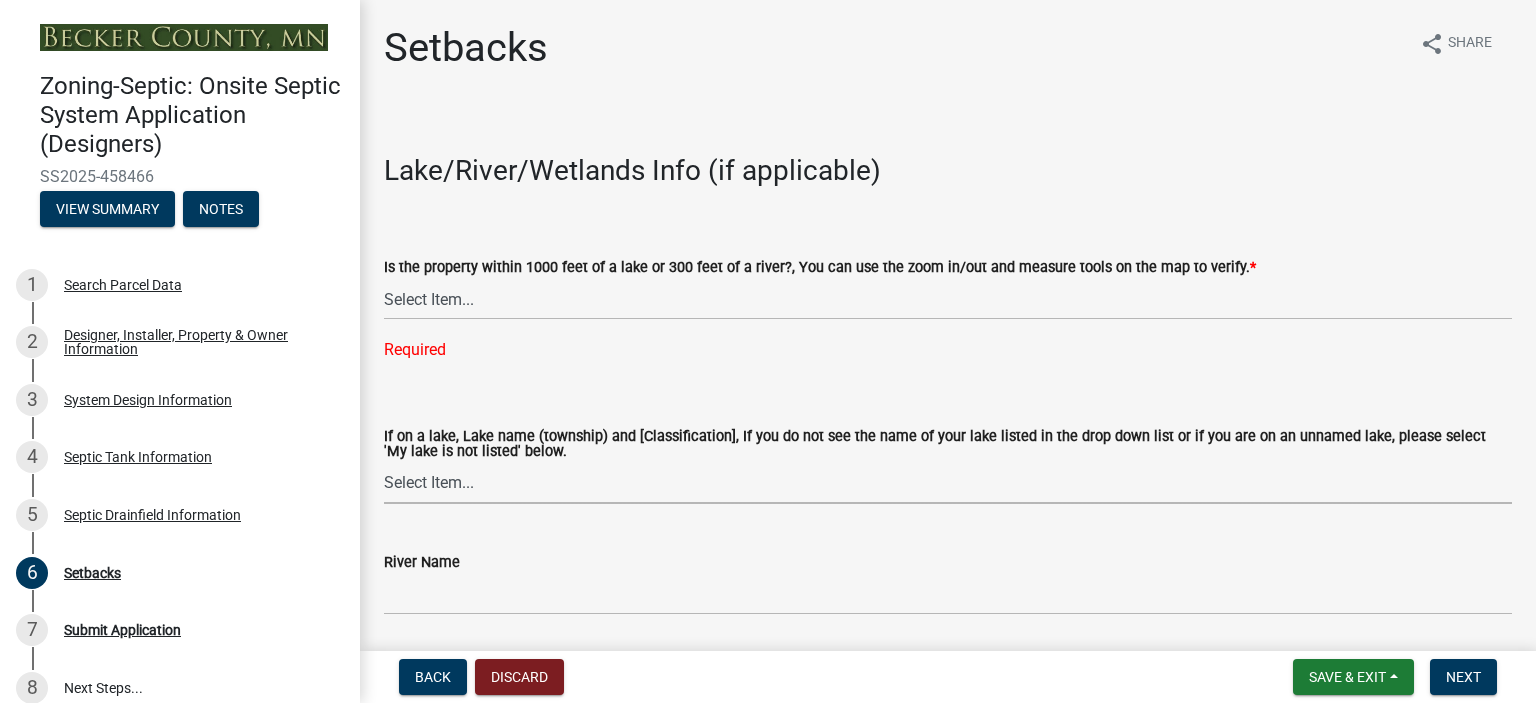 click on "Select Item...   My lake is not listed below   Abbey ([CITY]) [NE Tier 2]   Abners ([CITY]) [NE Tier 3]   Acorn ([CITY]) [RD]   Albertson ([CITY]) [RD]   Anderson ([CITY]) [NE Tier 1]   Anderson ([CITY]) [NE]   Apple ([CITY]) [NE Tier 1]   Arrow ([CITY]) [NE Tier 2]   Aspinwall ([CITY] & [CITY]) [NE Tier 3]   Audubon ([CITY]) [RD]   Axberg(Main Basin) ([CITY]) [NE Tier 2]   Bad Boy ([CITY]) [NE Tier 3]   Bad Medicine ([CITY]) [RD]   Baker ([CITY] & [CITY]) [GD]   Balke ([CITY]) [NE Tier 1]   Ballard ([CITY]) [NE Tier 3]   Balsam ([CITY]) [NE Tier 3]   Banana ([CITY]) [NE Tier 1]   Bass ([CITY]) [RD]   Bass ([CITY]) [NE Tier 2]   Bass ([CITY]) [NE Tier 3]   Bass ([CITY] & [CITY]) [NE Tier 3]   Basswood ([CITY]) [NE Tier 3]   Bay ([CITY]) [NE Tier 1]   Becker ([CITY]) [NE Tier 3]   Beeber ([CITY]) [NE Tier 2]   Beer ([CITY]) [NE Tier 2]   Bergerson ([CITY]) [NE Tier 2]   Bijou ([CITY]) [RD]" at bounding box center (948, 483) 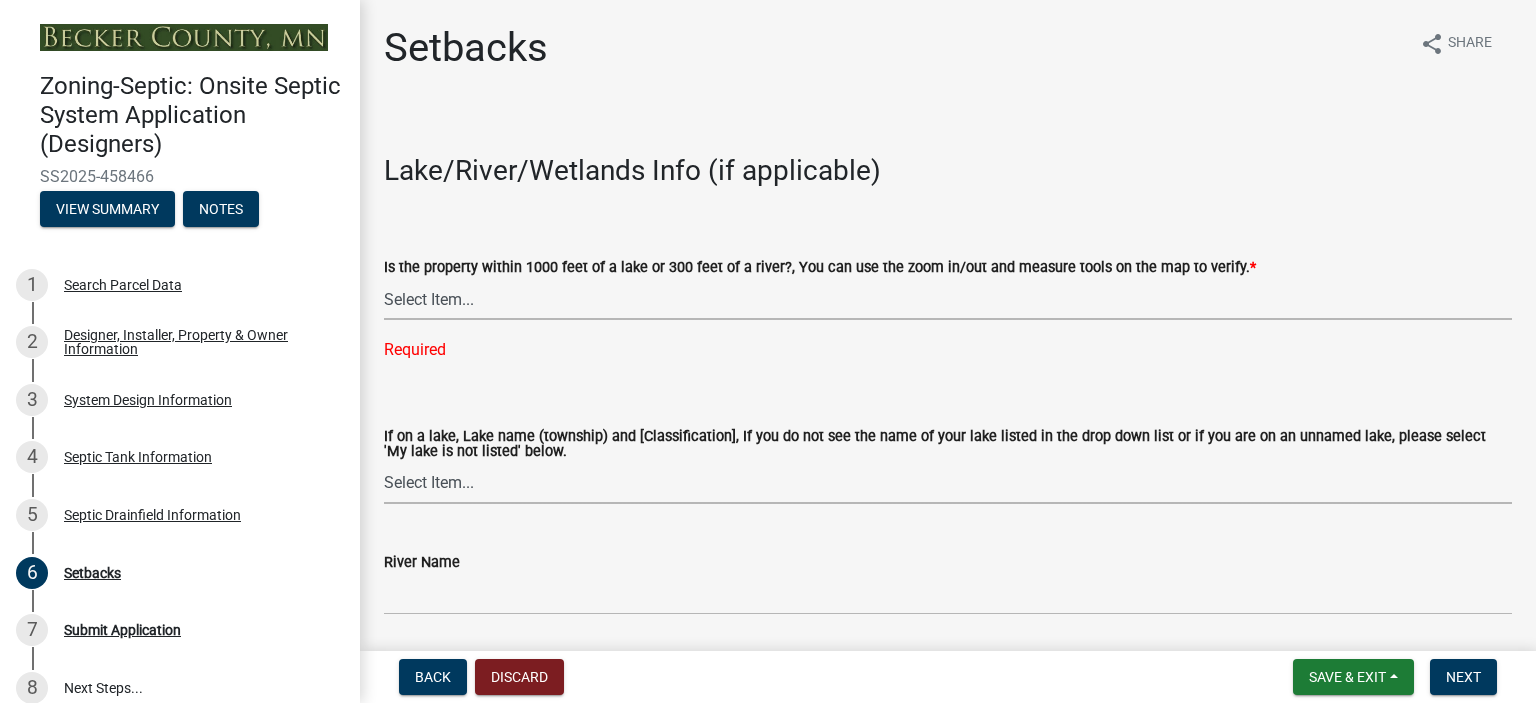 click on "Select Item...   Yes   No" at bounding box center (948, 299) 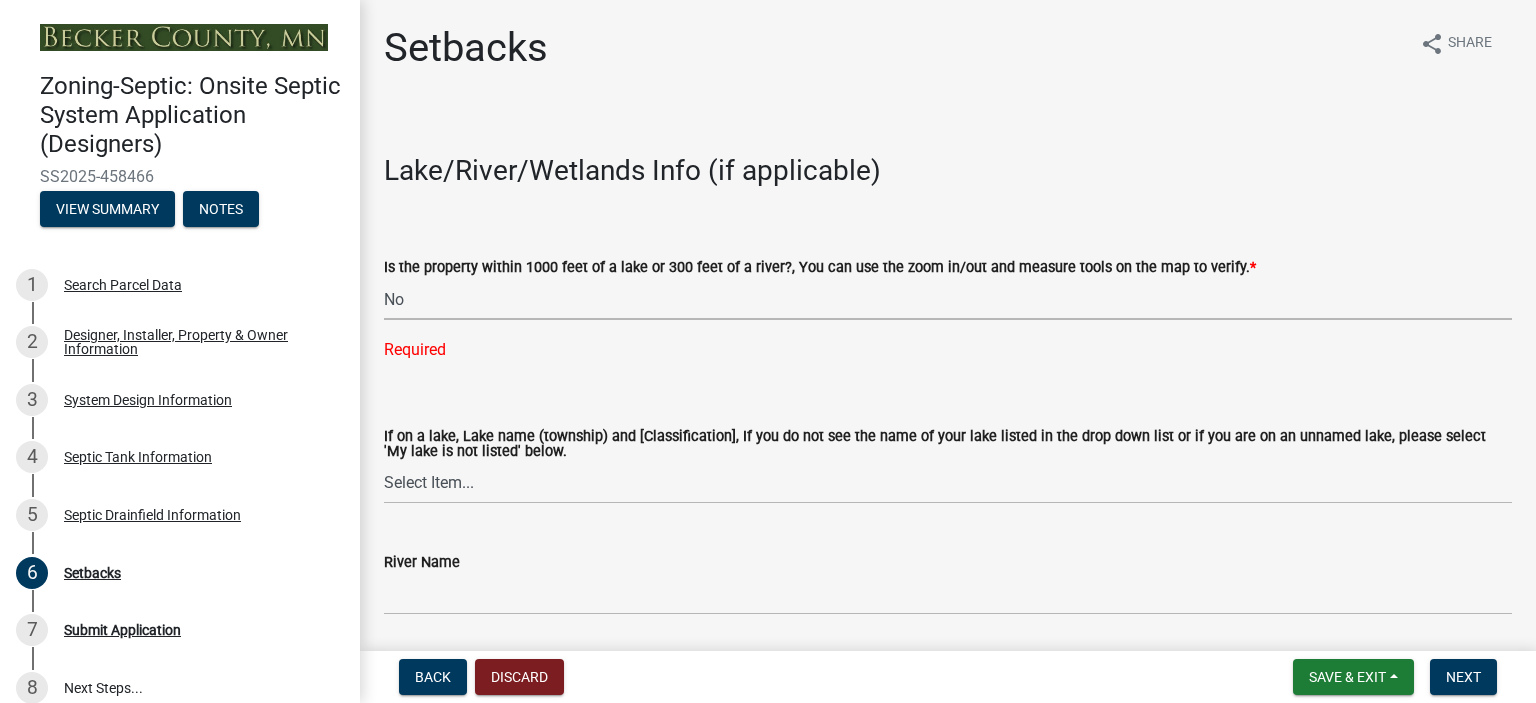 click on "Select Item...   Yes   No" at bounding box center [948, 299] 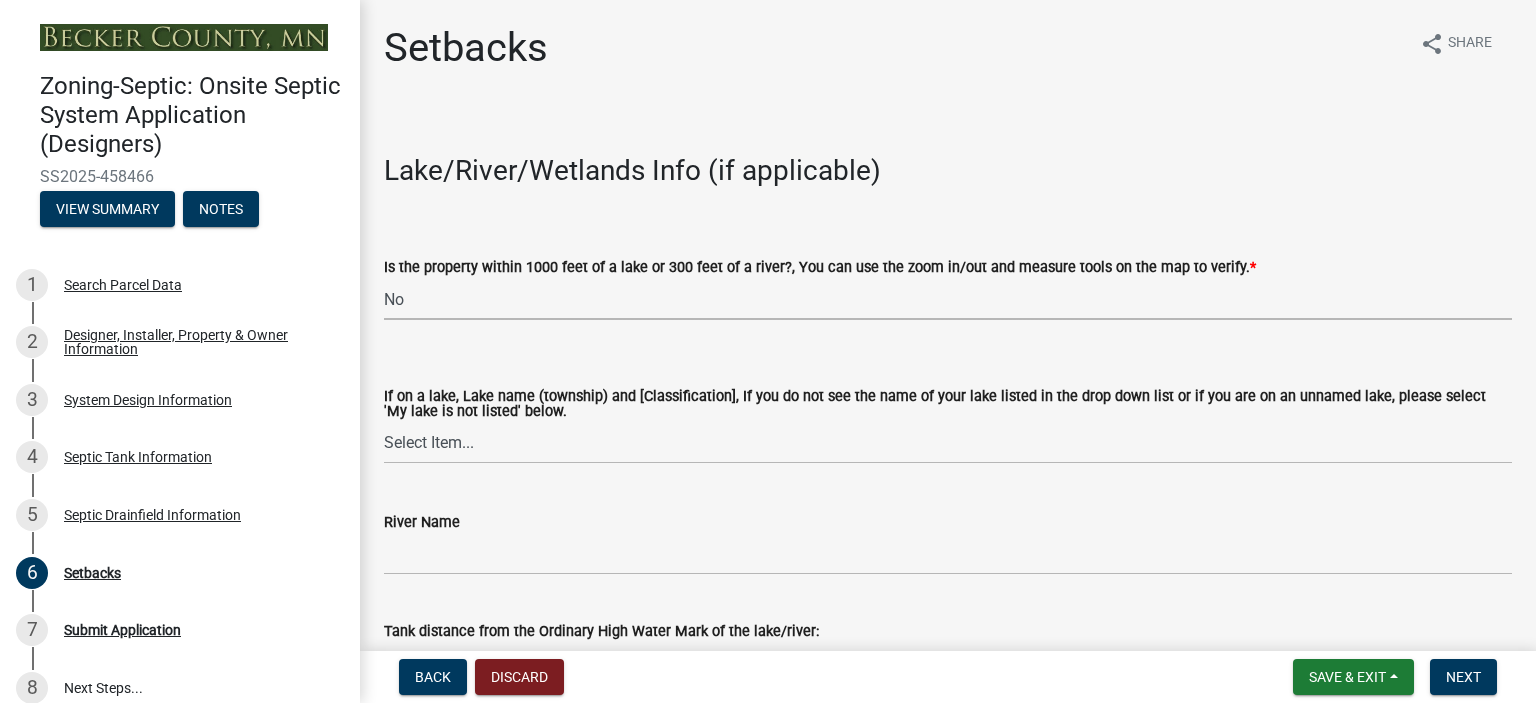 scroll, scrollTop: 562, scrollLeft: 0, axis: vertical 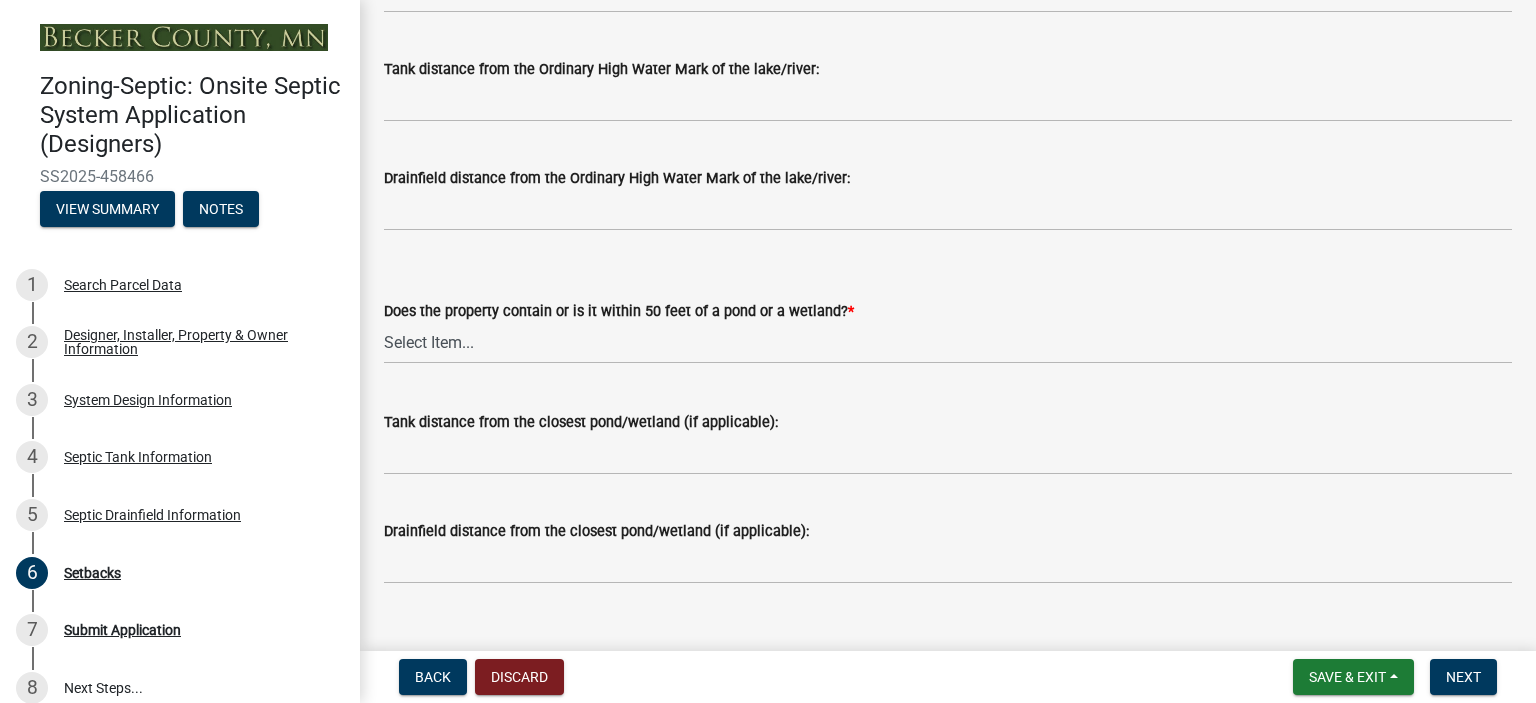 drag, startPoint x: 1284, startPoint y: 495, endPoint x: 1153, endPoint y: 420, distance: 150.95032 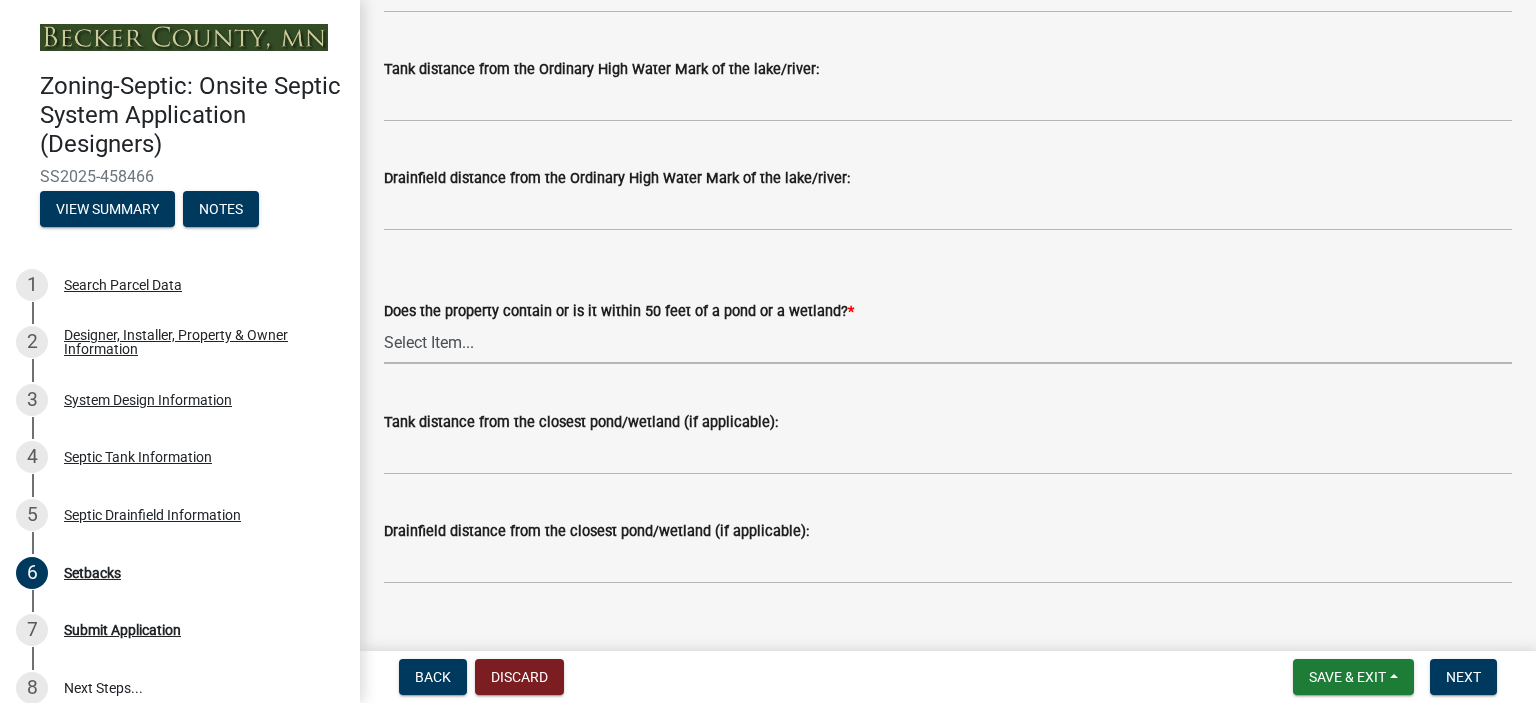 click on "Select Item...   Yes   No" at bounding box center (948, 343) 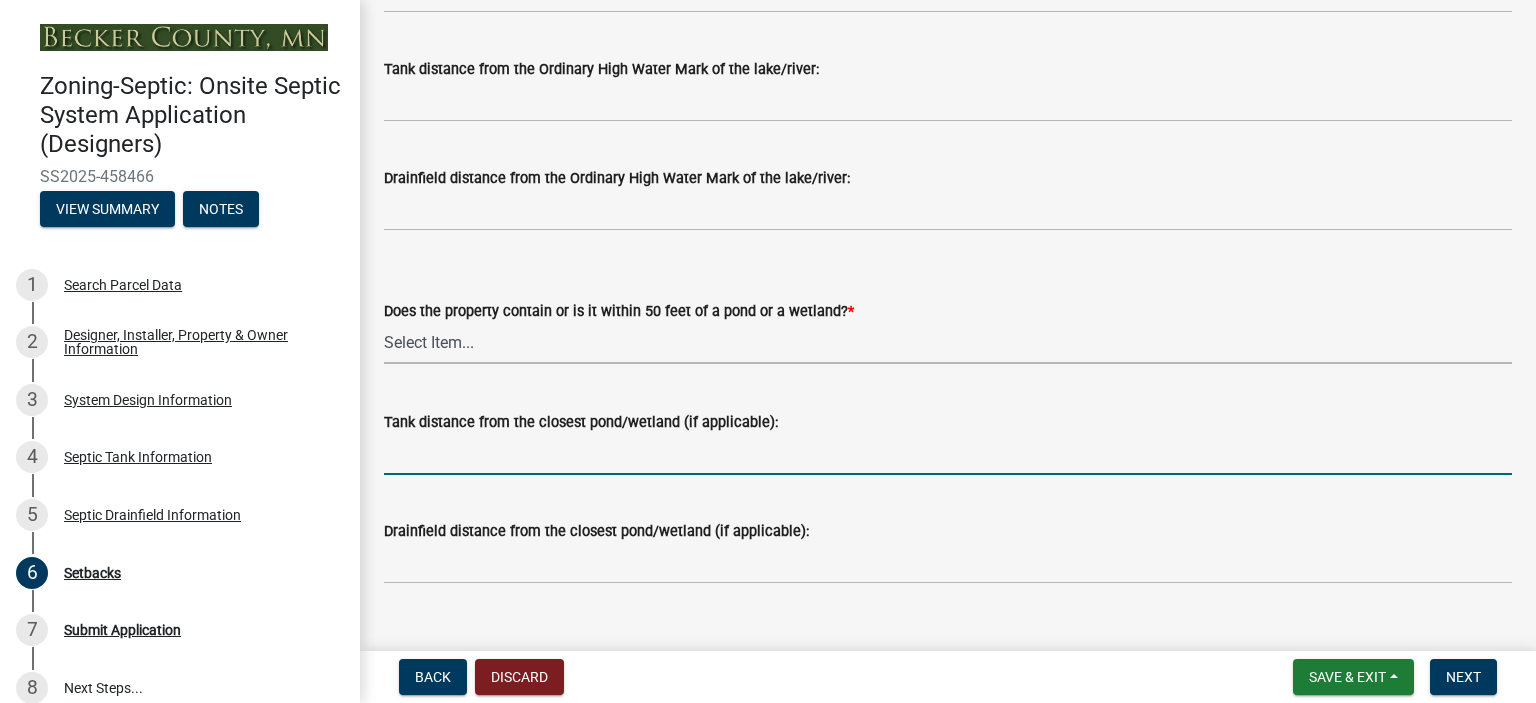 click on "Tank distance from the closest pond/wetland (if applicable):" at bounding box center (948, 454) 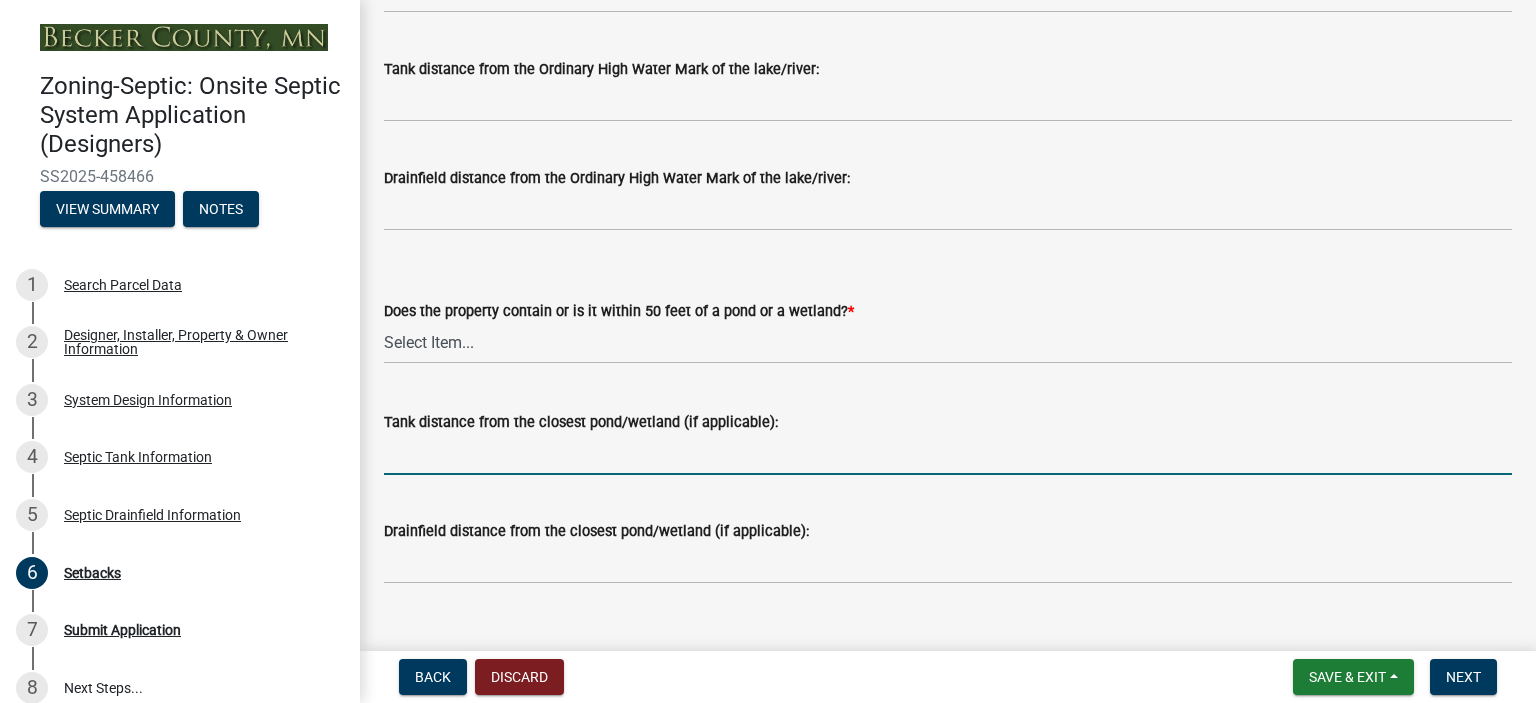 type on "+50'" 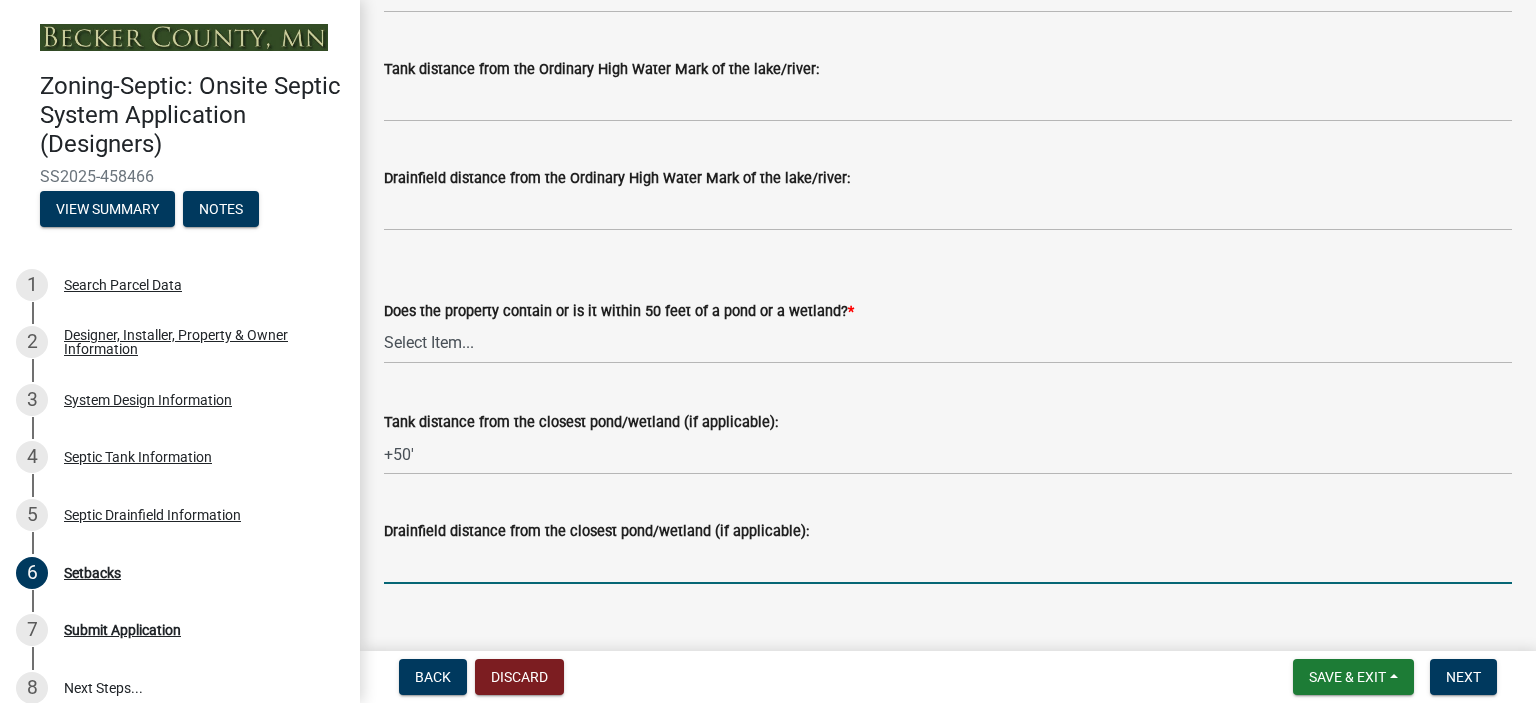 click on "Drainfield distance from the closest pond/wetland (if applicable):" at bounding box center (948, 563) 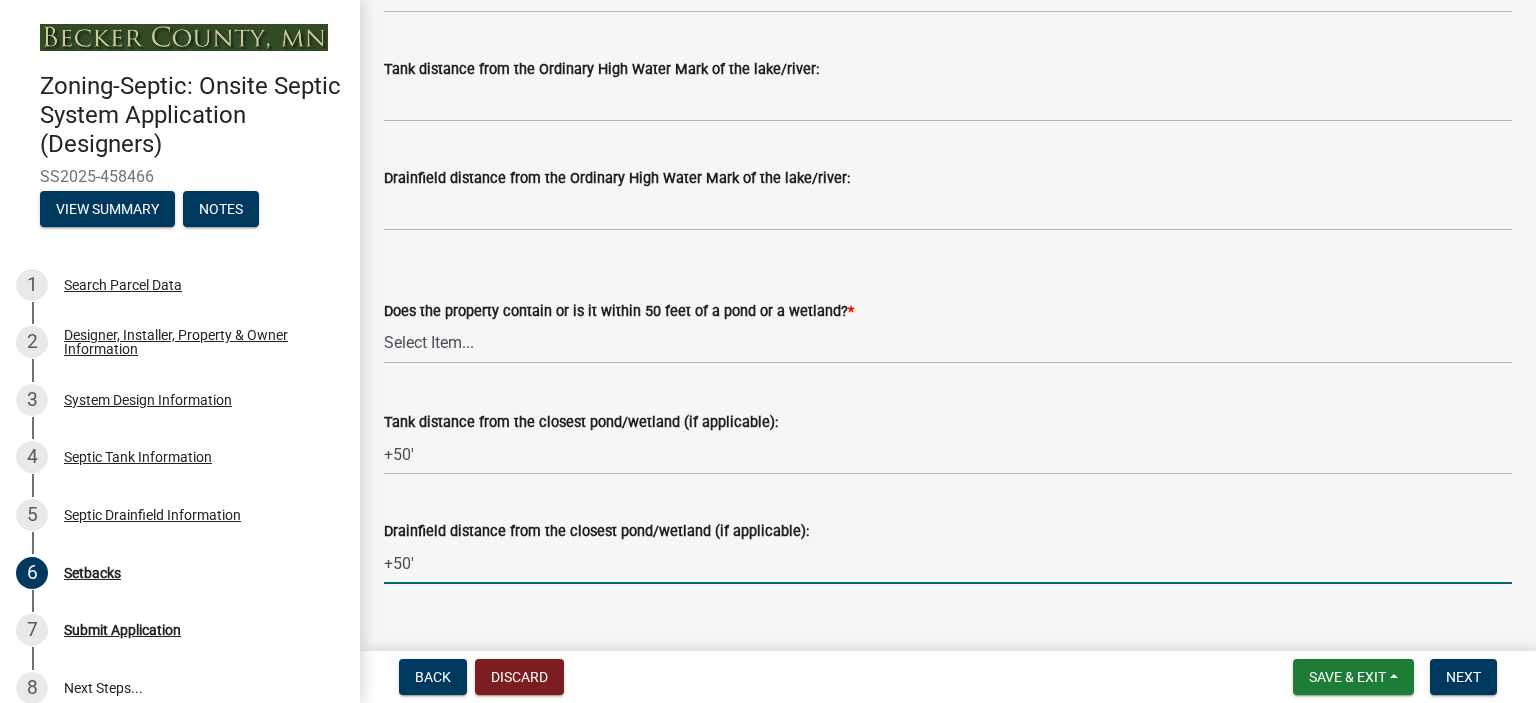 scroll, scrollTop: 1124, scrollLeft: 0, axis: vertical 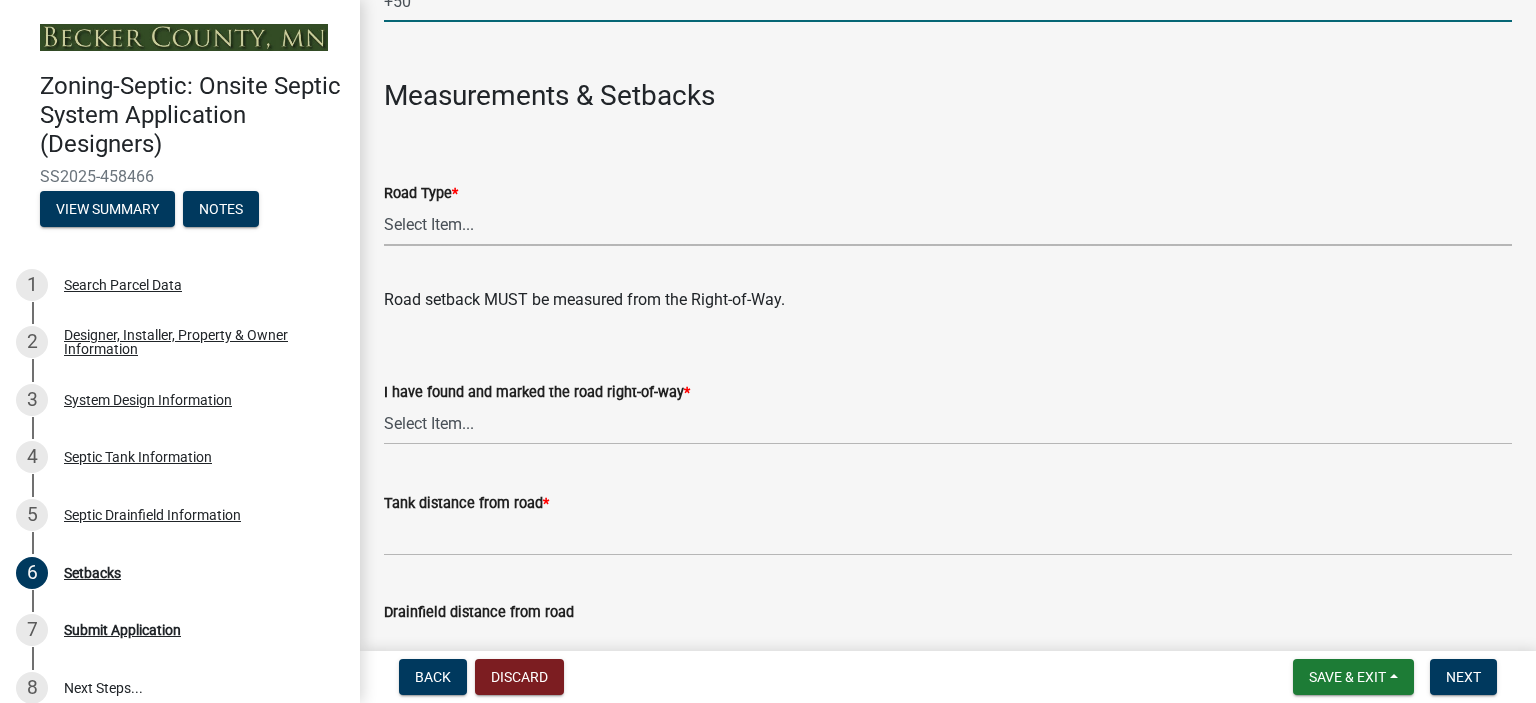 click on "Select Item...   State   County   Public / Township   Private Easement   4 Lane Highway" at bounding box center (948, 225) 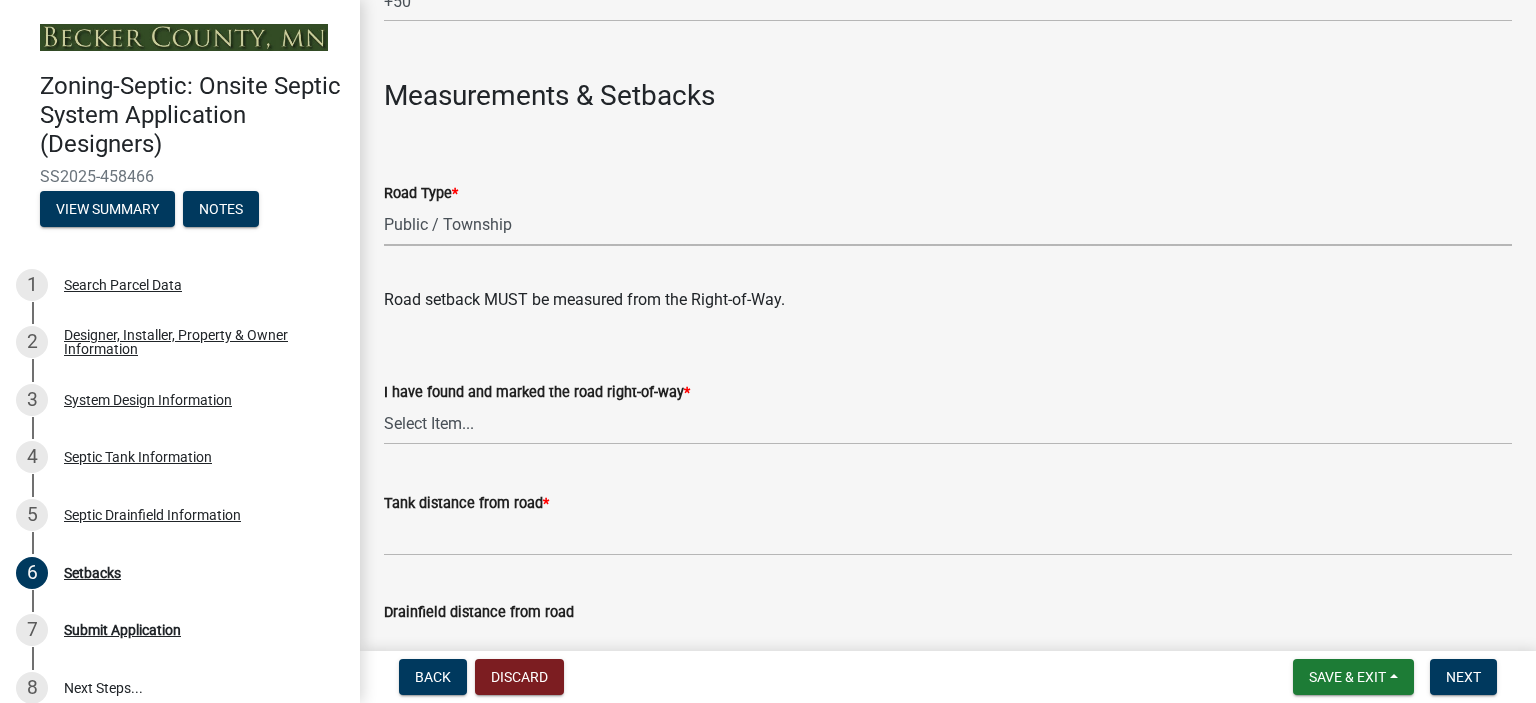 click on "Select Item...   State   County   Public / Township   Private Easement   4 Lane Highway" at bounding box center [948, 225] 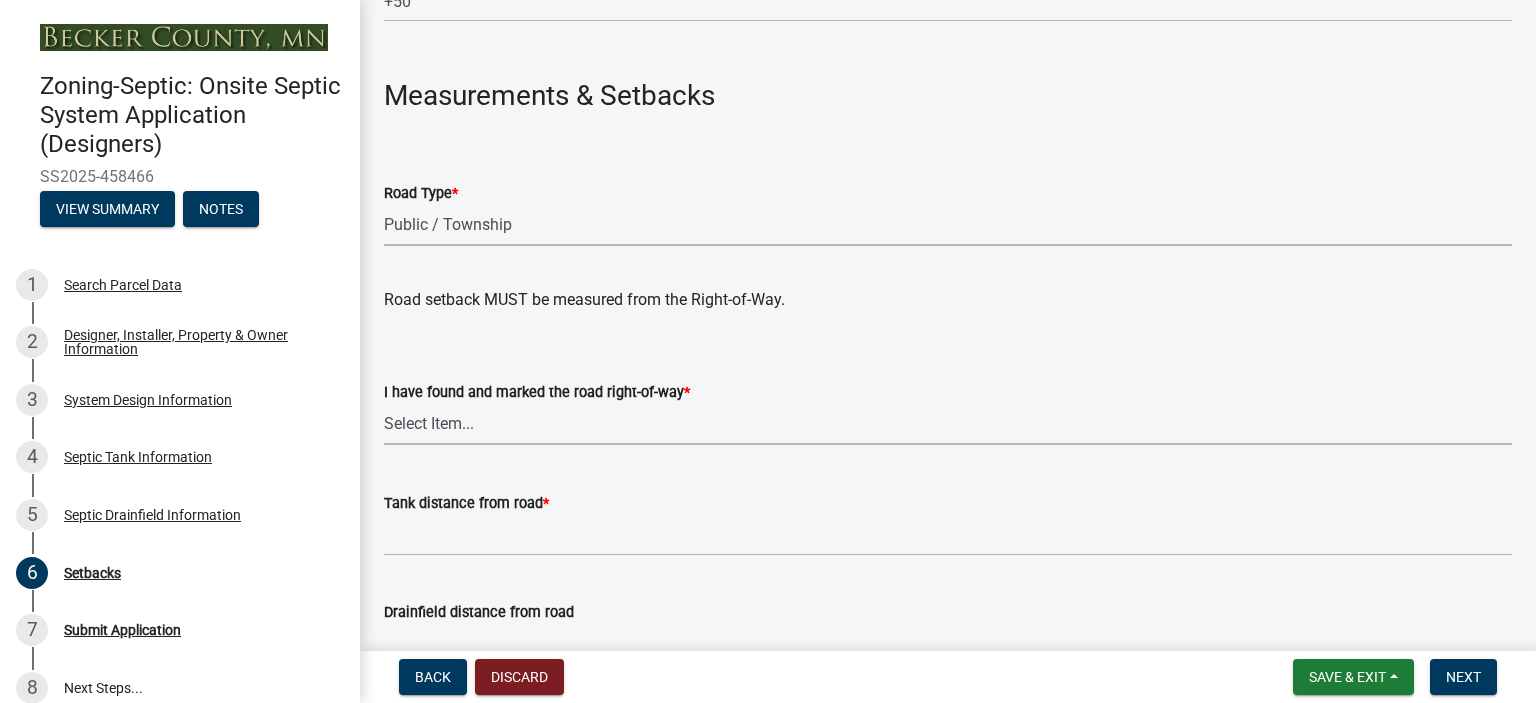 click on "Select Item...   Yes   No" at bounding box center [948, 424] 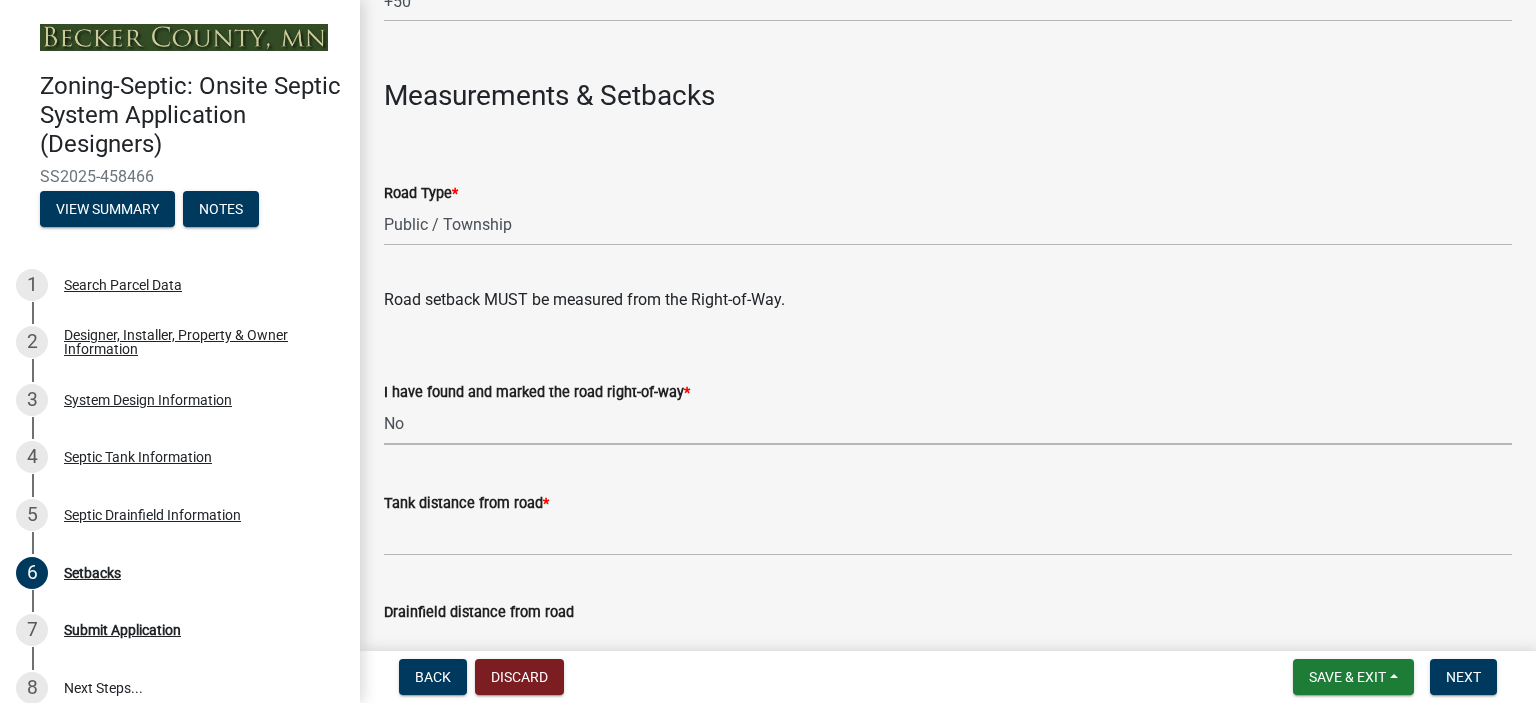 click on "Select Item...   Yes   No" at bounding box center [948, 424] 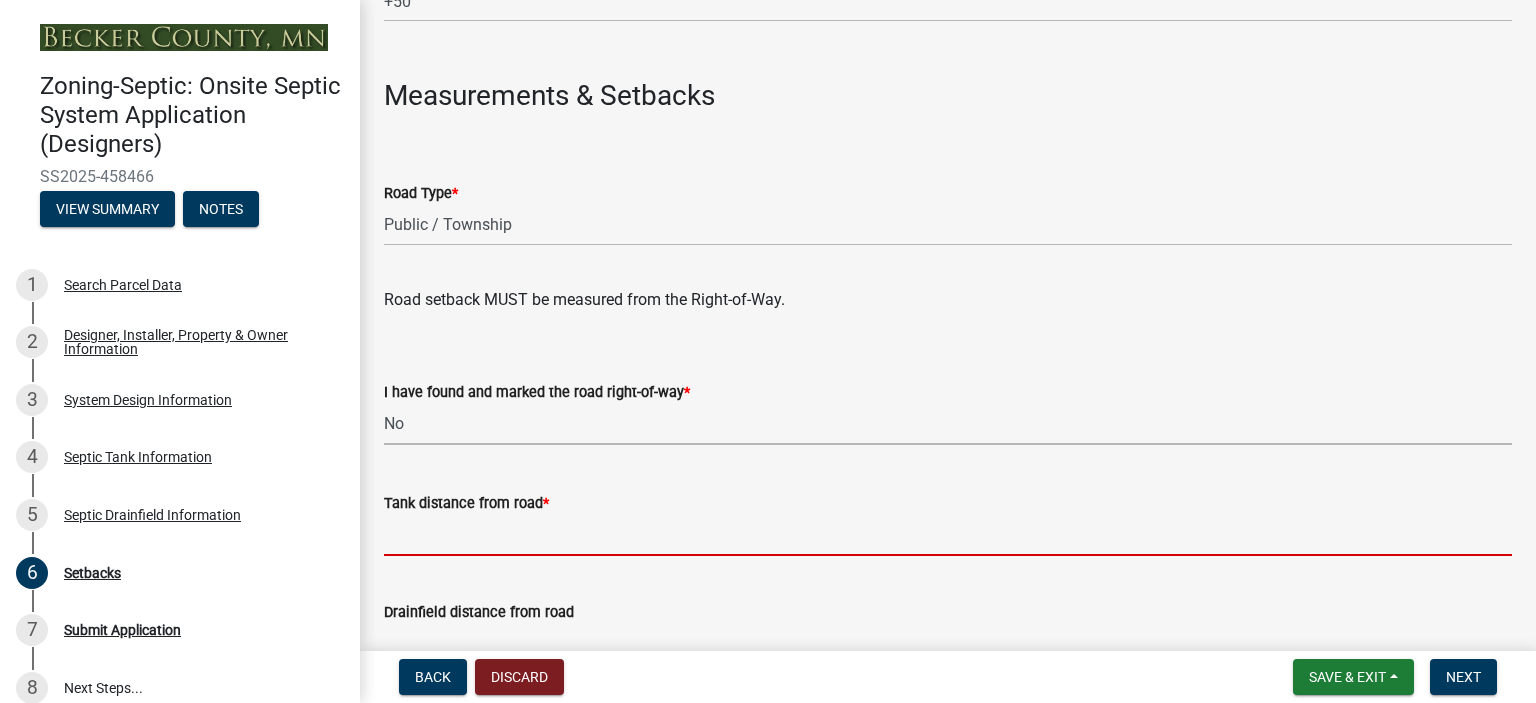 click on "Tank distance from road  *" at bounding box center (948, 535) 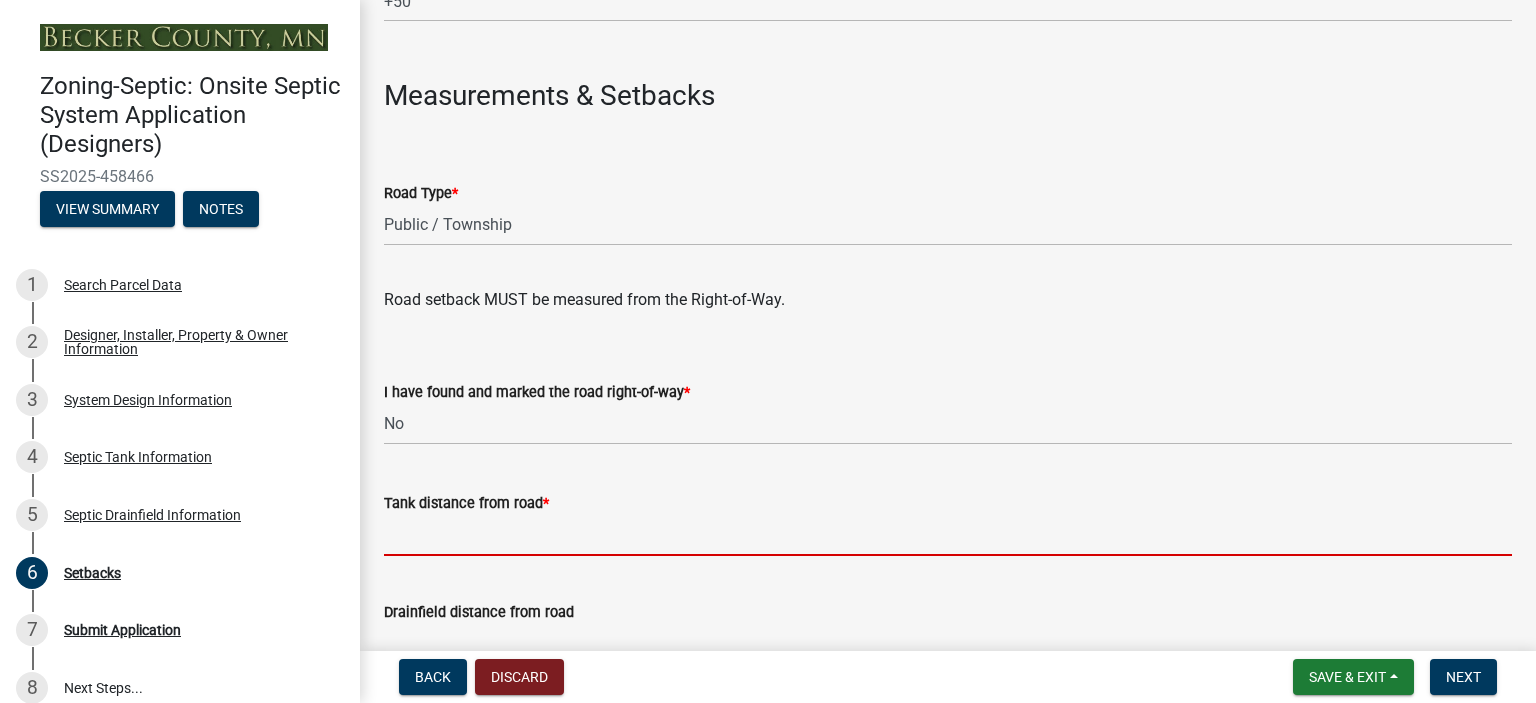 type on "+50'" 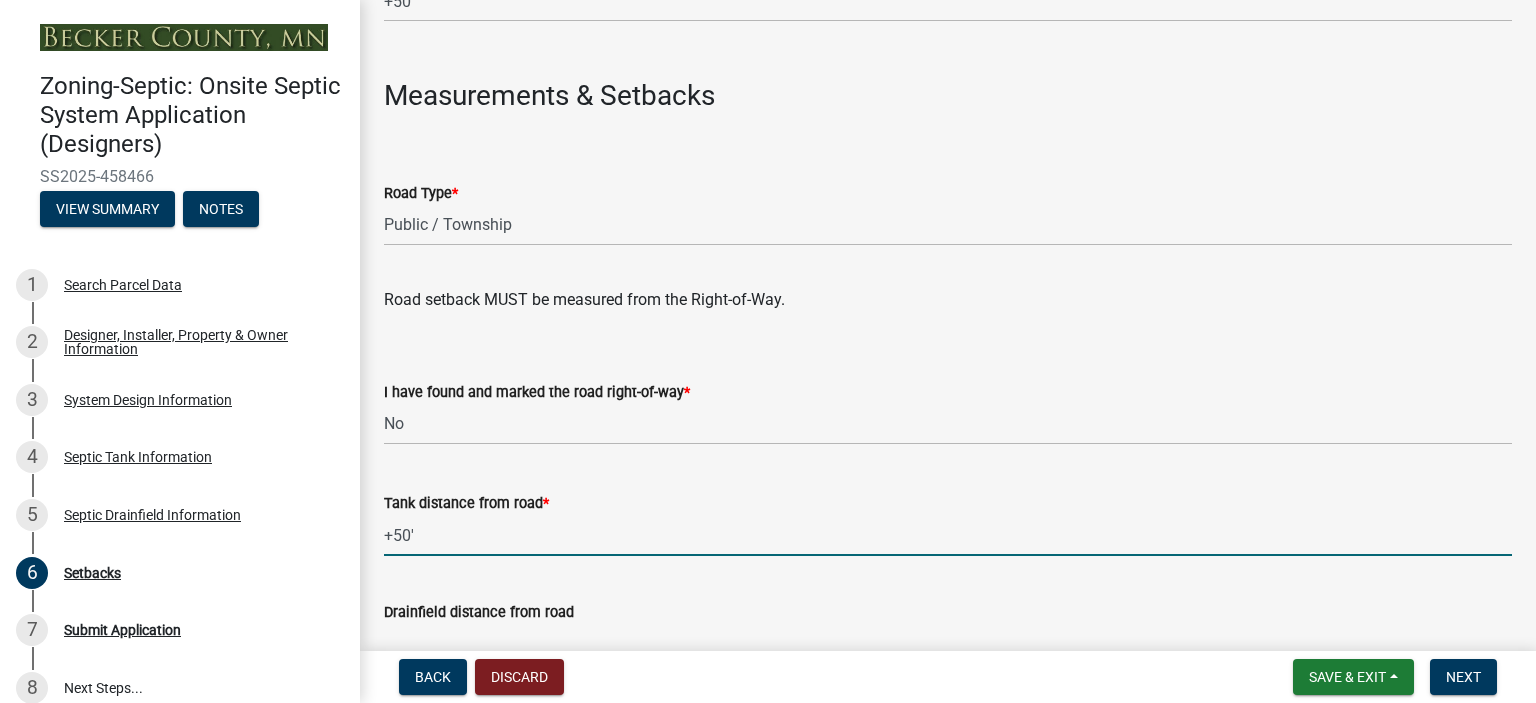 scroll, scrollTop: 1687, scrollLeft: 0, axis: vertical 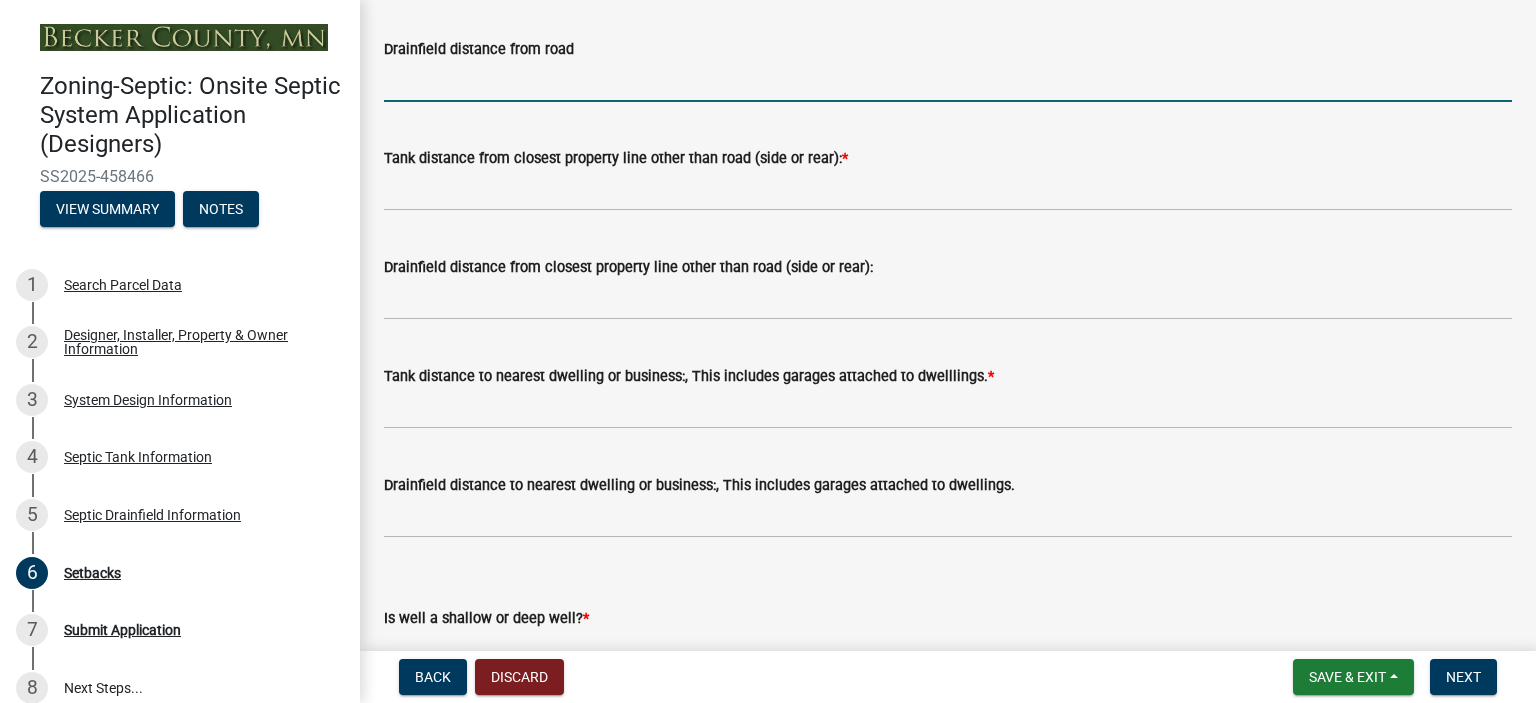 click on "Drainfield distance from road" at bounding box center [948, 81] 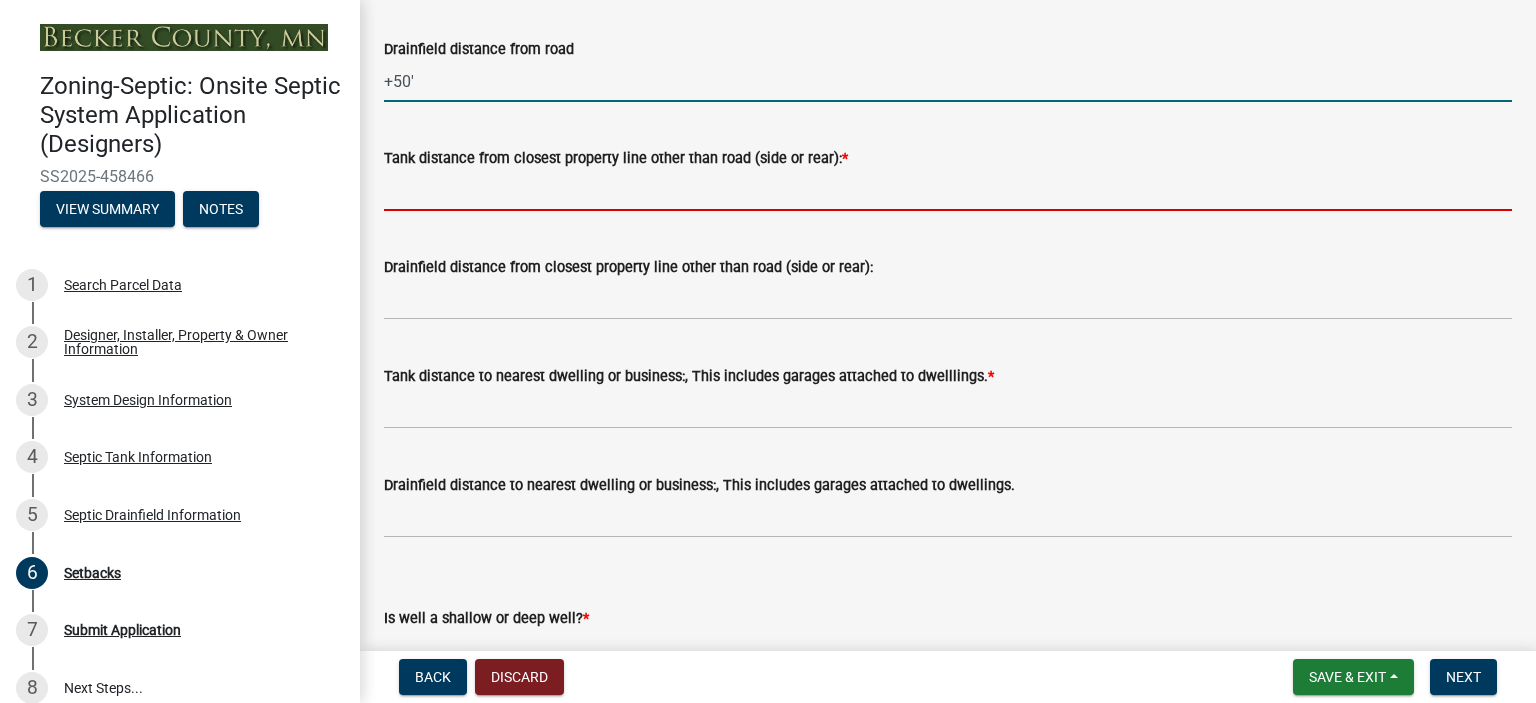 click on "Tank distance from closest property line other than road (side or rear):  *" at bounding box center (948, 190) 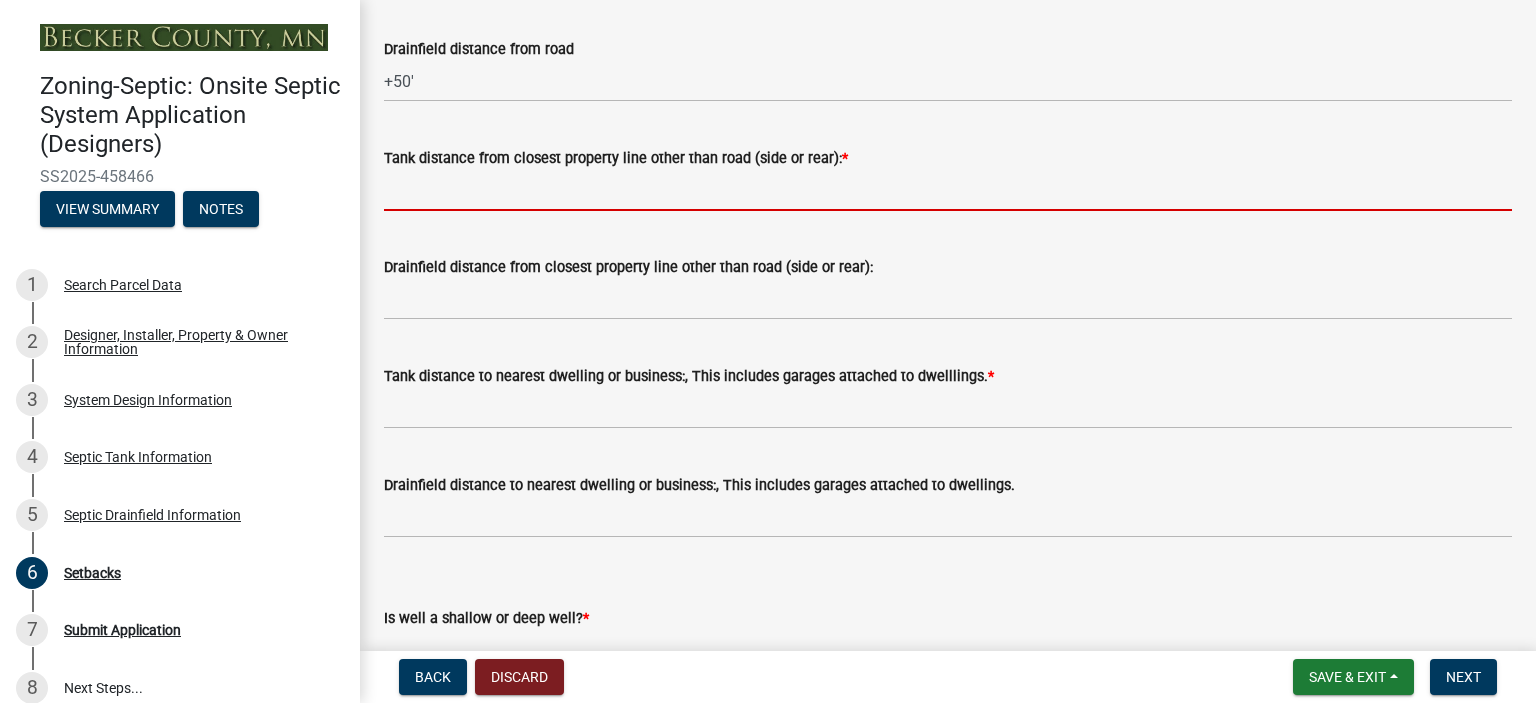 type on "+50'" 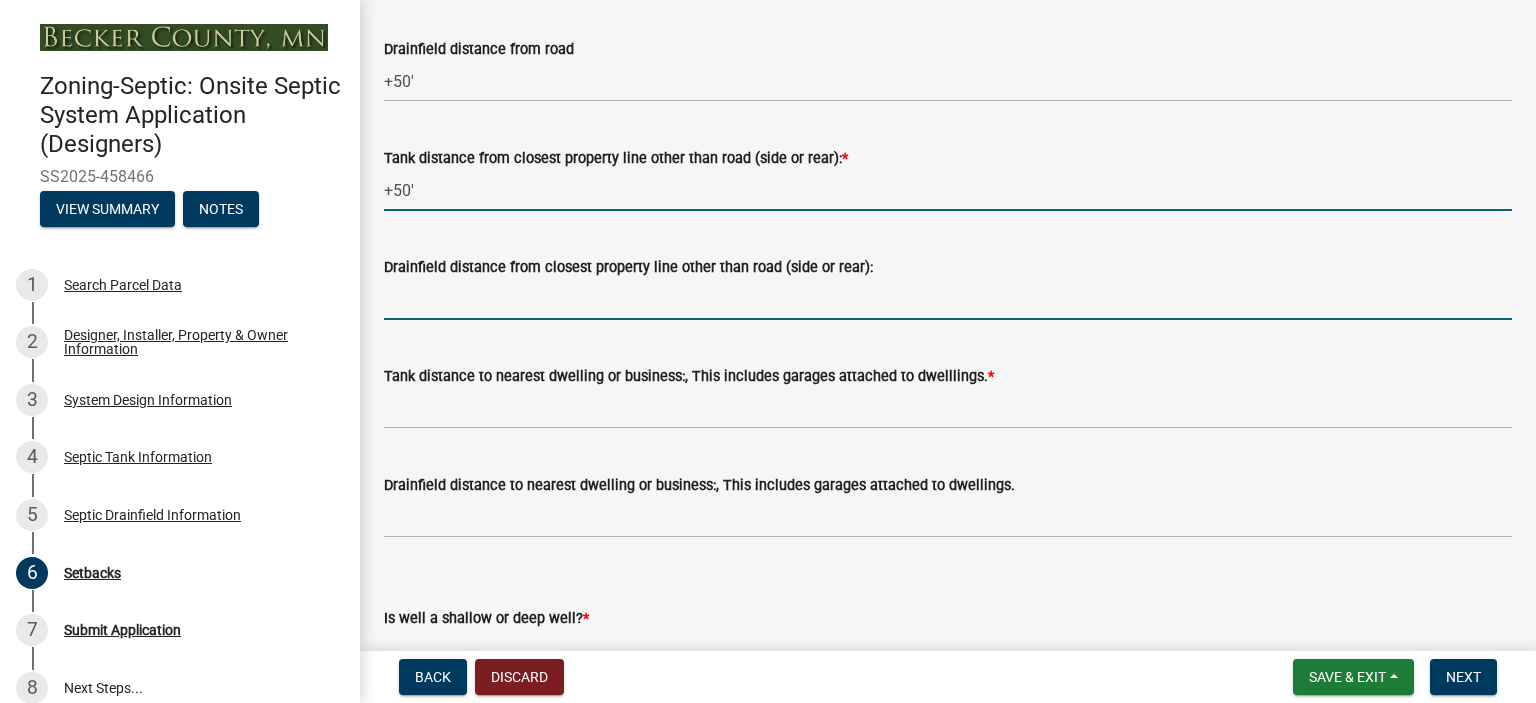 click on "Drainfield distance from closest property line other than road (side or rear):" at bounding box center (948, 299) 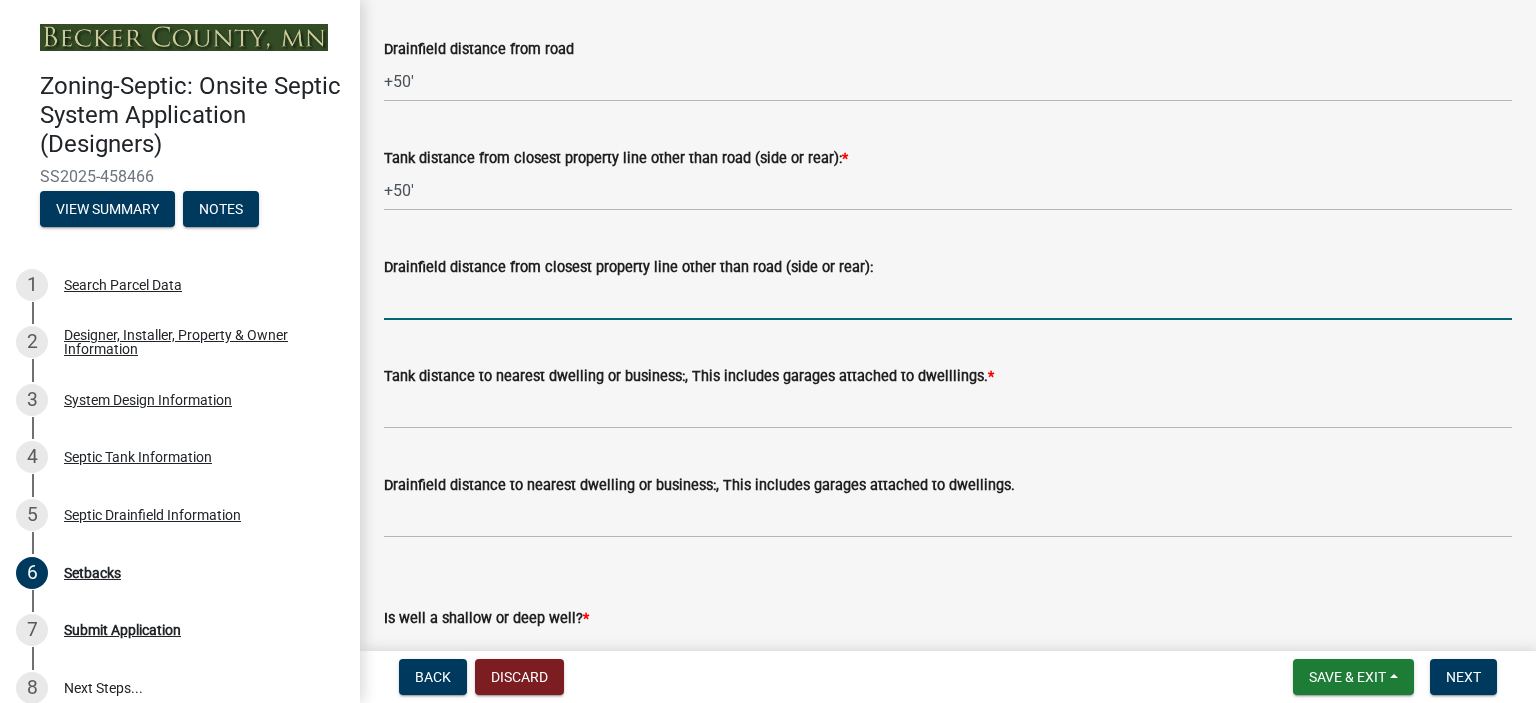 type on "+50'" 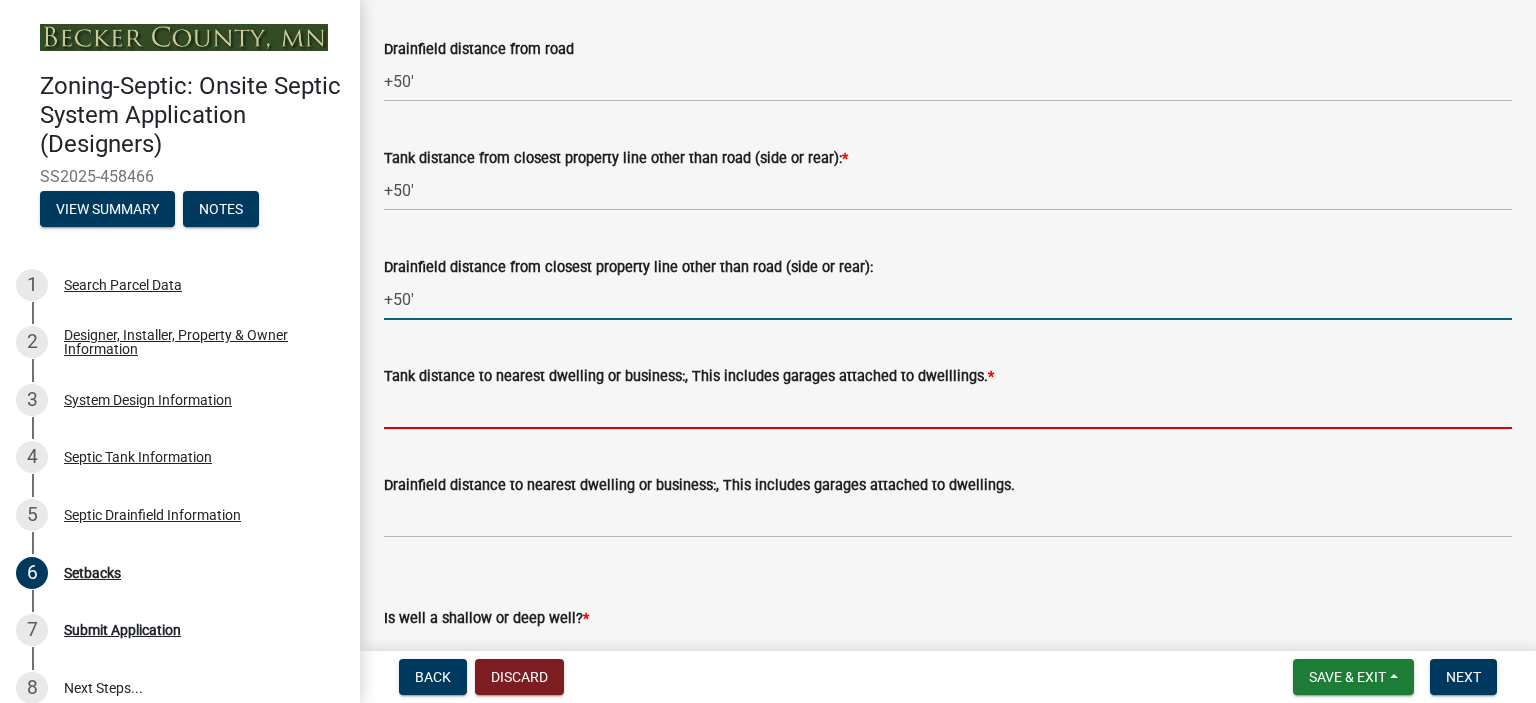 click on "Tank distance to nearest dwelling or business:, This includes garages attached to dwelllings.  *" at bounding box center (948, 408) 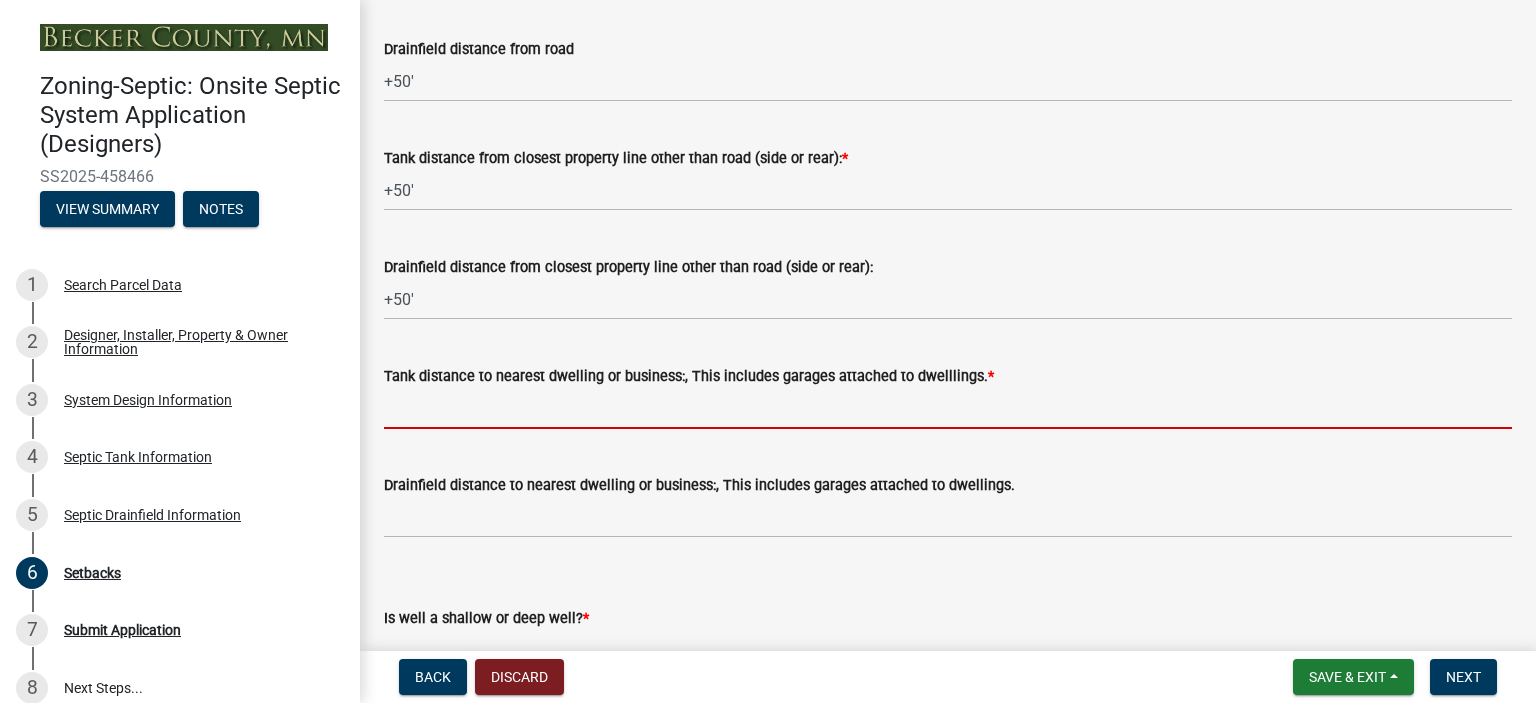 type on "+20'" 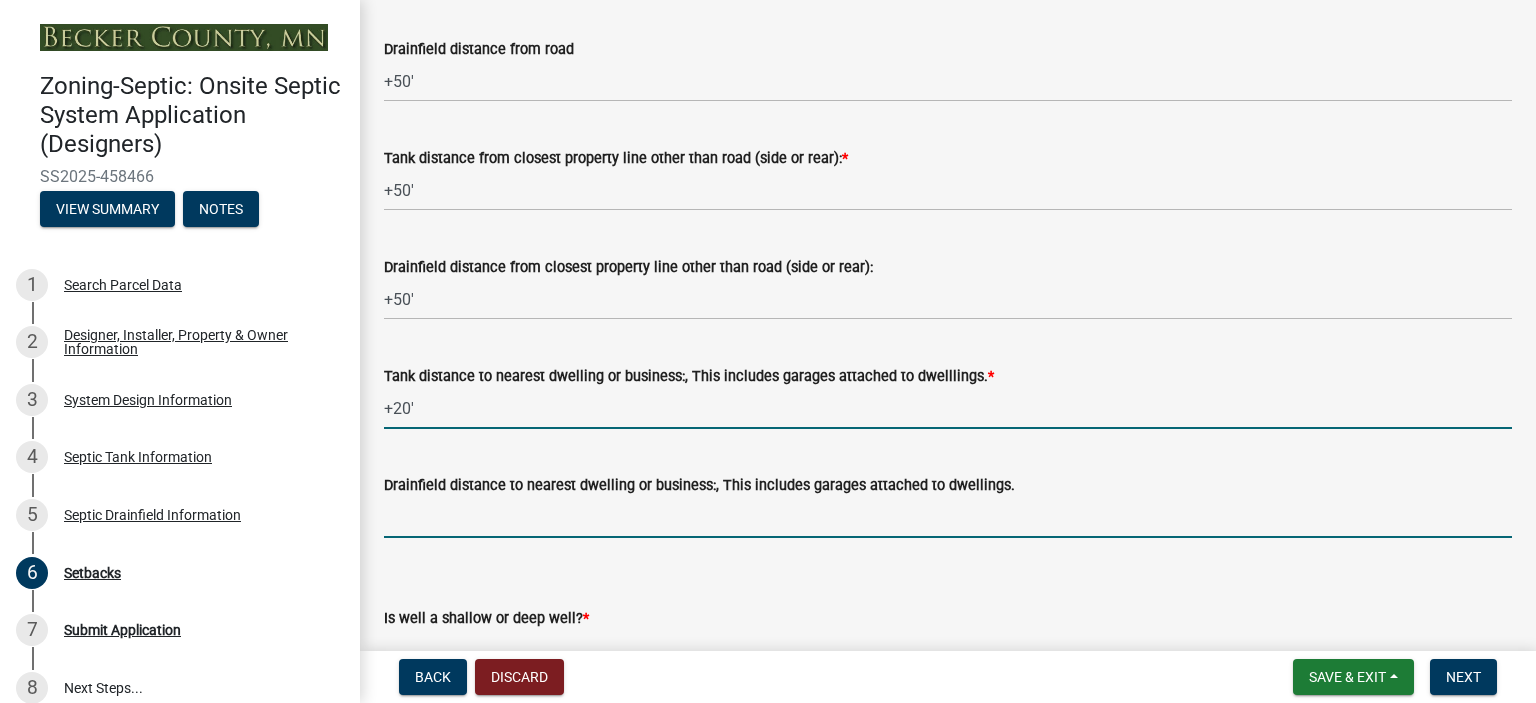 click on "Drainfield distance to nearest dwelling or business:, This includes garages attached to dwellings." at bounding box center (948, 517) 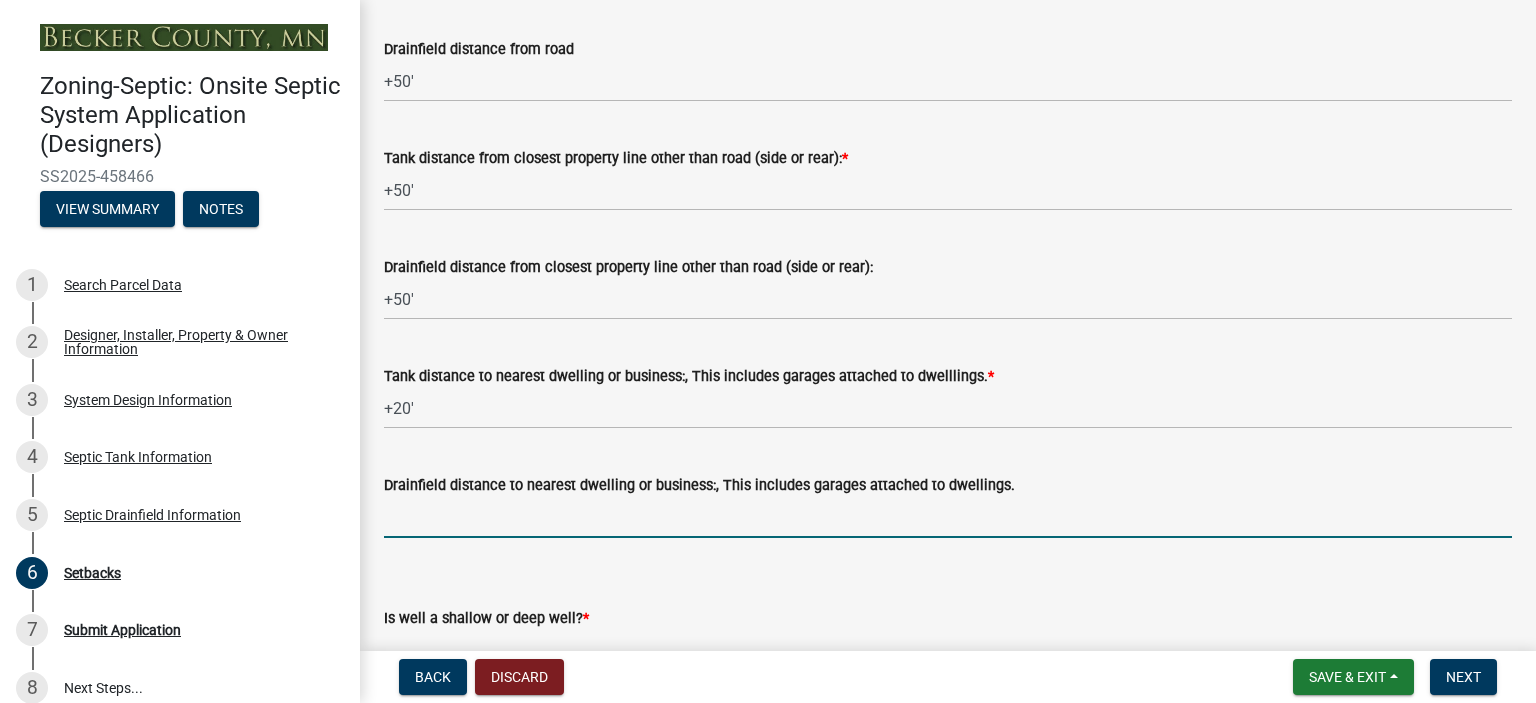 type on "+40'" 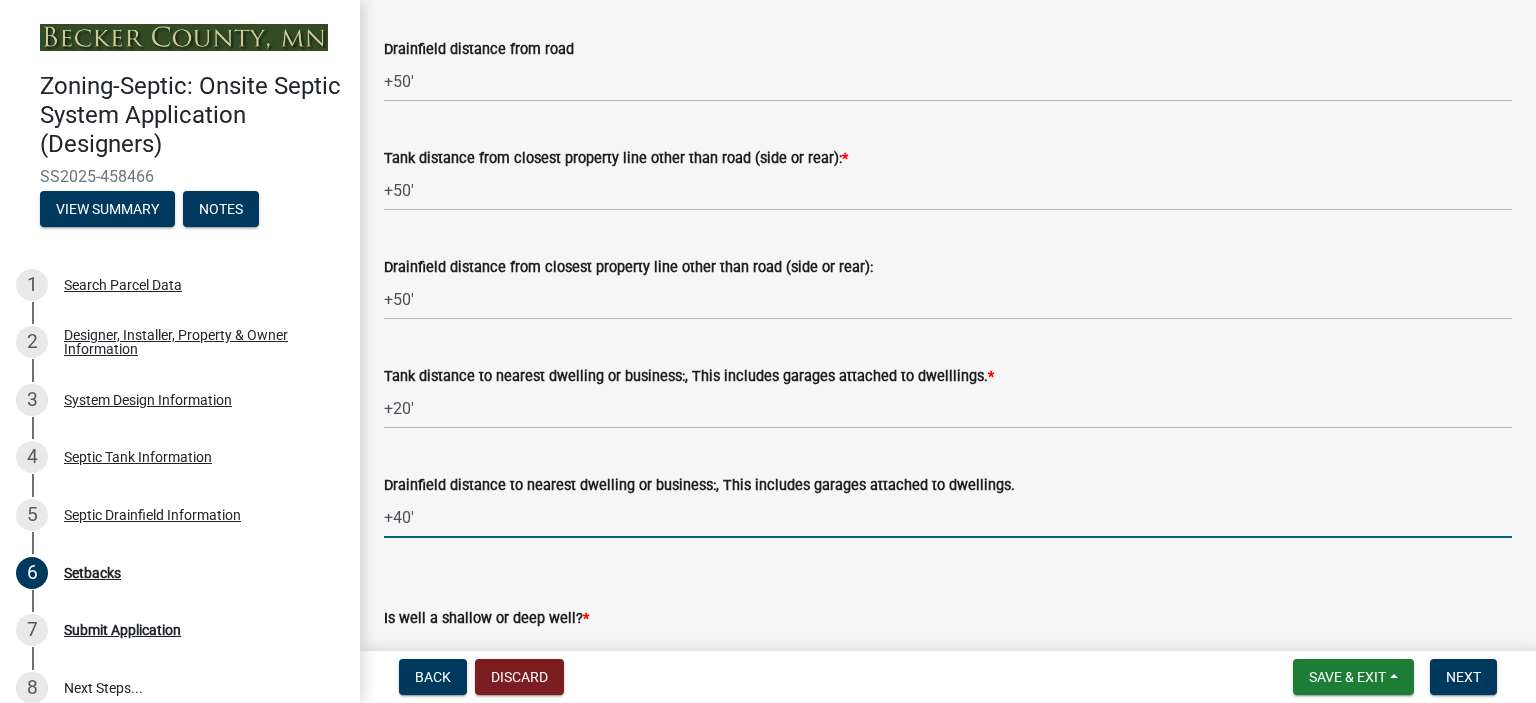 scroll, scrollTop: 2028, scrollLeft: 0, axis: vertical 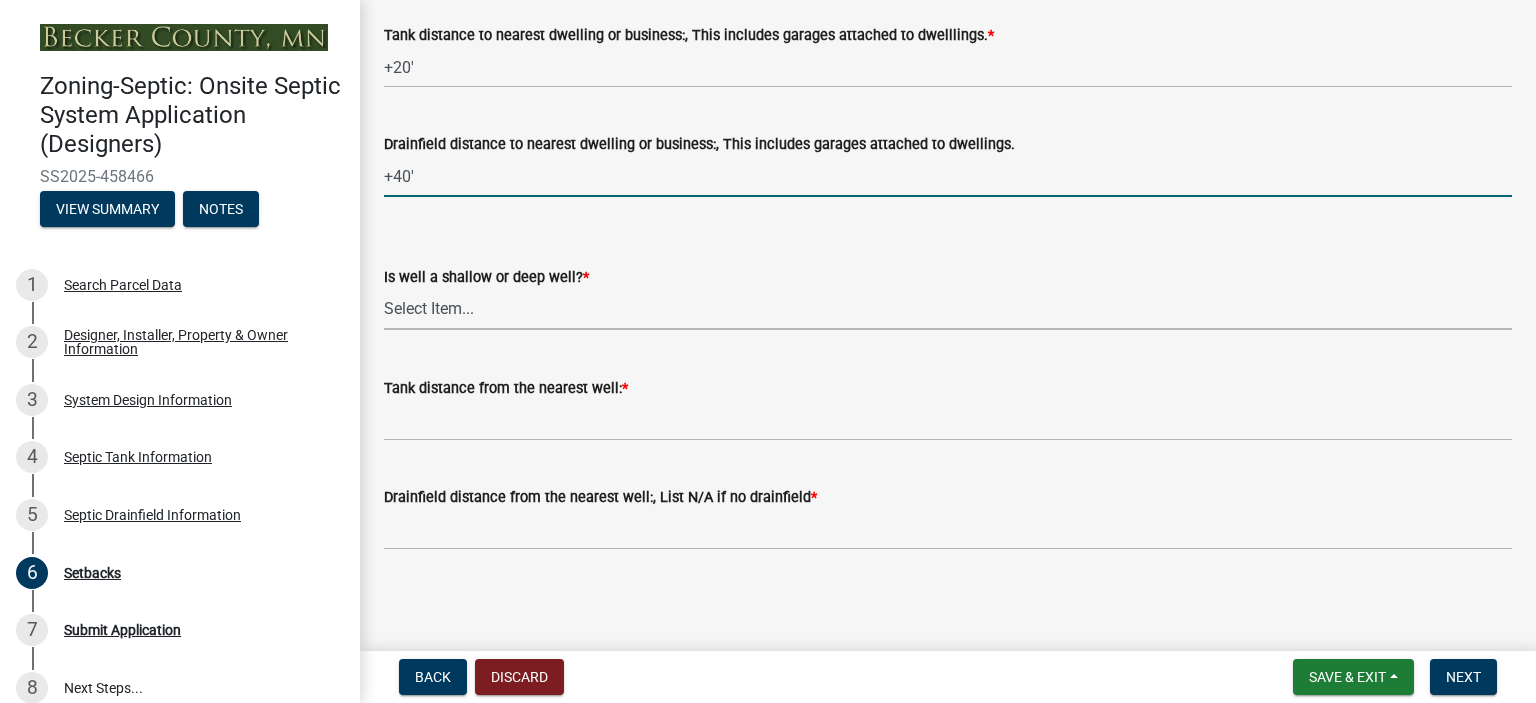 click on "Select Item...   Deep Well   Shallow Well   No Well - Connected or to be connected to City Water" at bounding box center (948, 309) 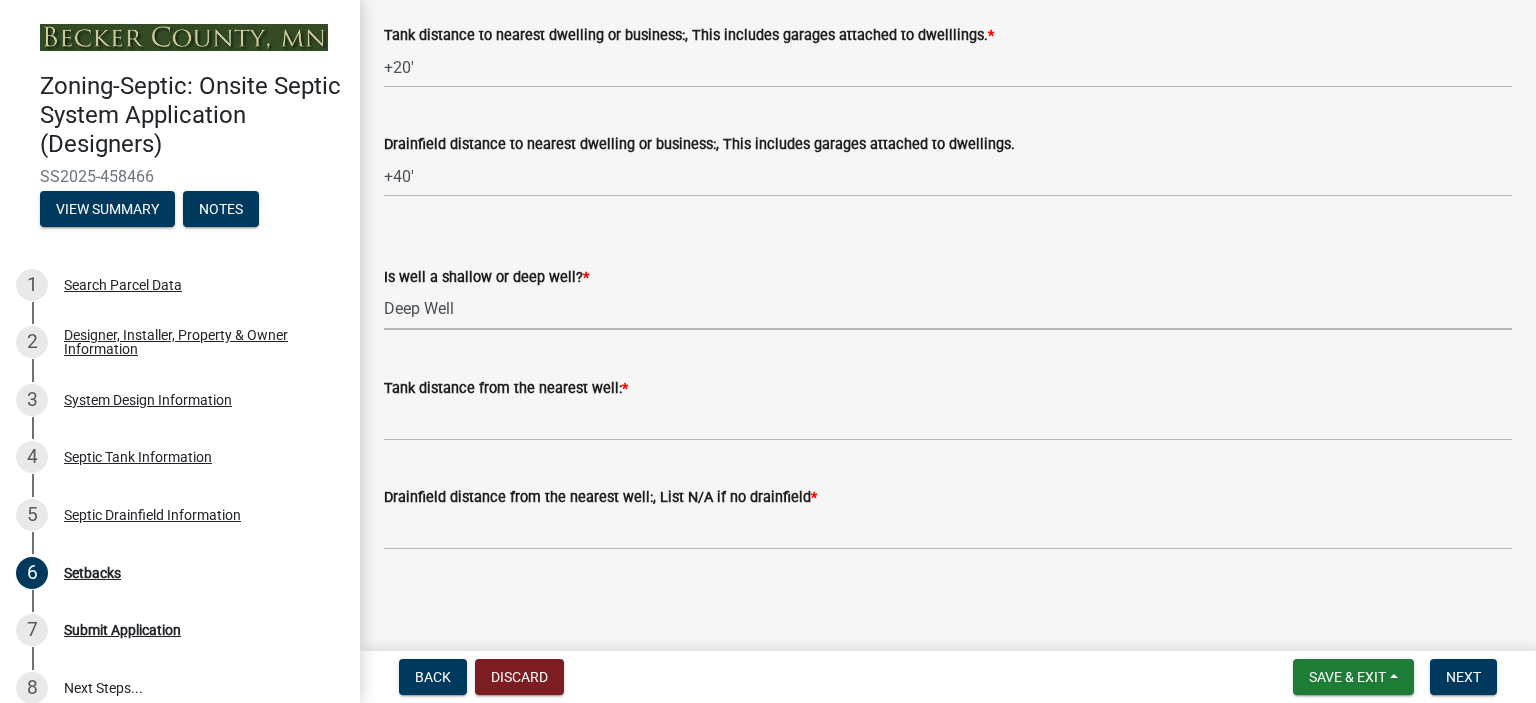 click on "Select Item...   Deep Well   Shallow Well   No Well - Connected or to be connected to City Water" at bounding box center [948, 309] 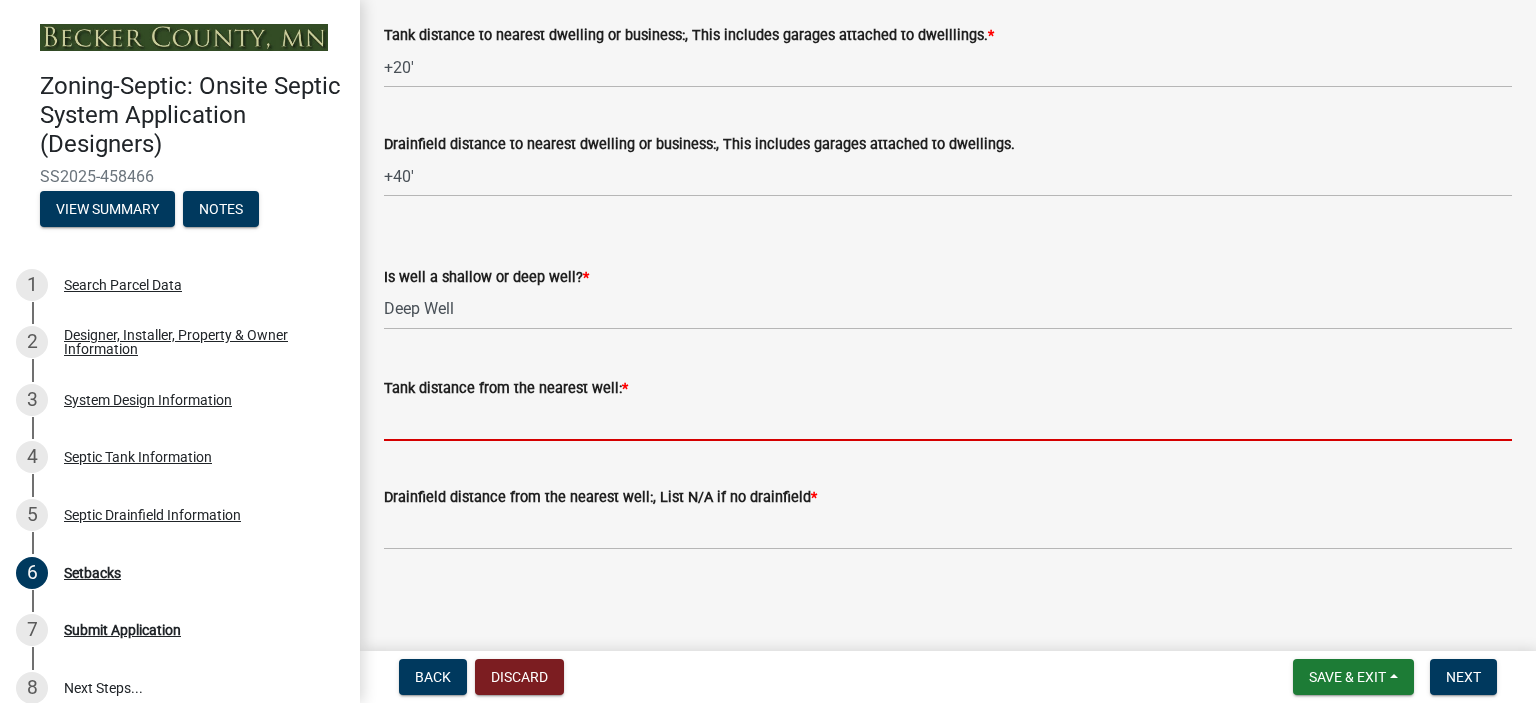 click on "Tank distance from the nearest well:  *" at bounding box center [948, 420] 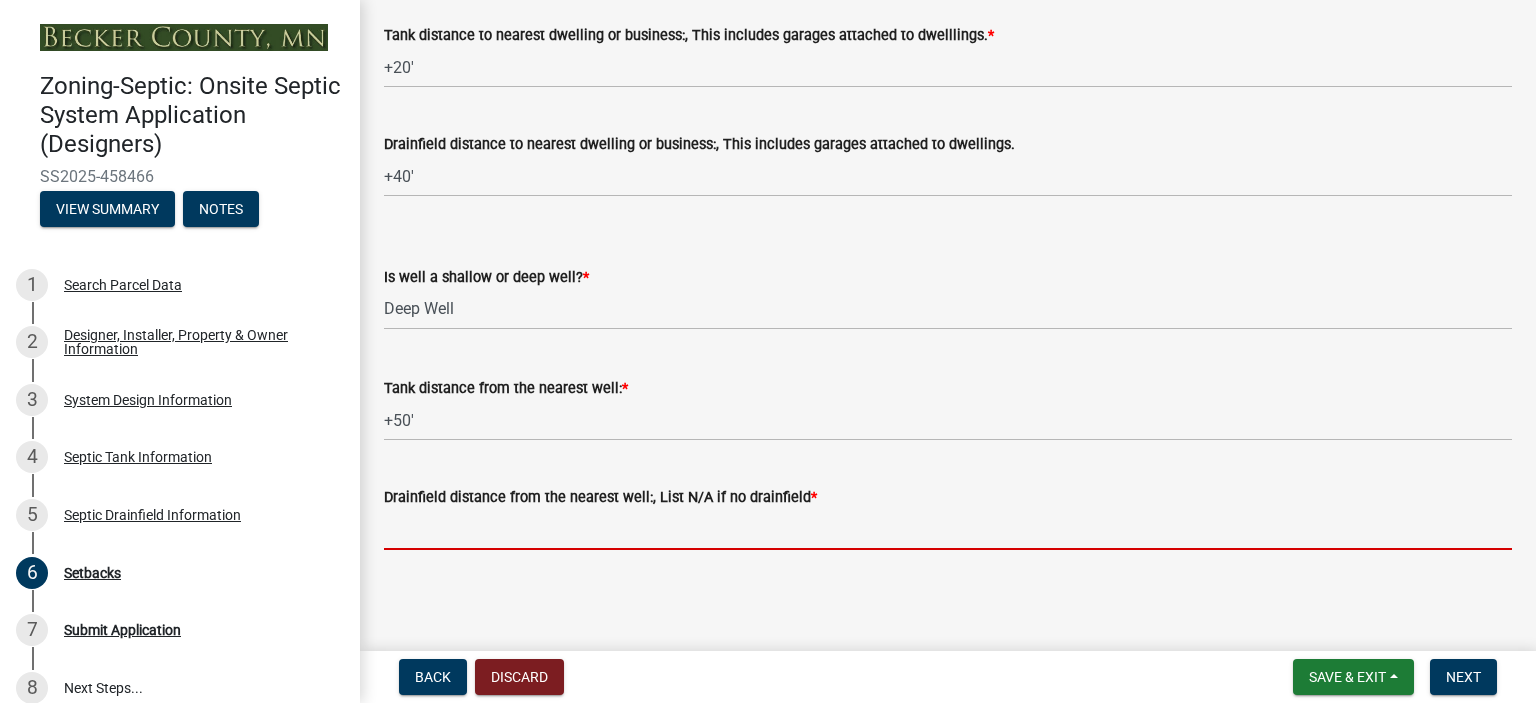 click on "Drainfield distance from the nearest well:, List N/A if no drainfield  *" at bounding box center [948, 529] 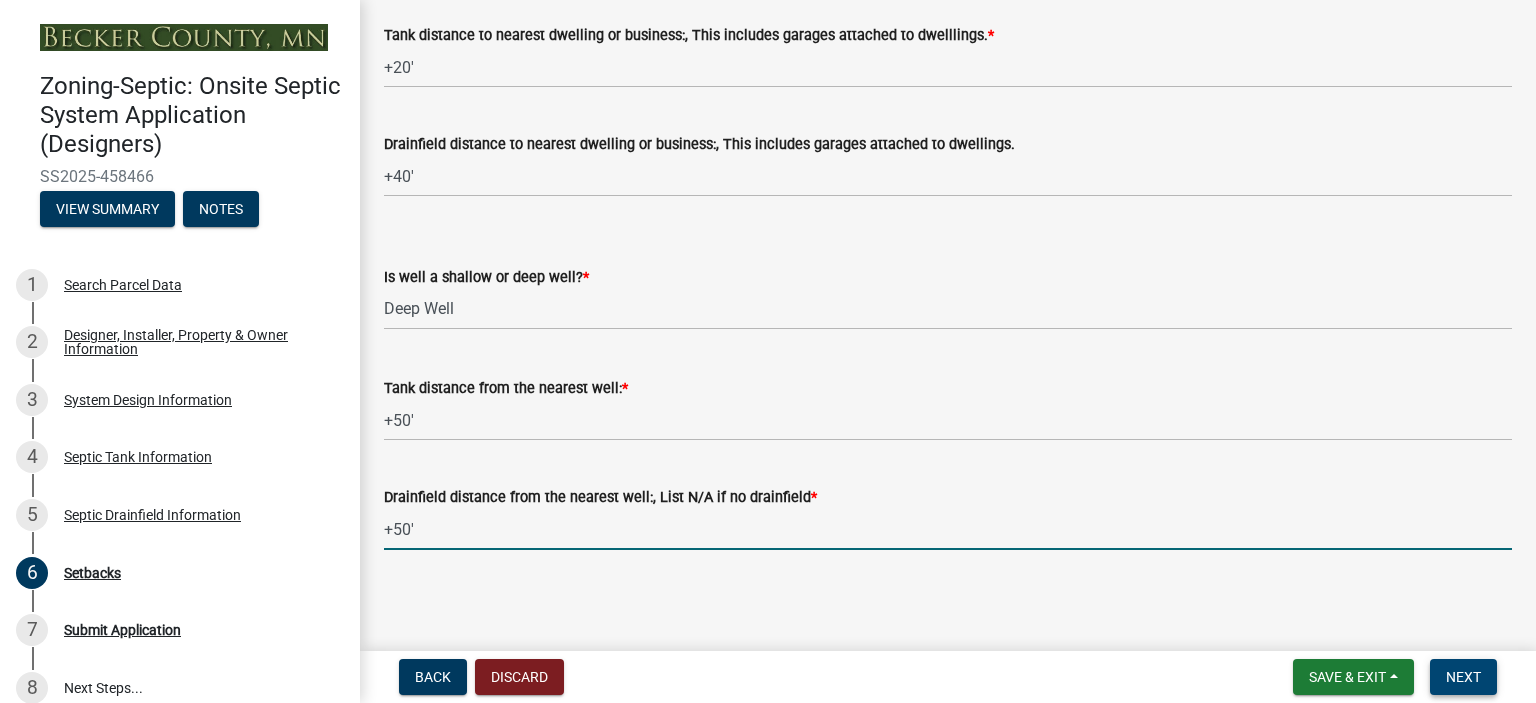 click on "Next" at bounding box center [1463, 677] 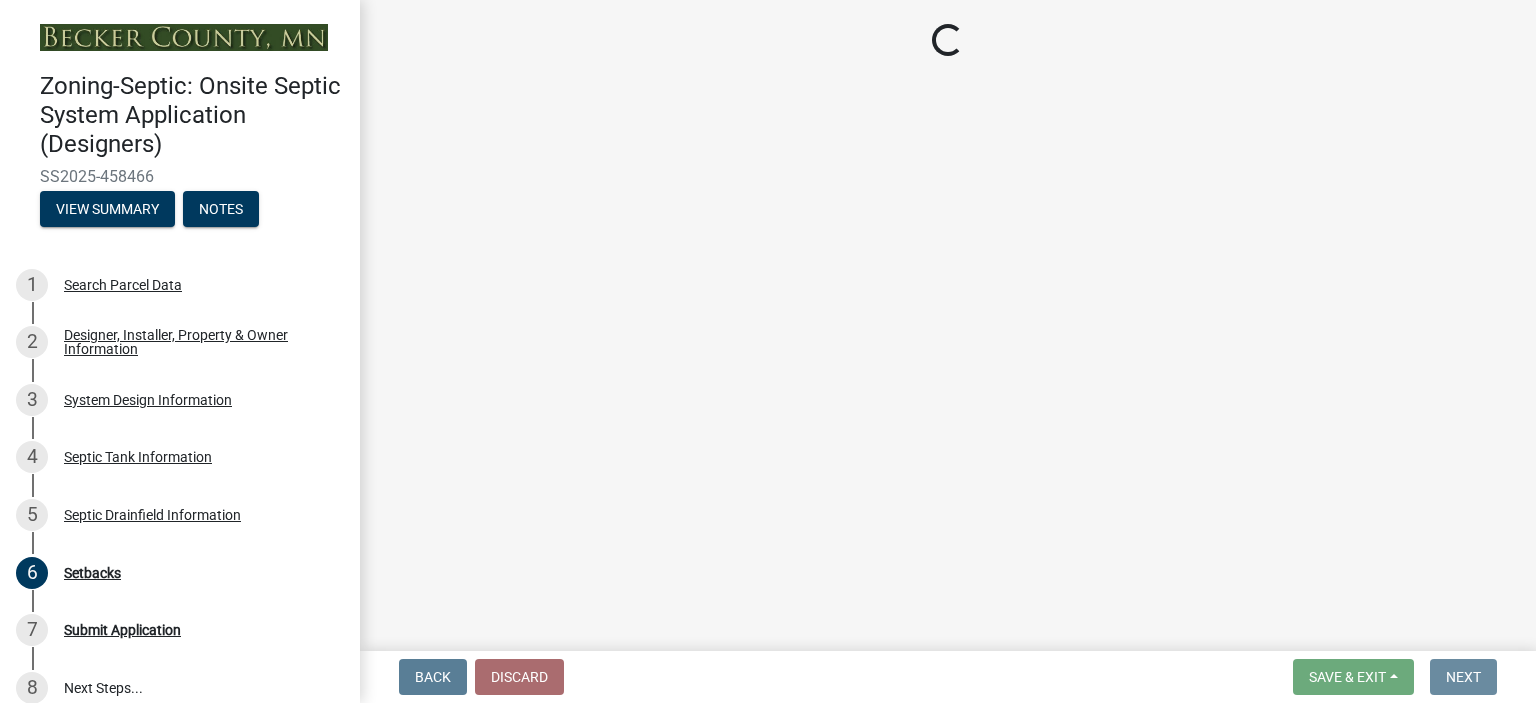 scroll, scrollTop: 0, scrollLeft: 0, axis: both 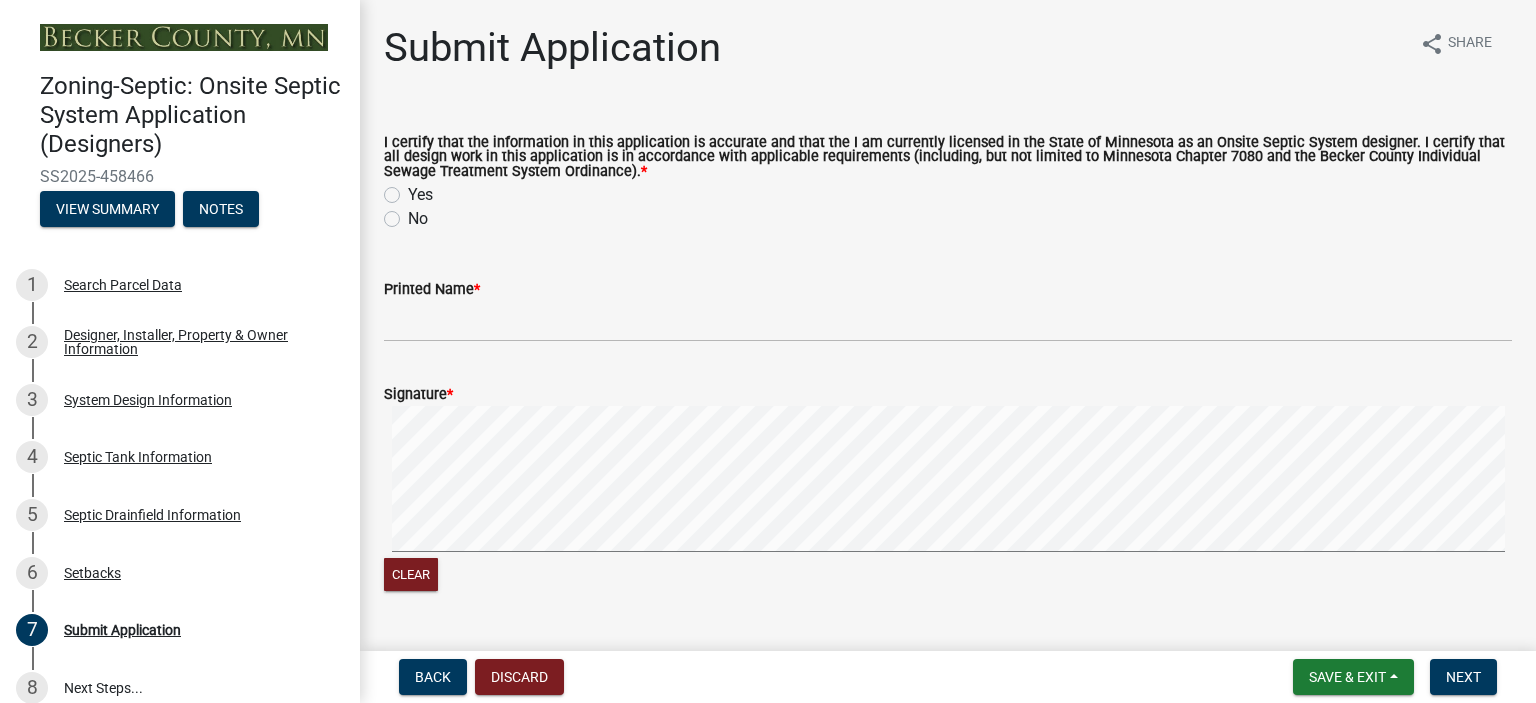 click on "Yes" 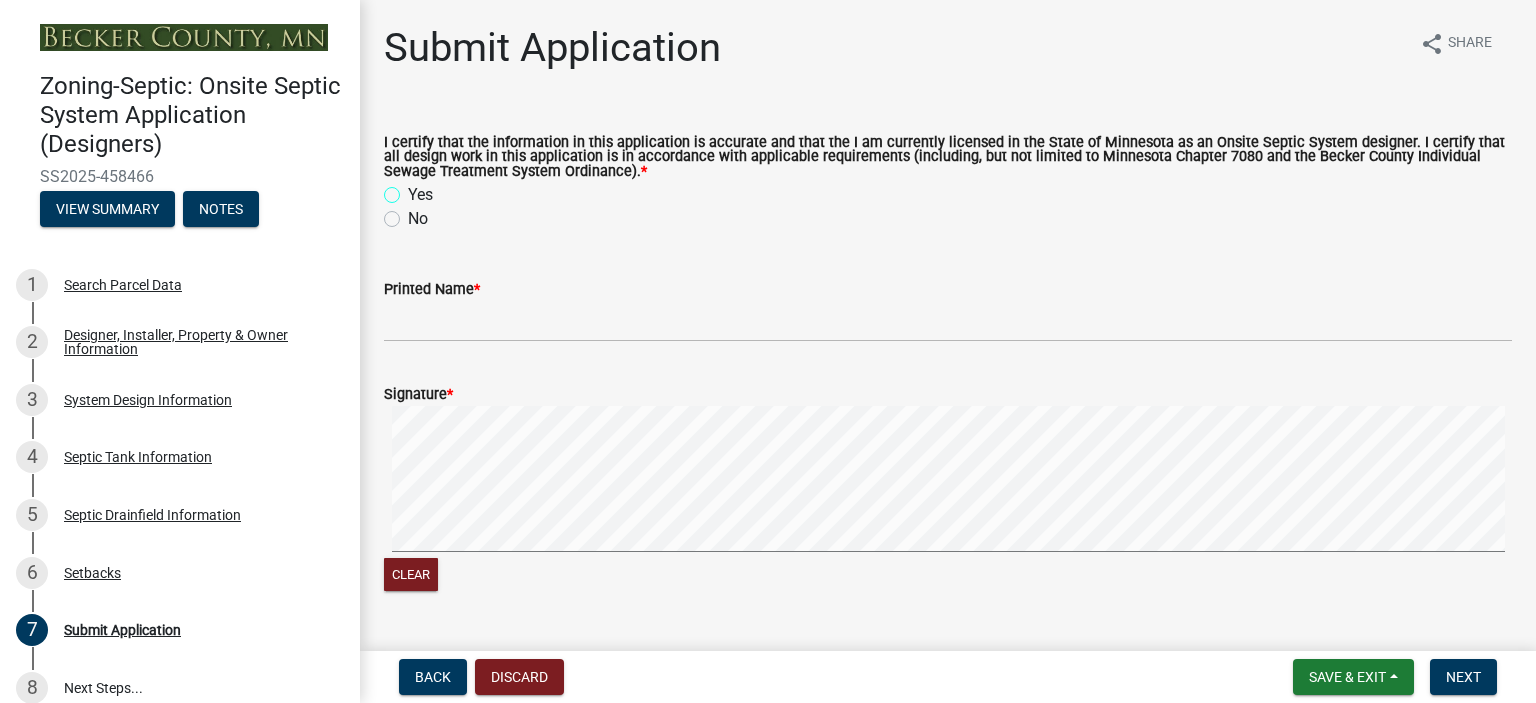 click on "Yes" at bounding box center [414, 189] 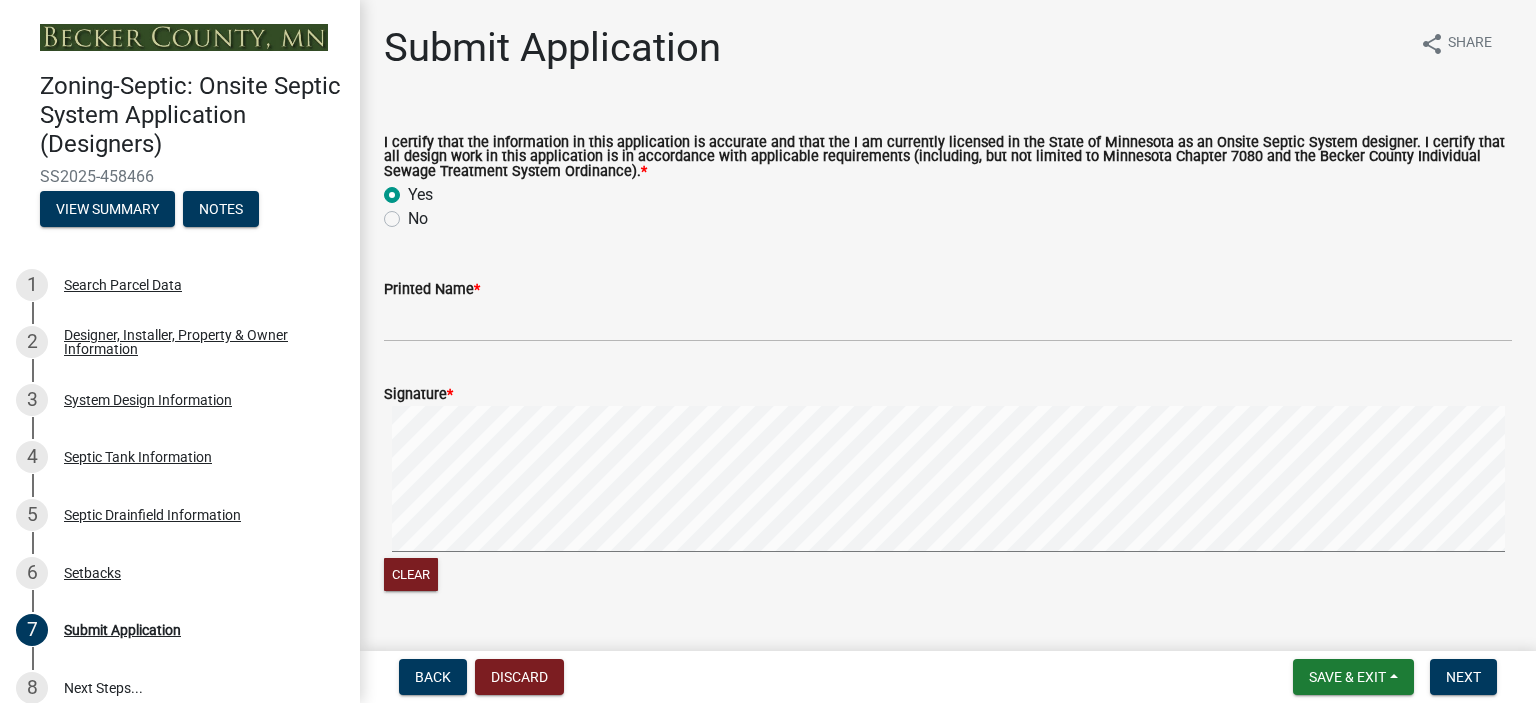radio on "true" 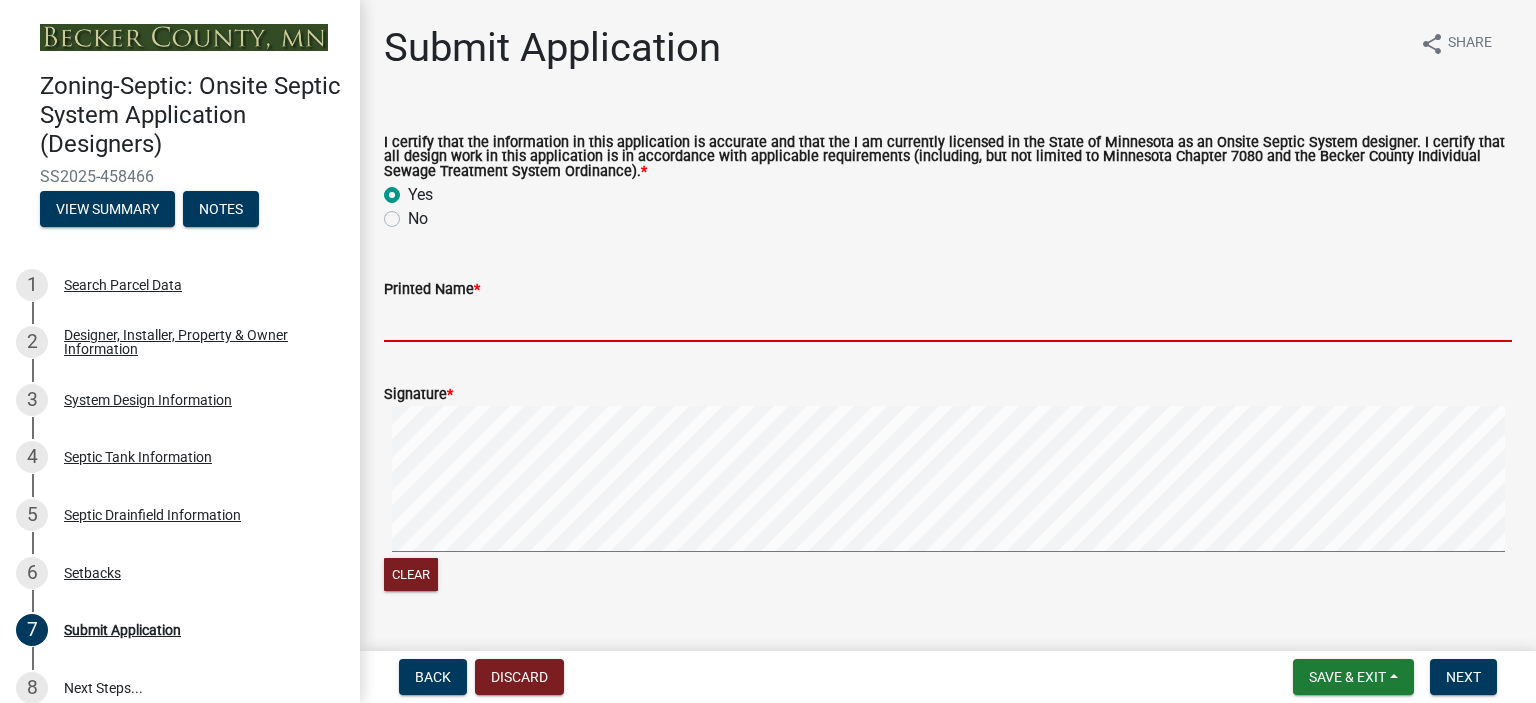 click on "Printed Name  *" at bounding box center (948, 321) 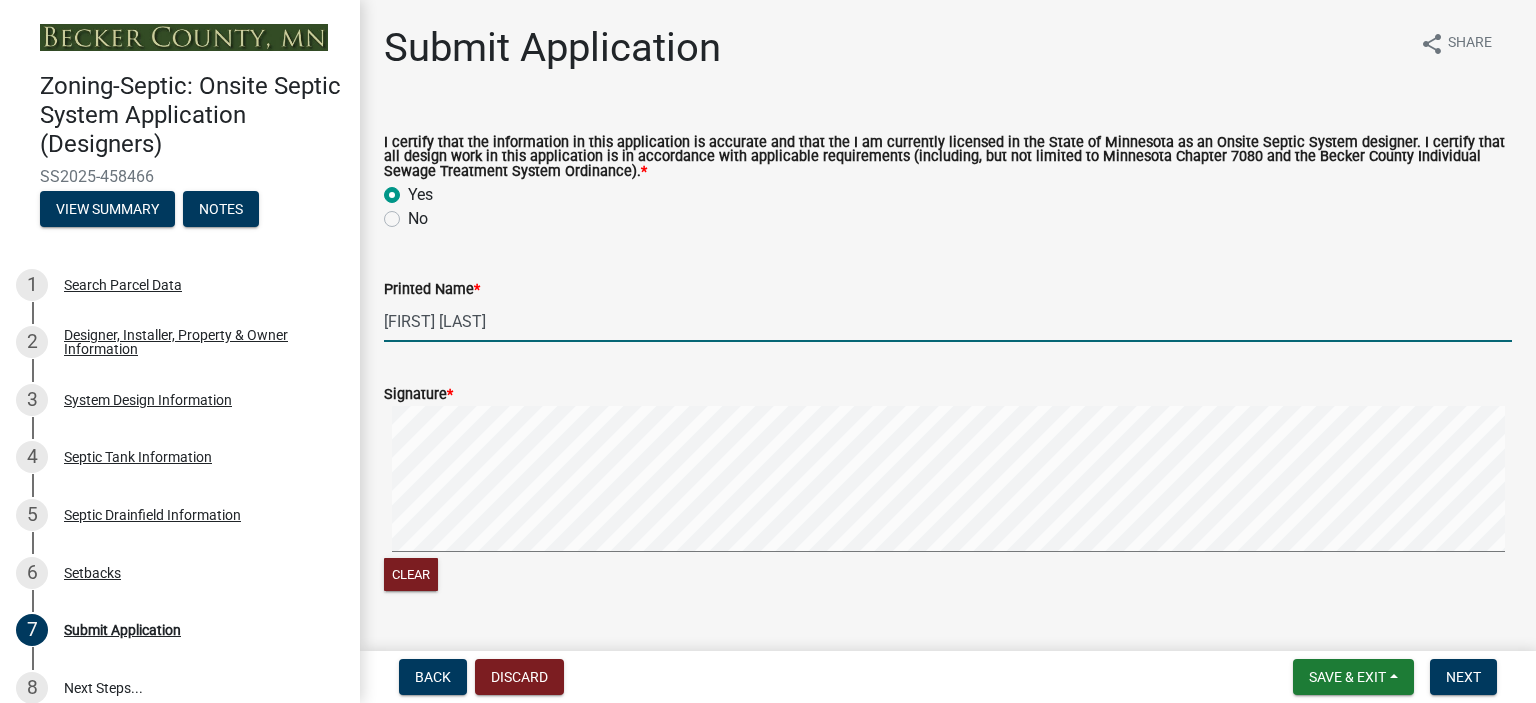 click at bounding box center [948, 482] 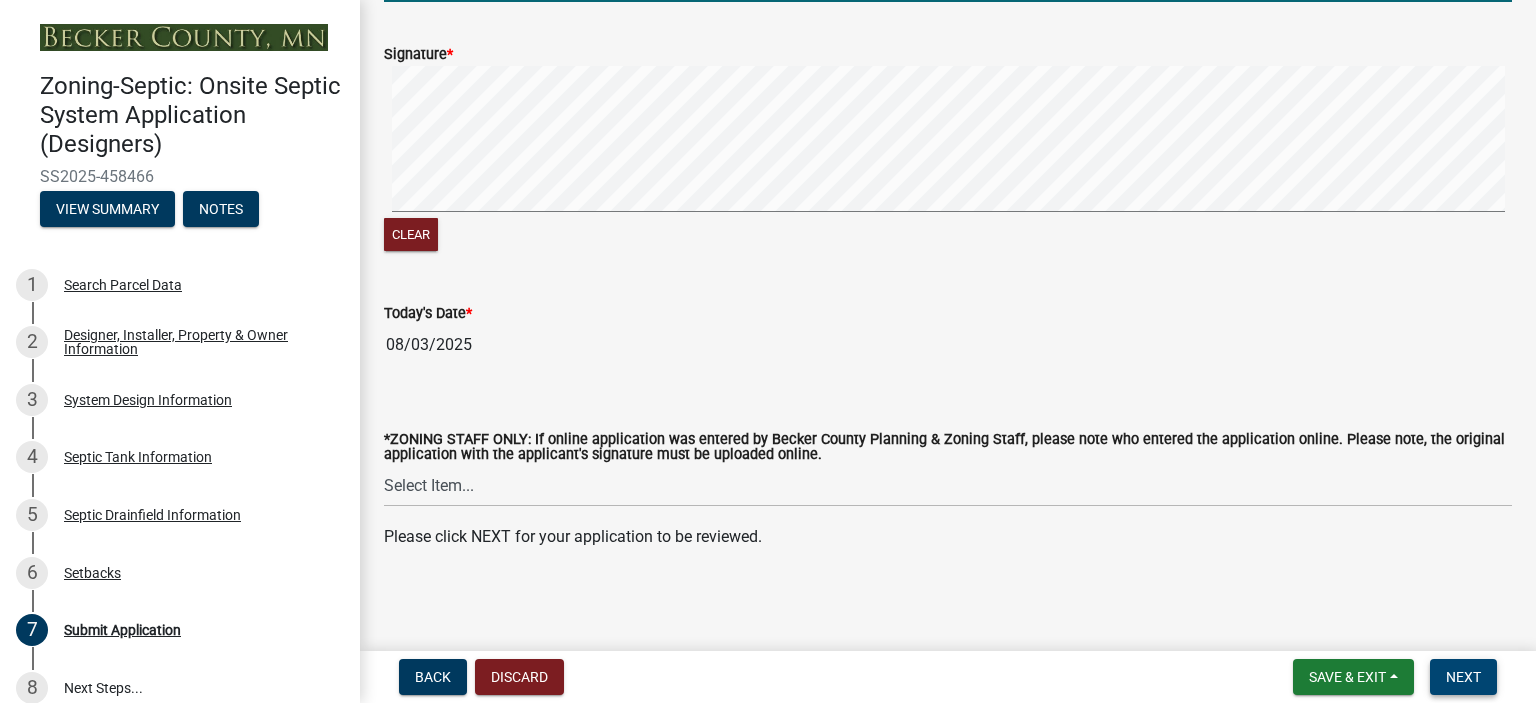 click on "Next" at bounding box center [1463, 677] 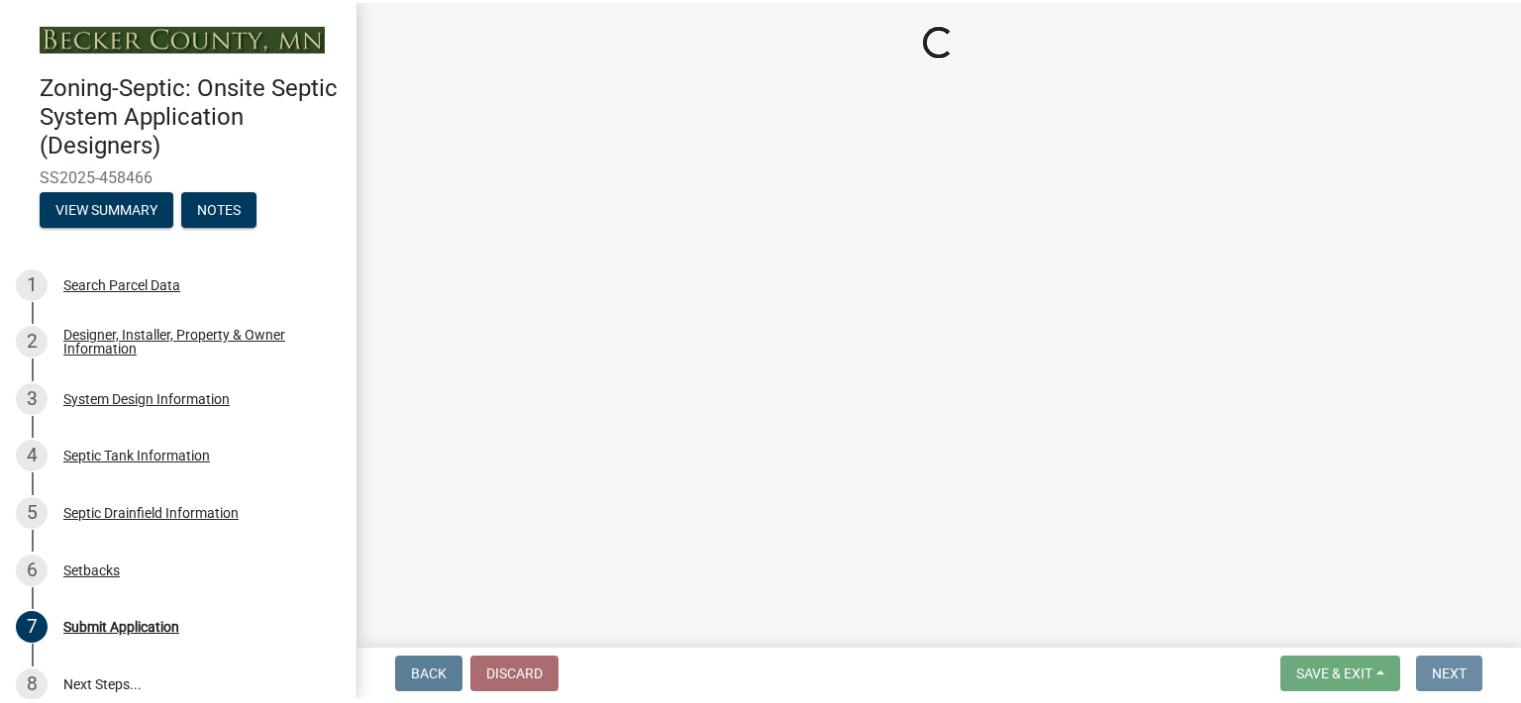 scroll, scrollTop: 0, scrollLeft: 0, axis: both 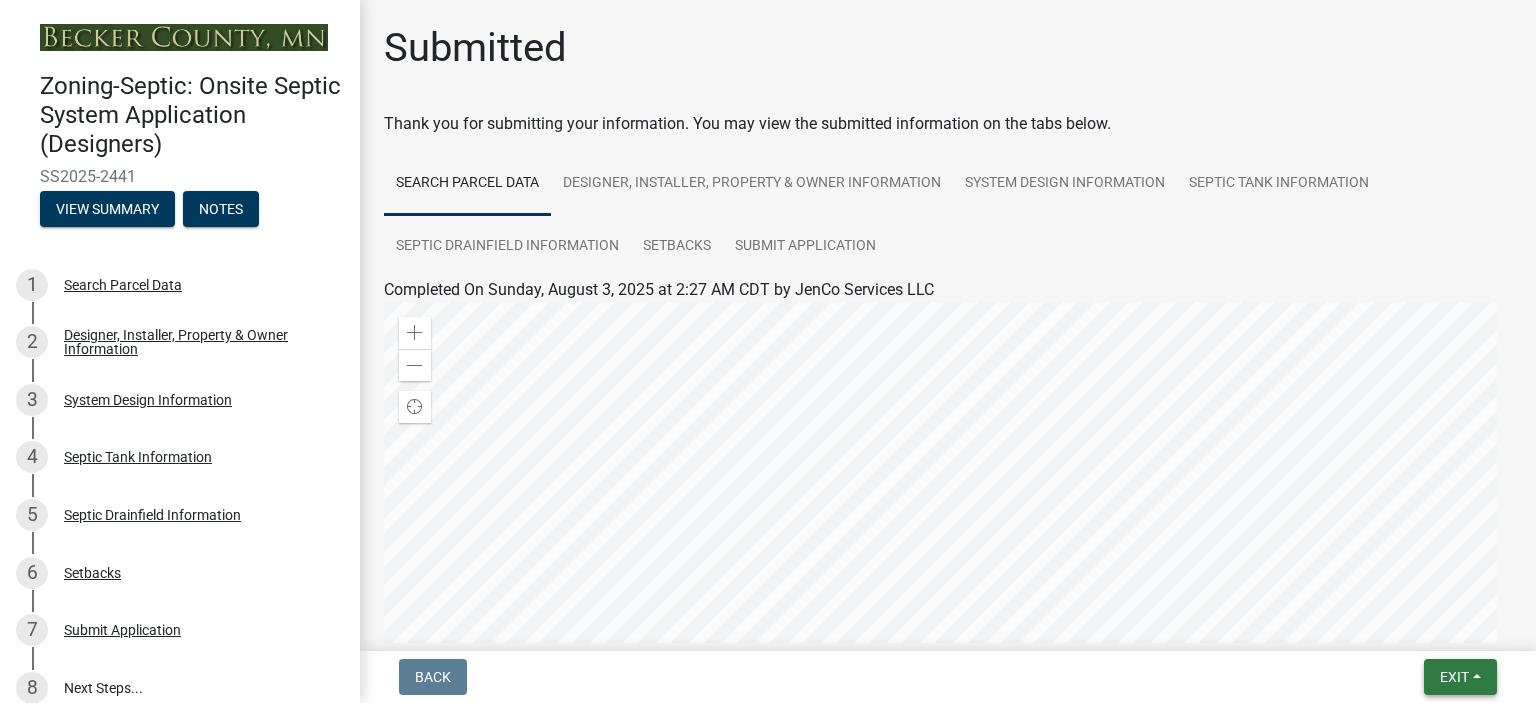 click on "Exit" at bounding box center (1460, 677) 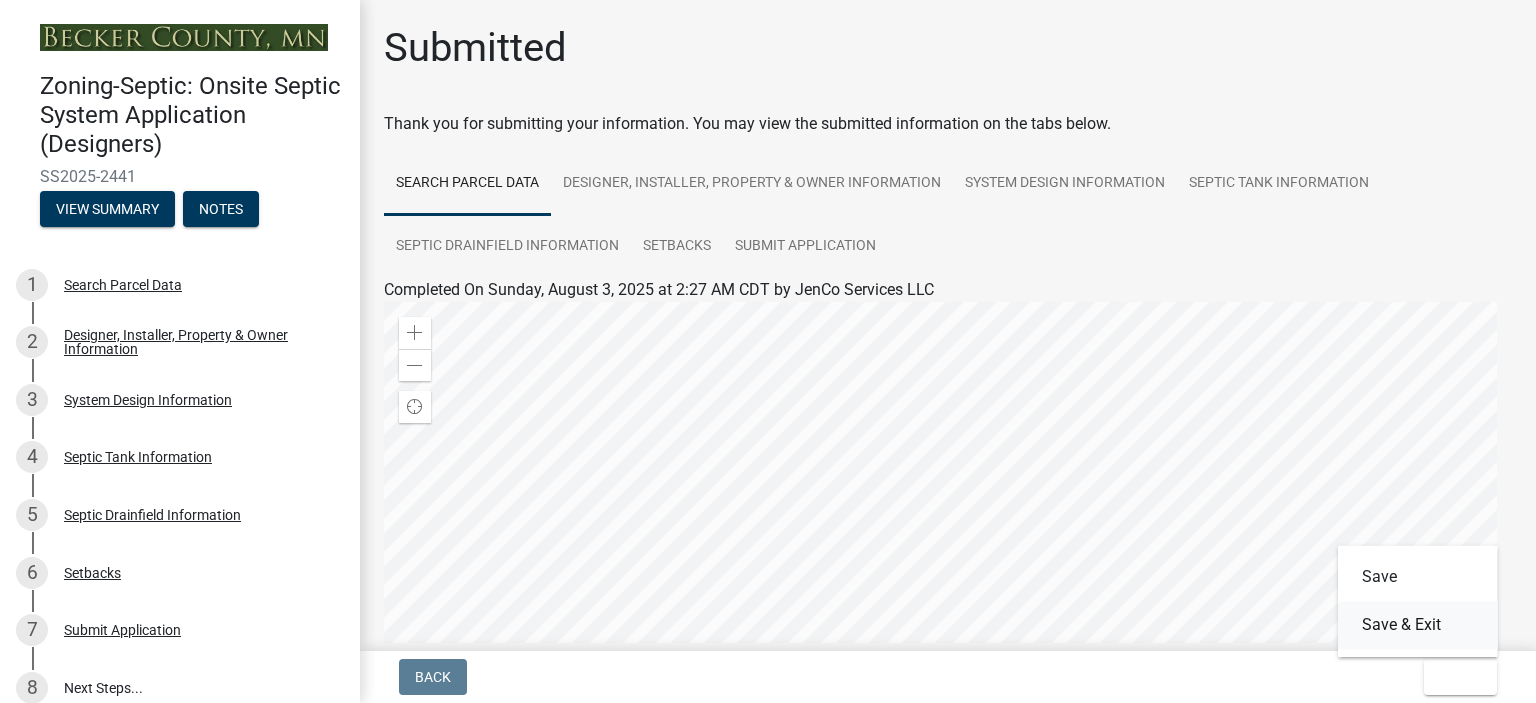 click on "Save & Exit" at bounding box center (1418, 625) 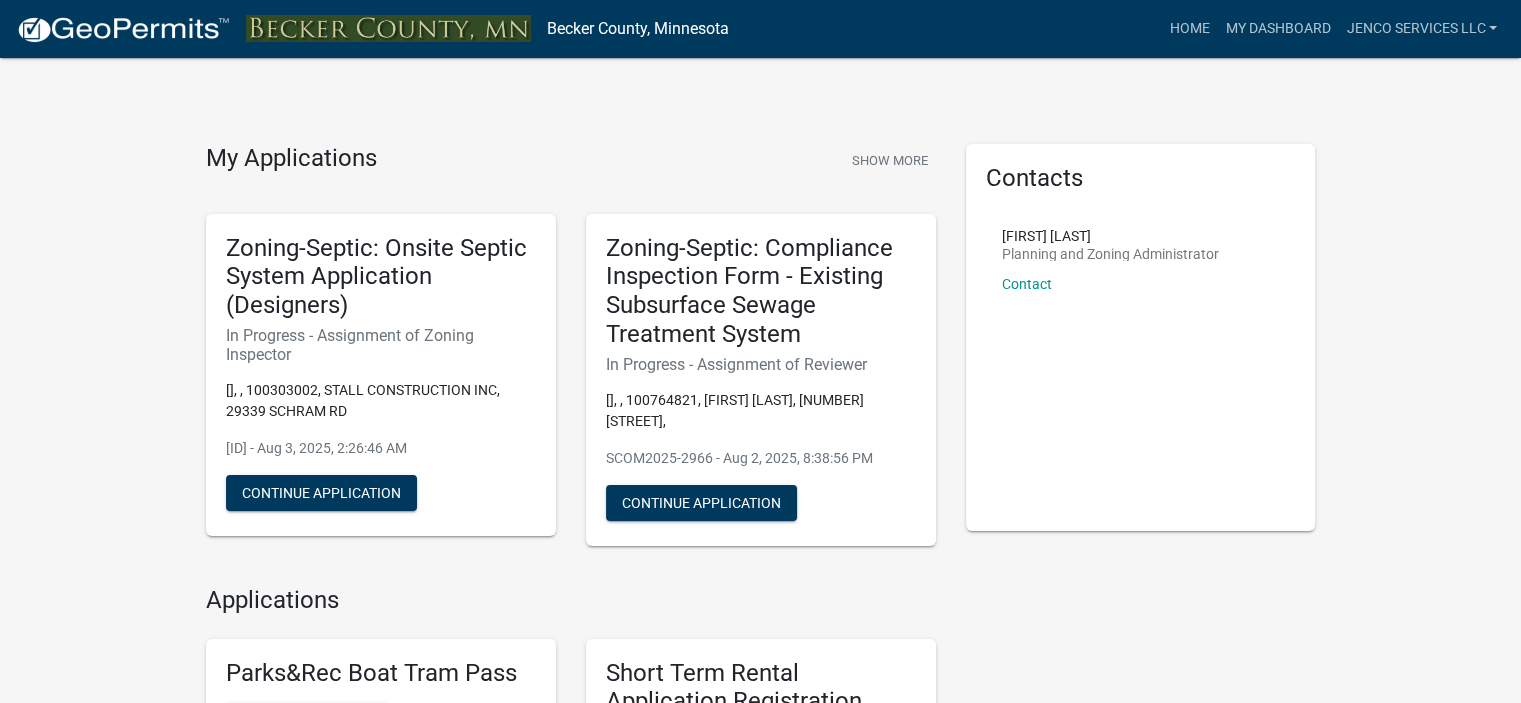 scroll, scrollTop: 615, scrollLeft: 0, axis: vertical 